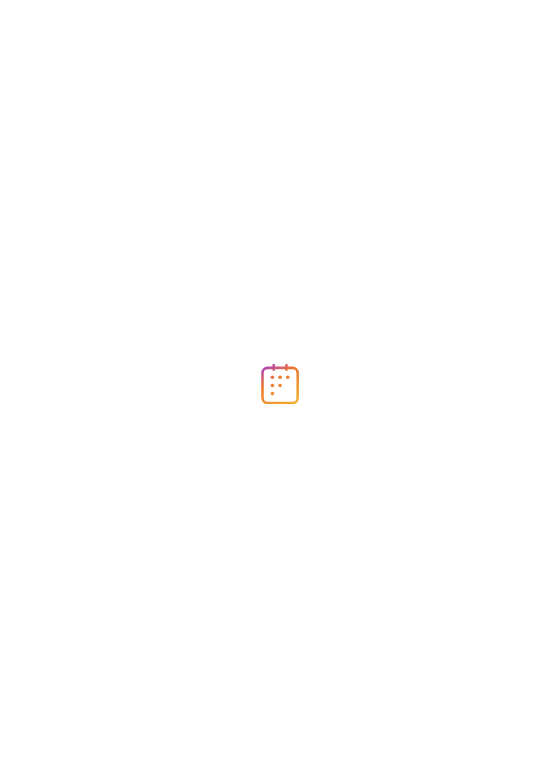 scroll, scrollTop: 0, scrollLeft: 0, axis: both 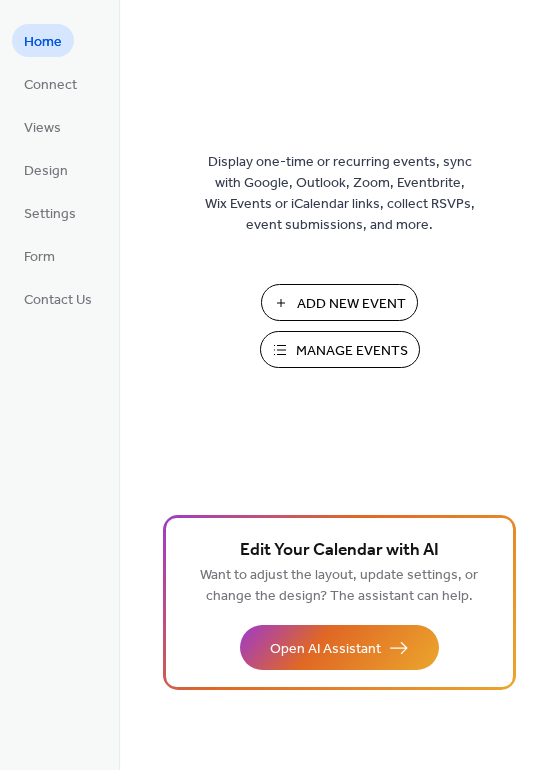 click on "Manage Events" at bounding box center (352, 351) 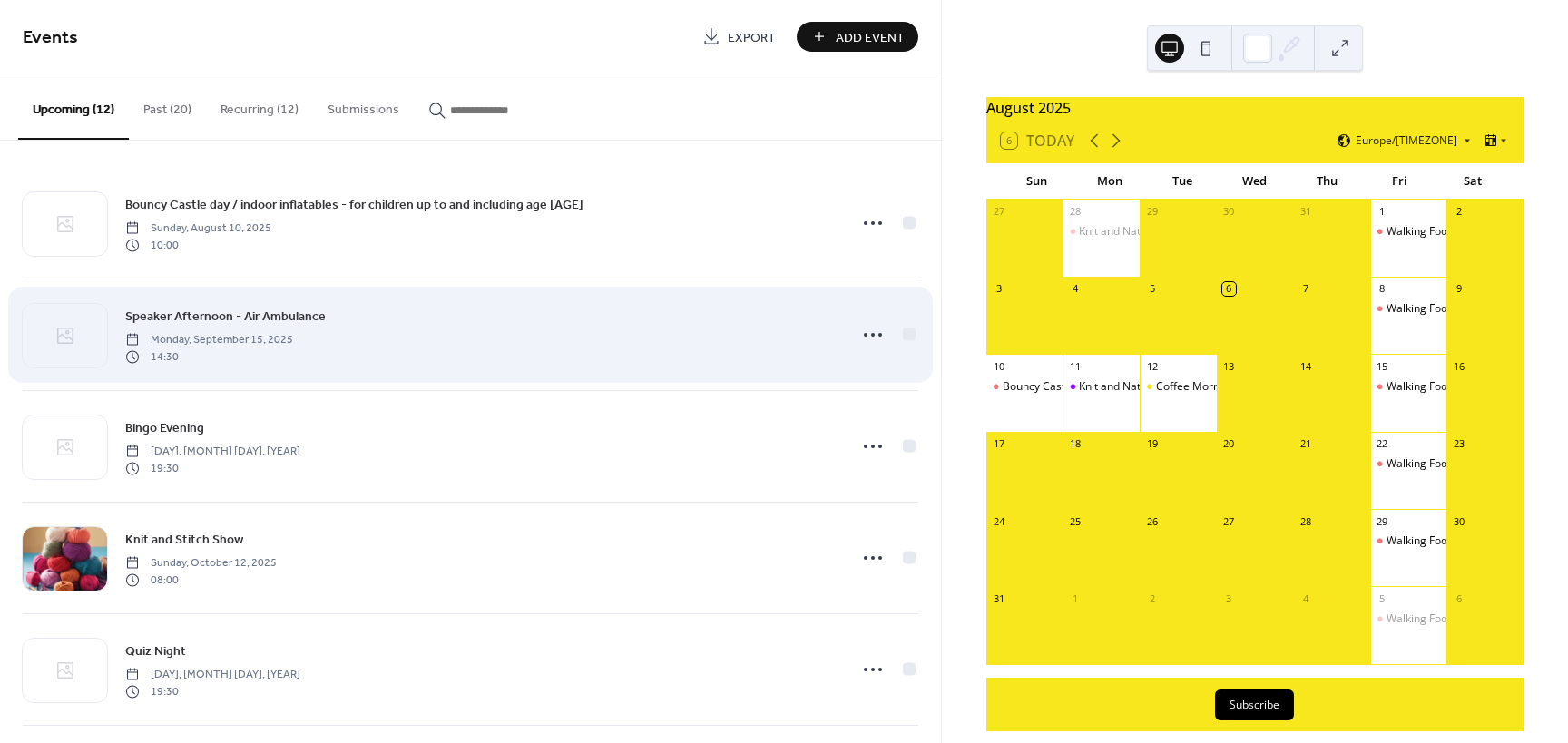 scroll, scrollTop: 0, scrollLeft: 0, axis: both 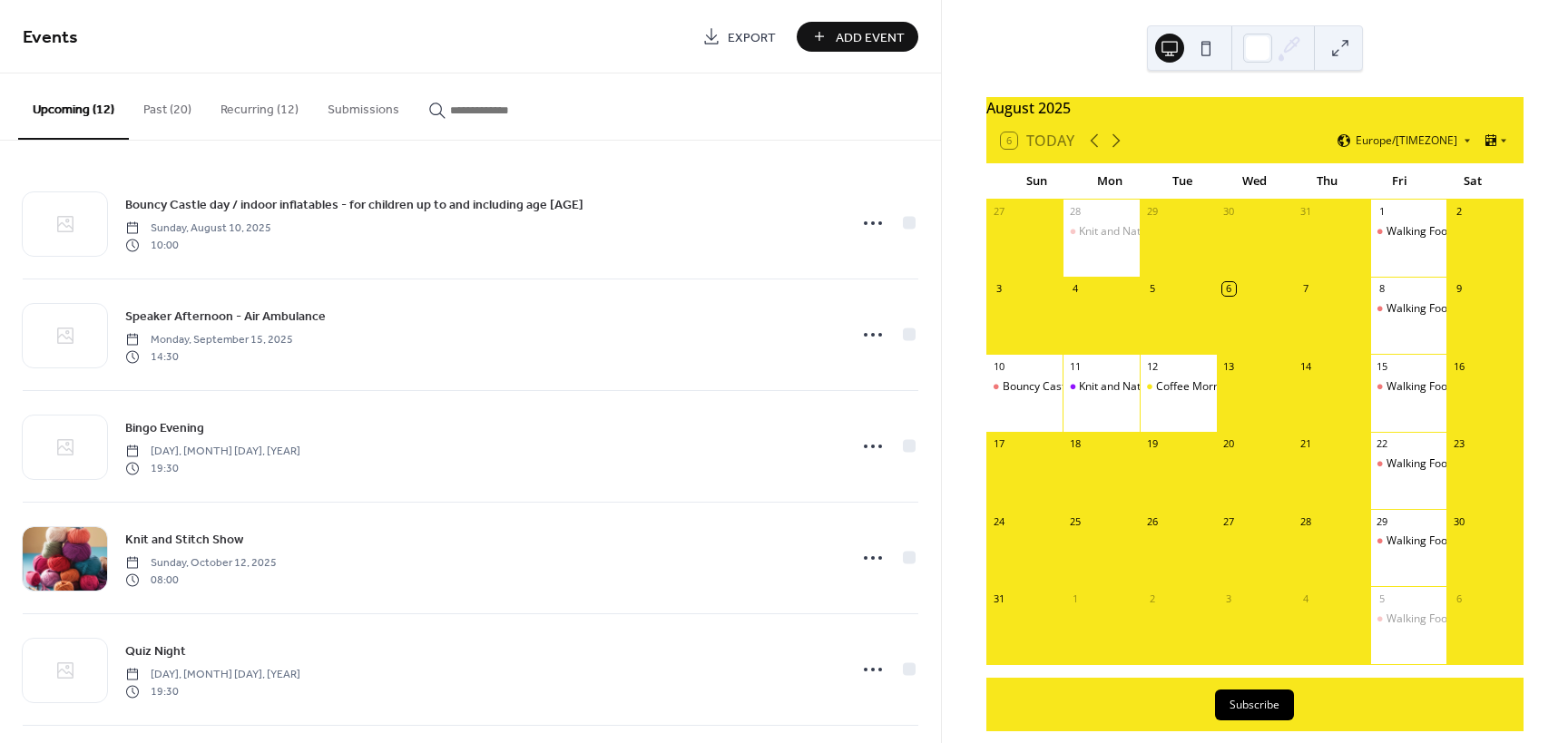 click on "Recurring (12)" at bounding box center (260, 105) 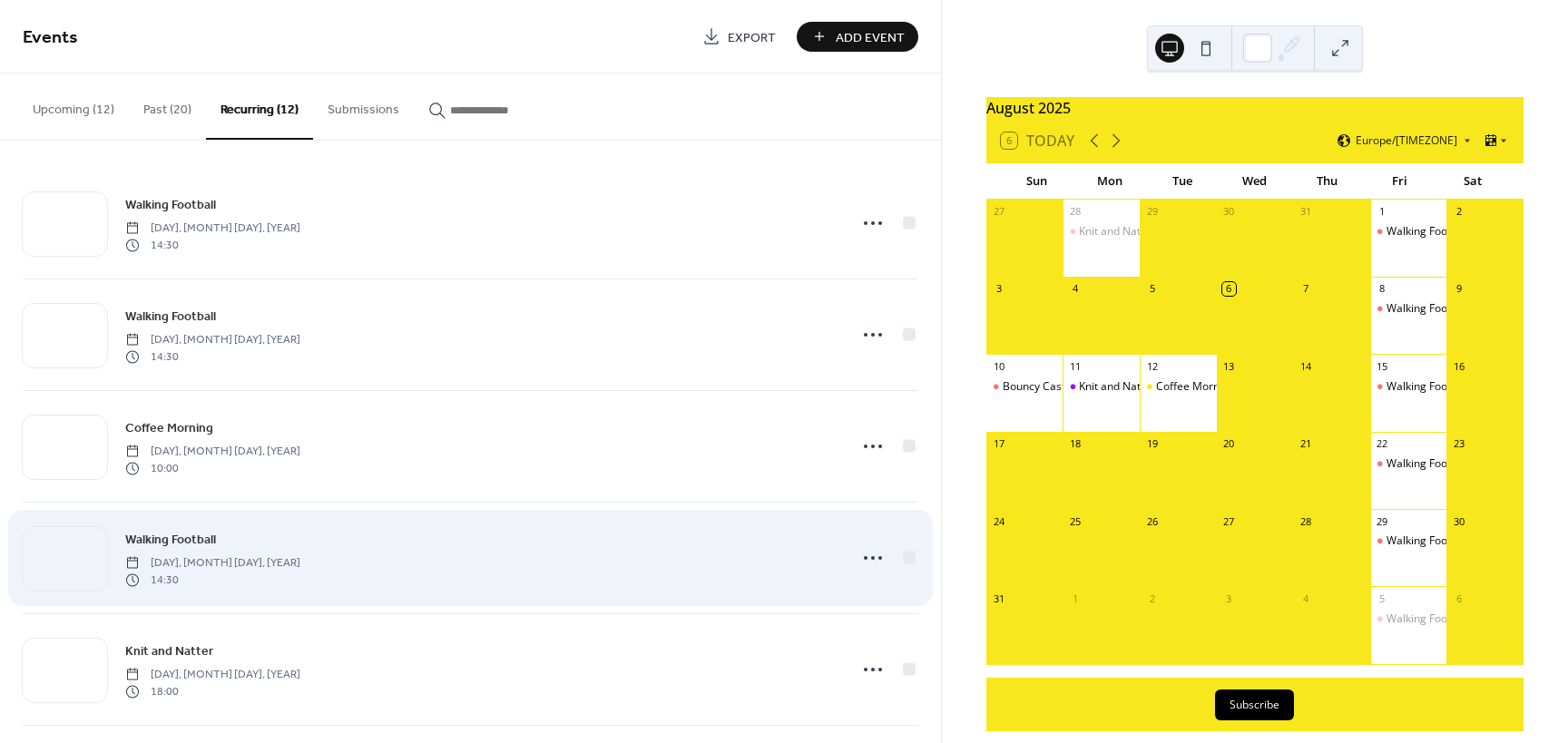 scroll, scrollTop: 181, scrollLeft: 0, axis: vertical 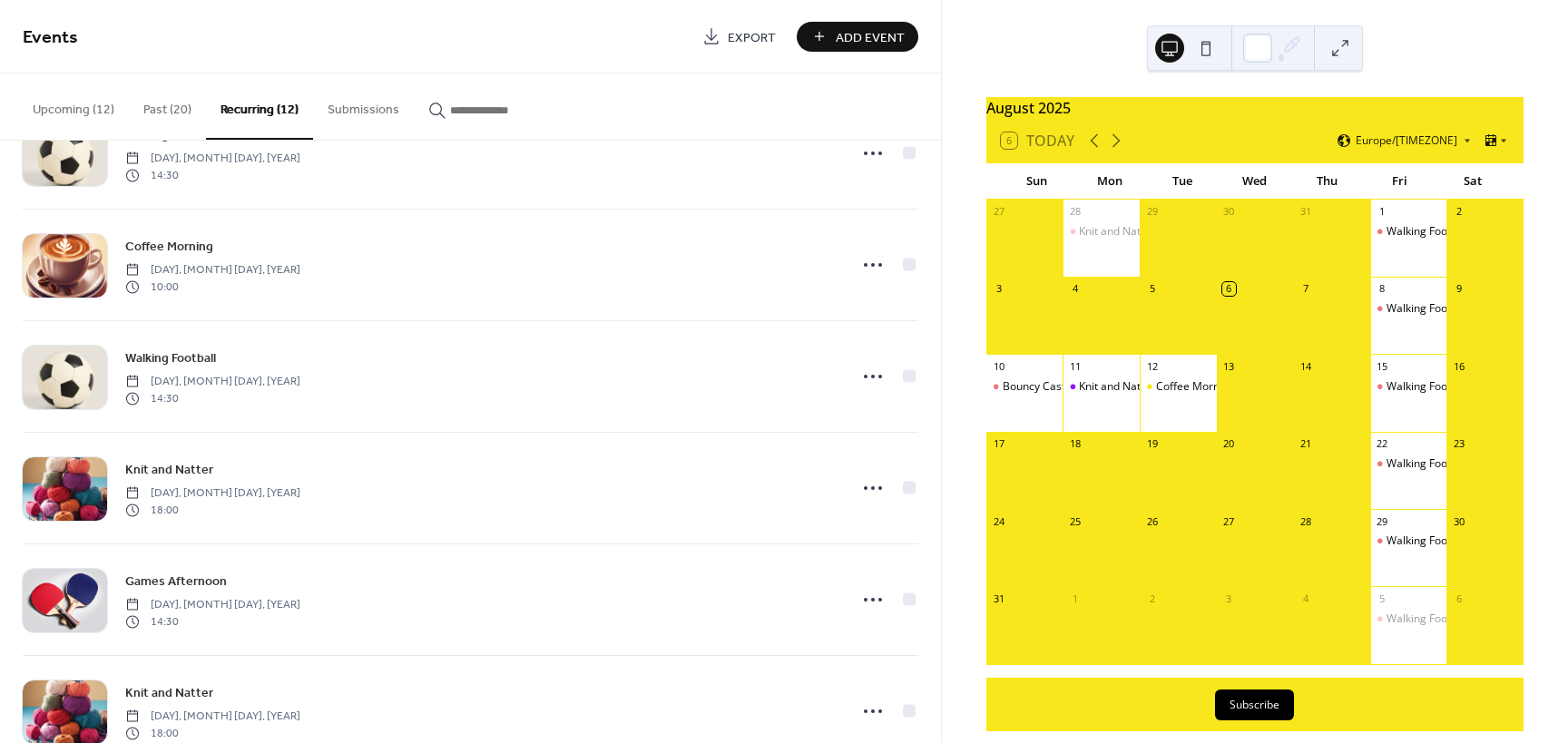drag, startPoint x: 935, startPoint y: 357, endPoint x: 939, endPoint y: 493, distance: 136.05881 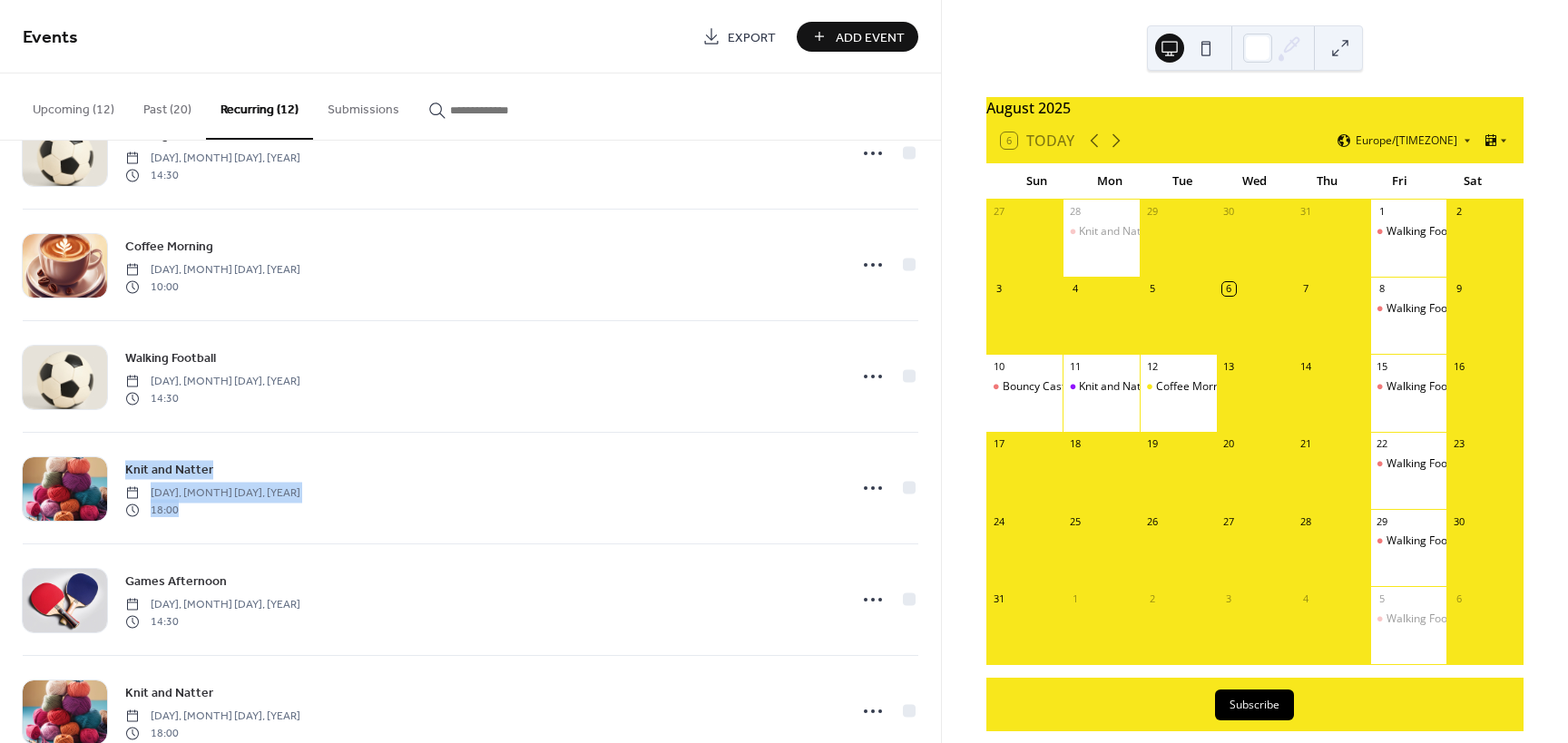 scroll, scrollTop: 547, scrollLeft: 0, axis: vertical 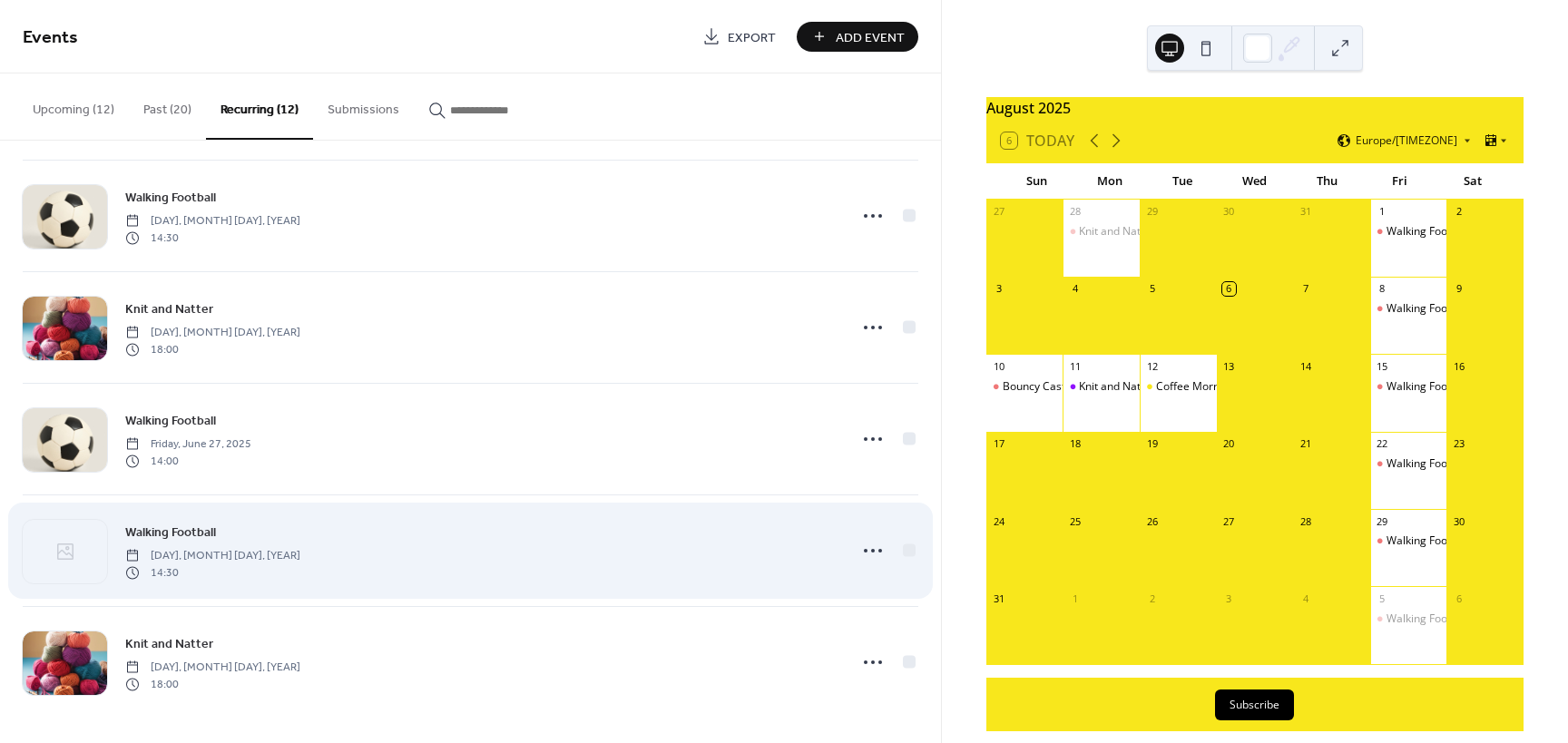 click on "Walking Football" at bounding box center [171, 533] 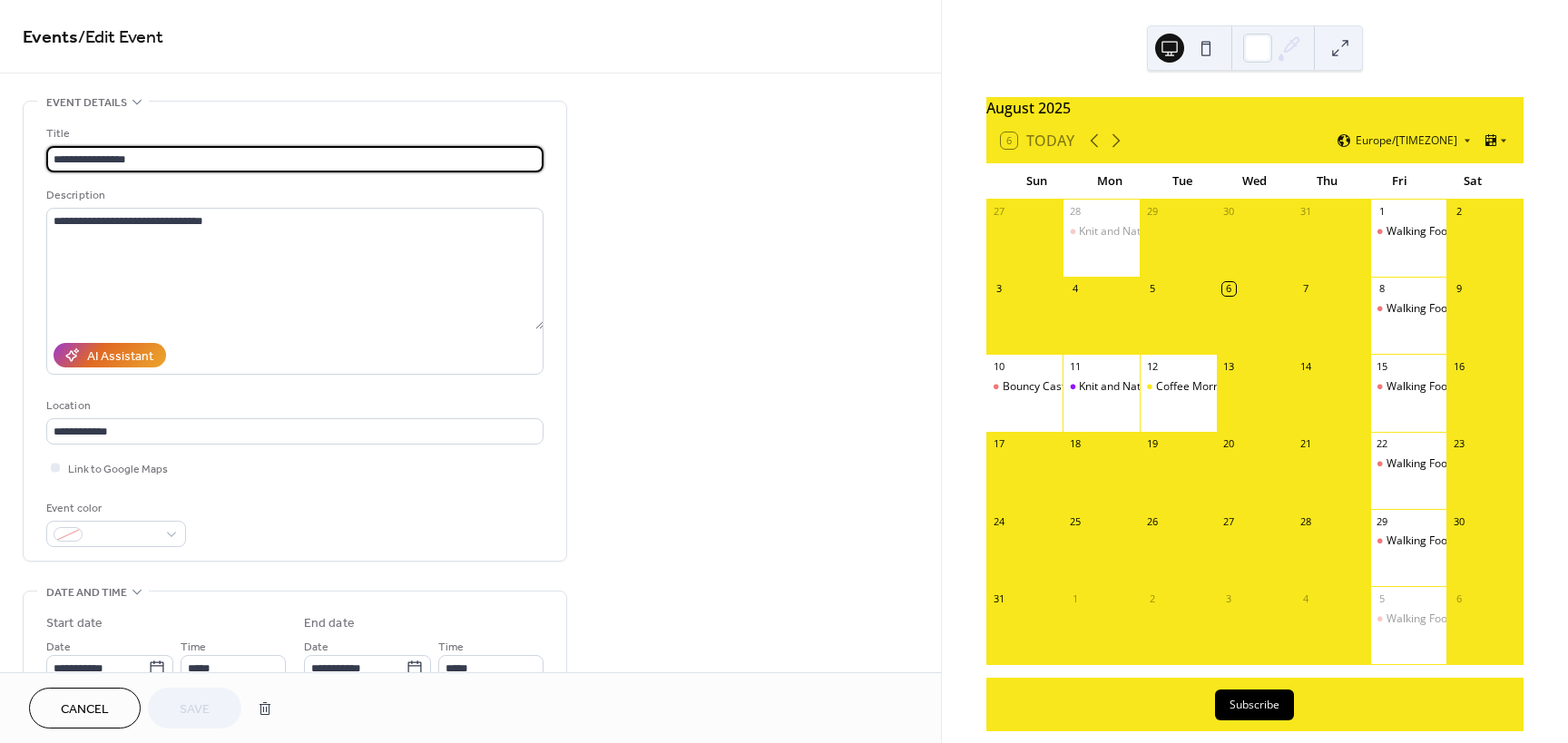 type on "**********" 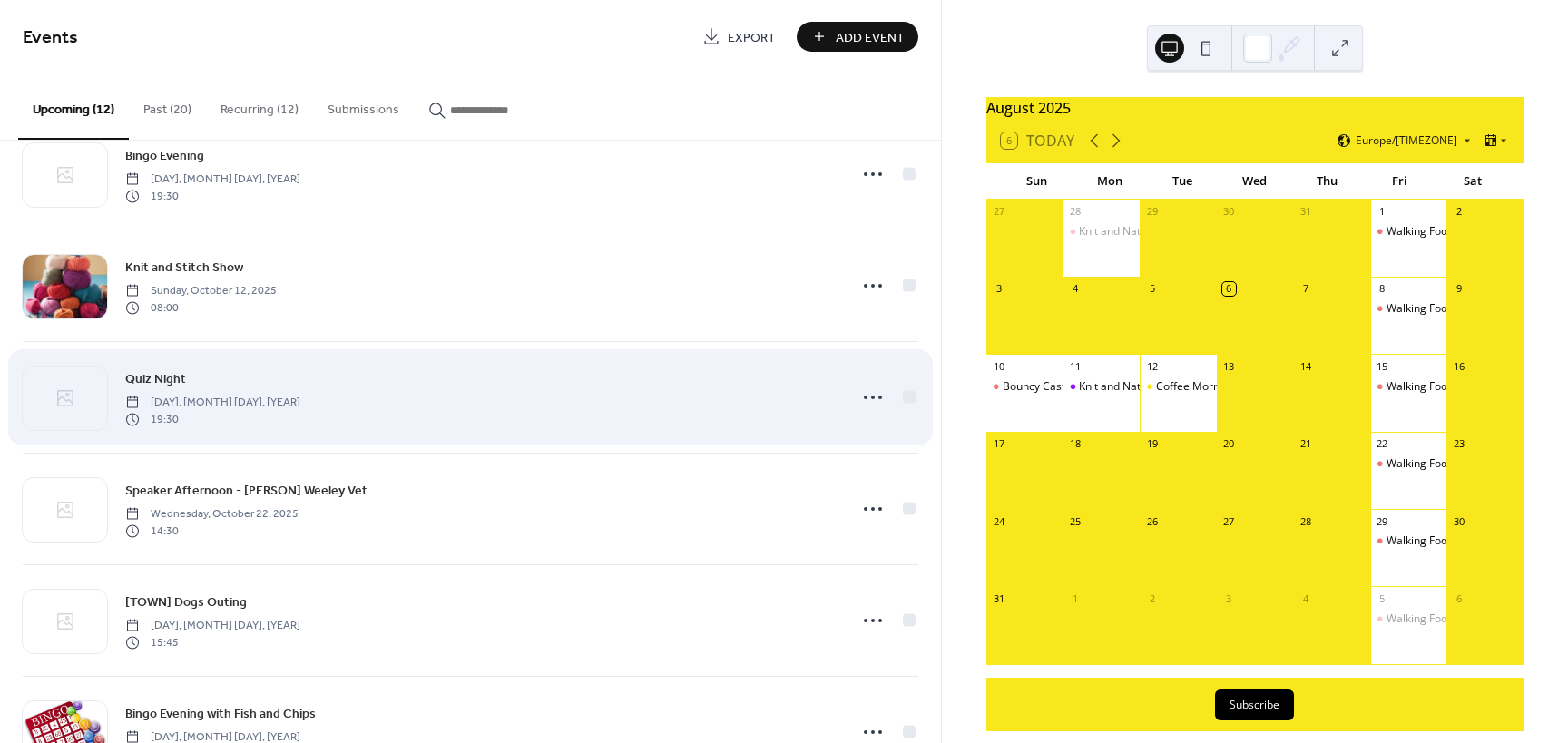 scroll, scrollTop: 635, scrollLeft: 0, axis: vertical 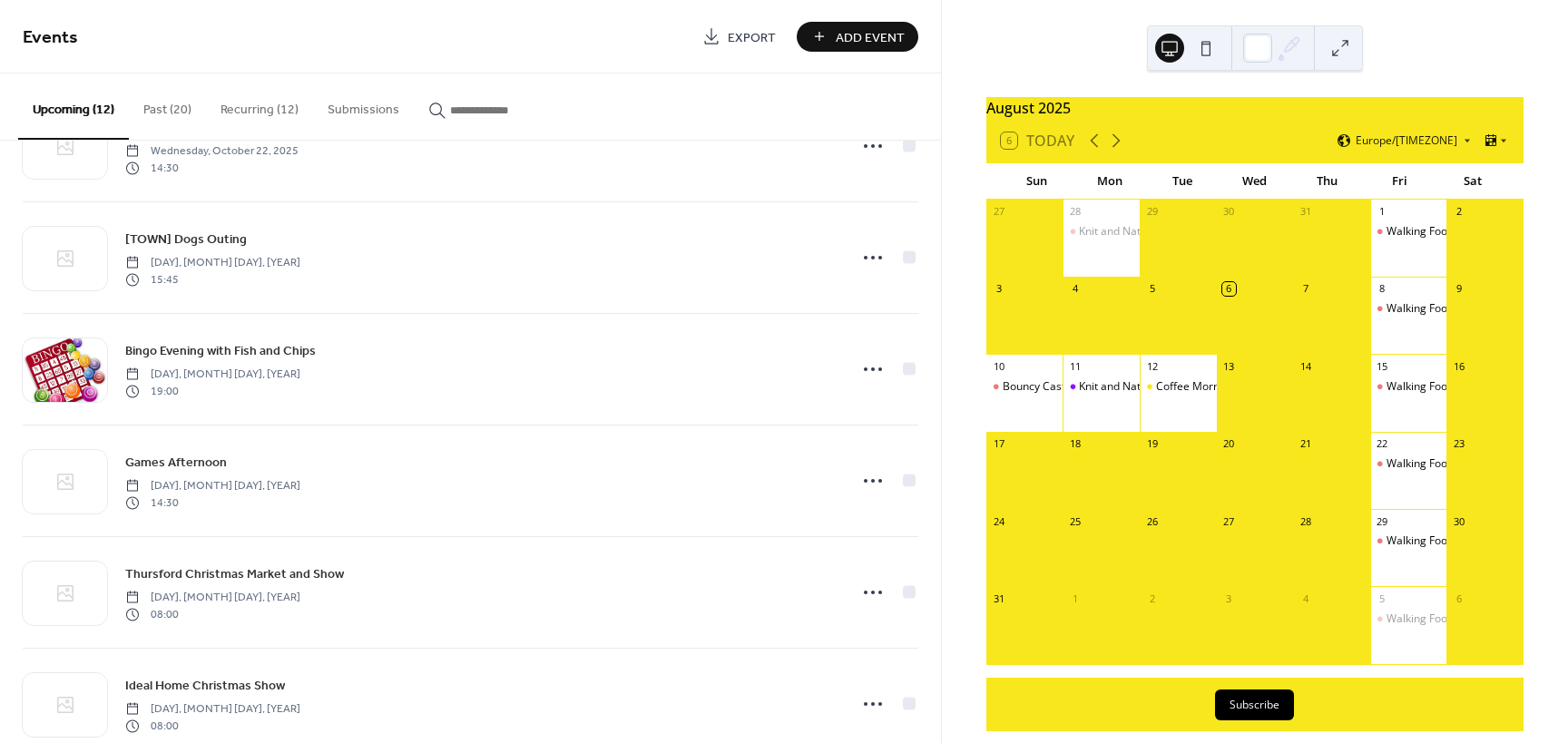 click 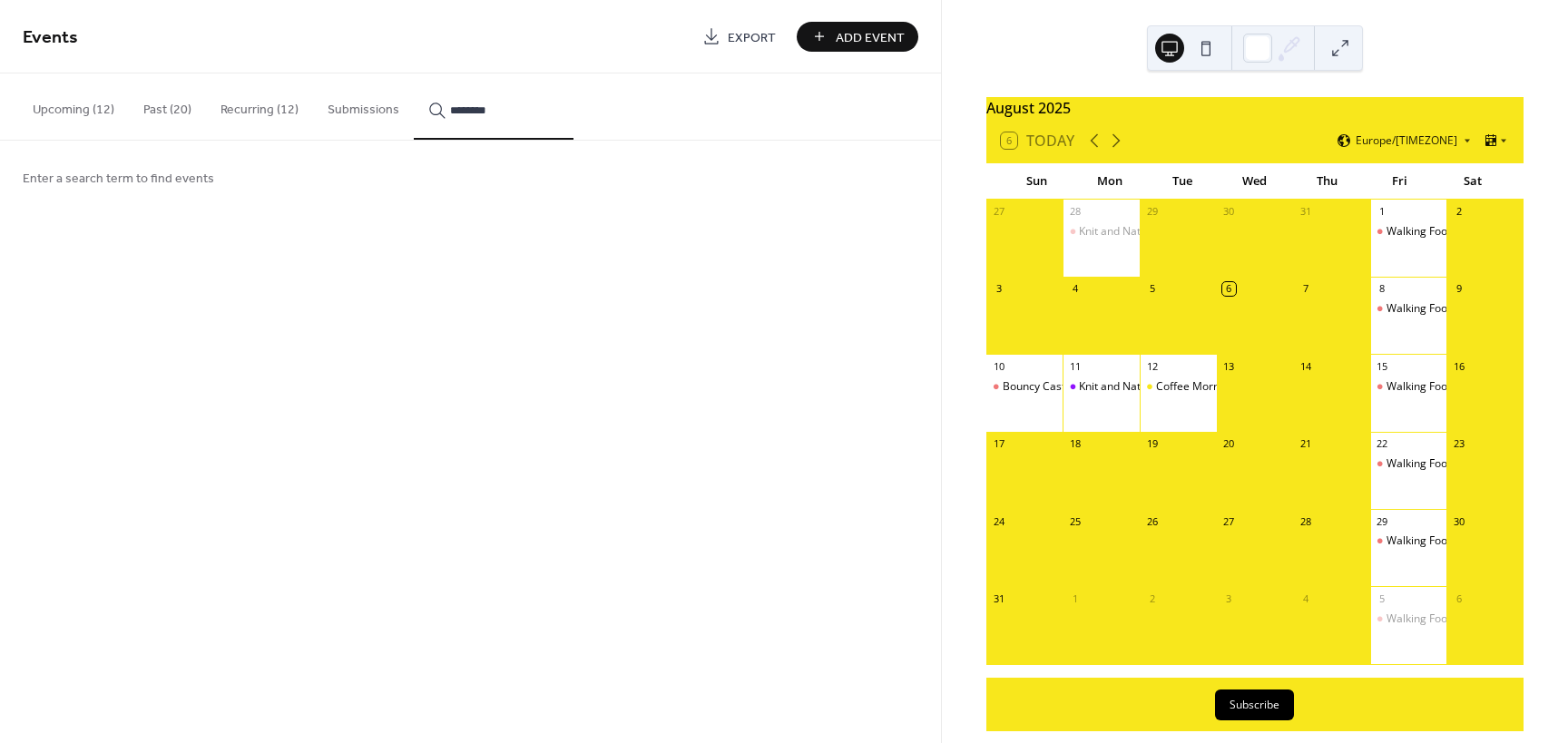 click on "*******" at bounding box center [494, 106] 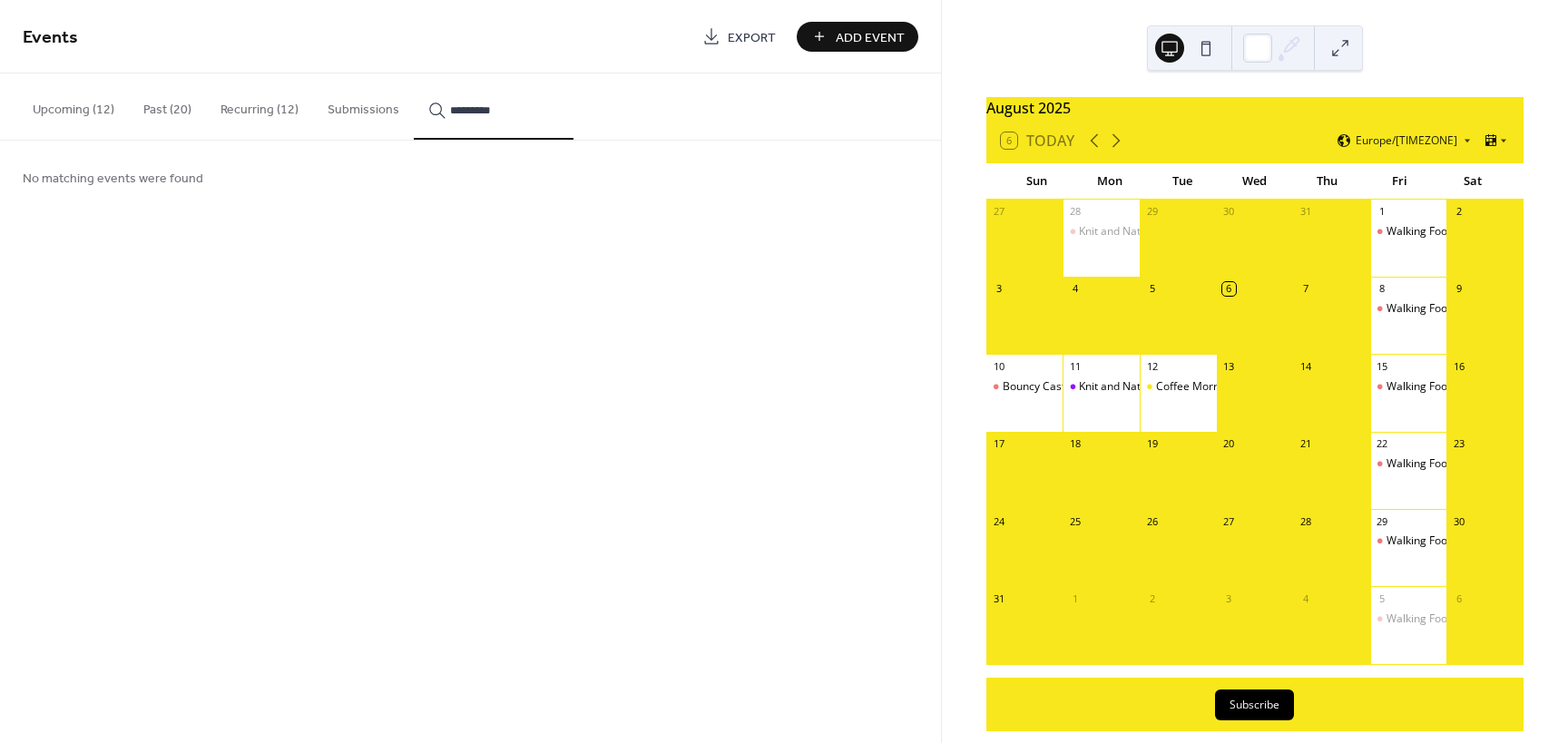 click on "*******" at bounding box center [494, 106] 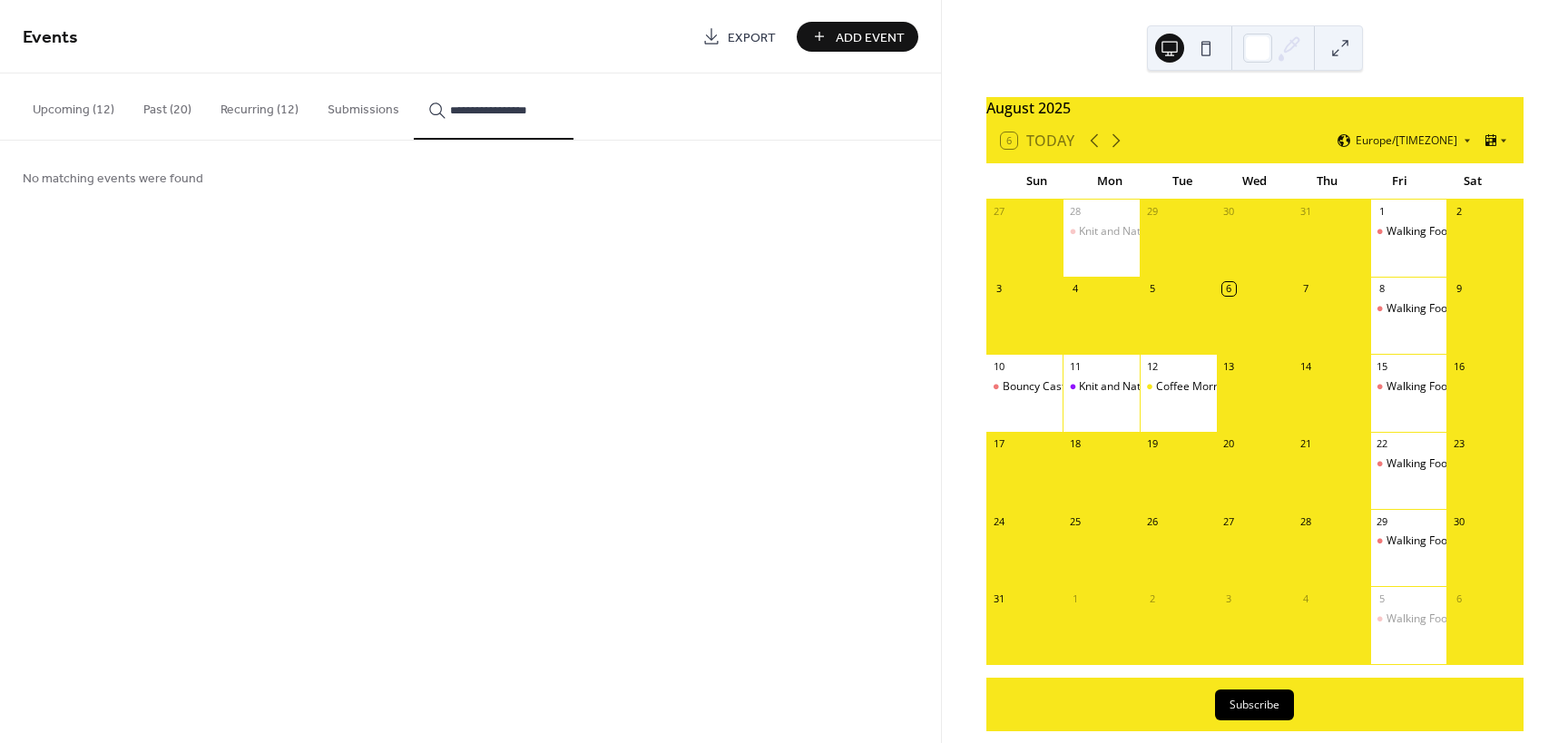 click on "**********" at bounding box center [494, 106] 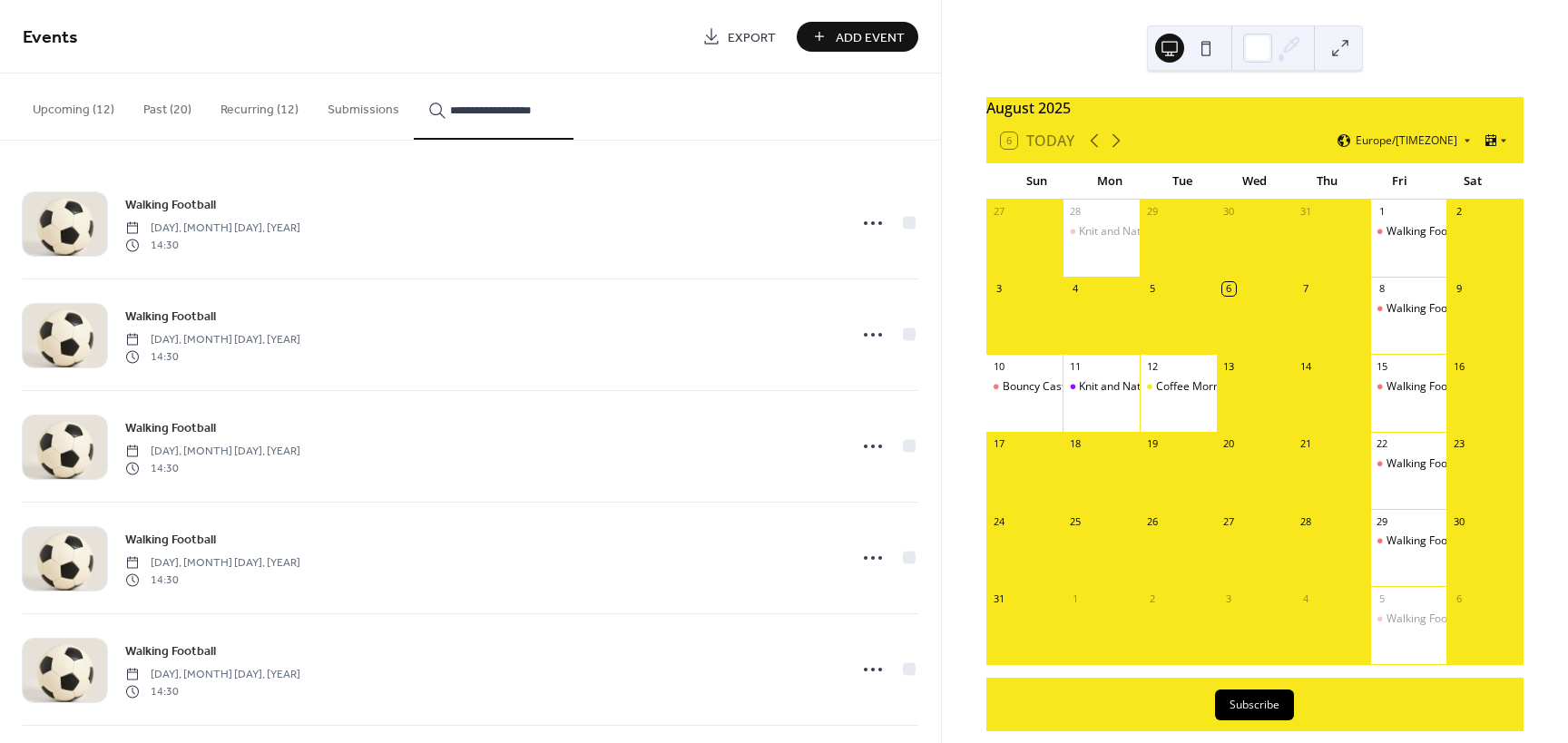 click on "**********" at bounding box center [494, 106] 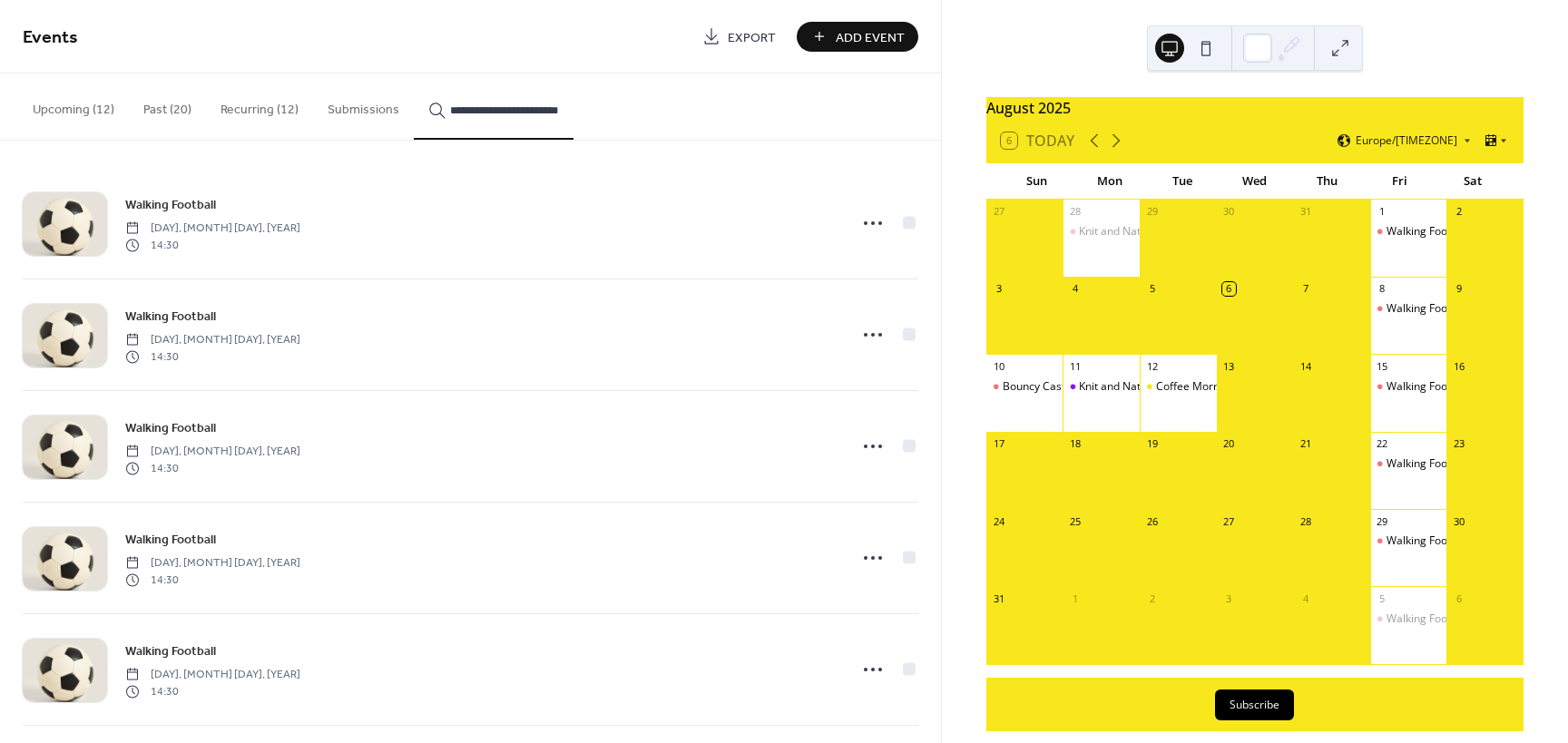 click on "**********" at bounding box center (494, 106) 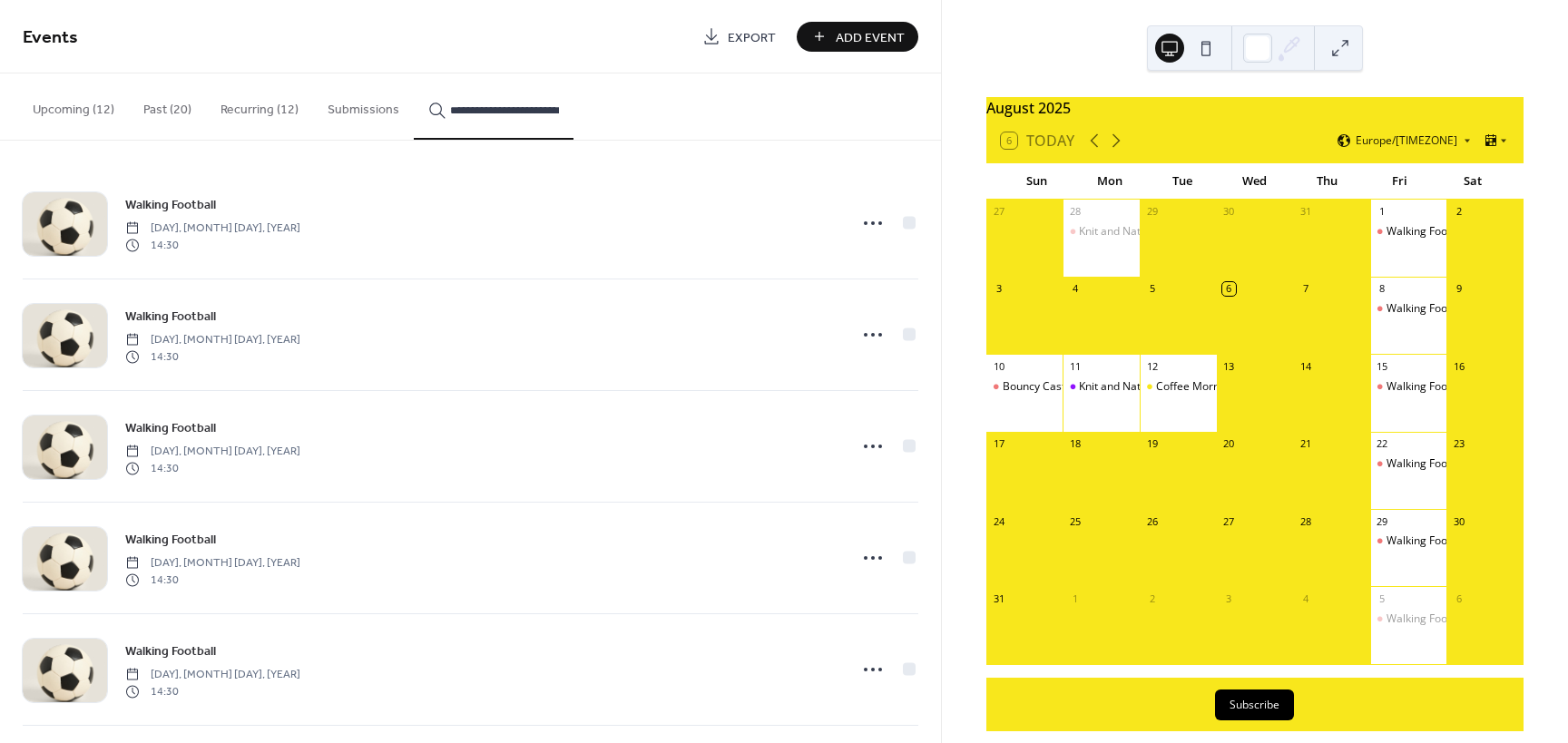 click on "**********" at bounding box center (494, 106) 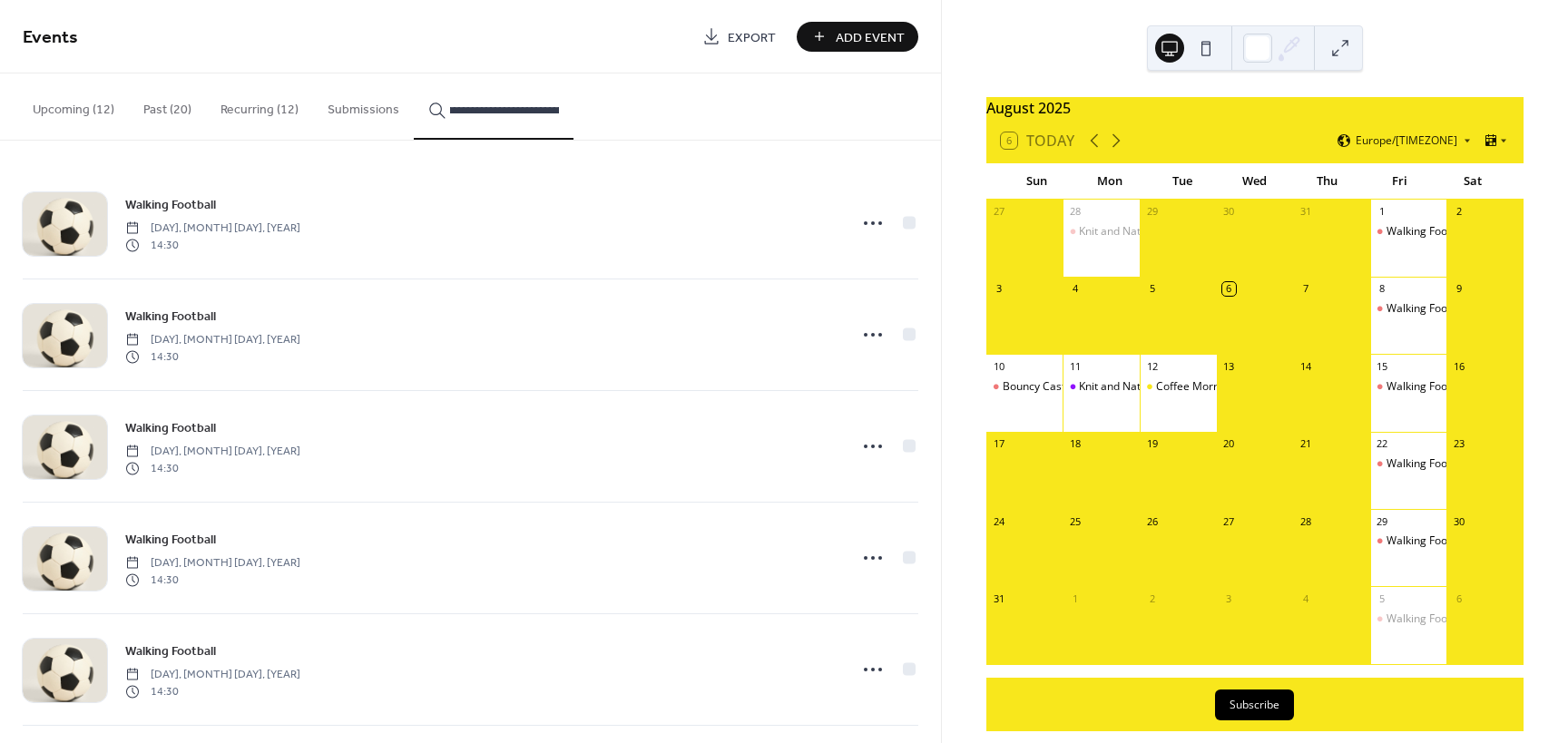 scroll, scrollTop: 0, scrollLeft: 53, axis: horizontal 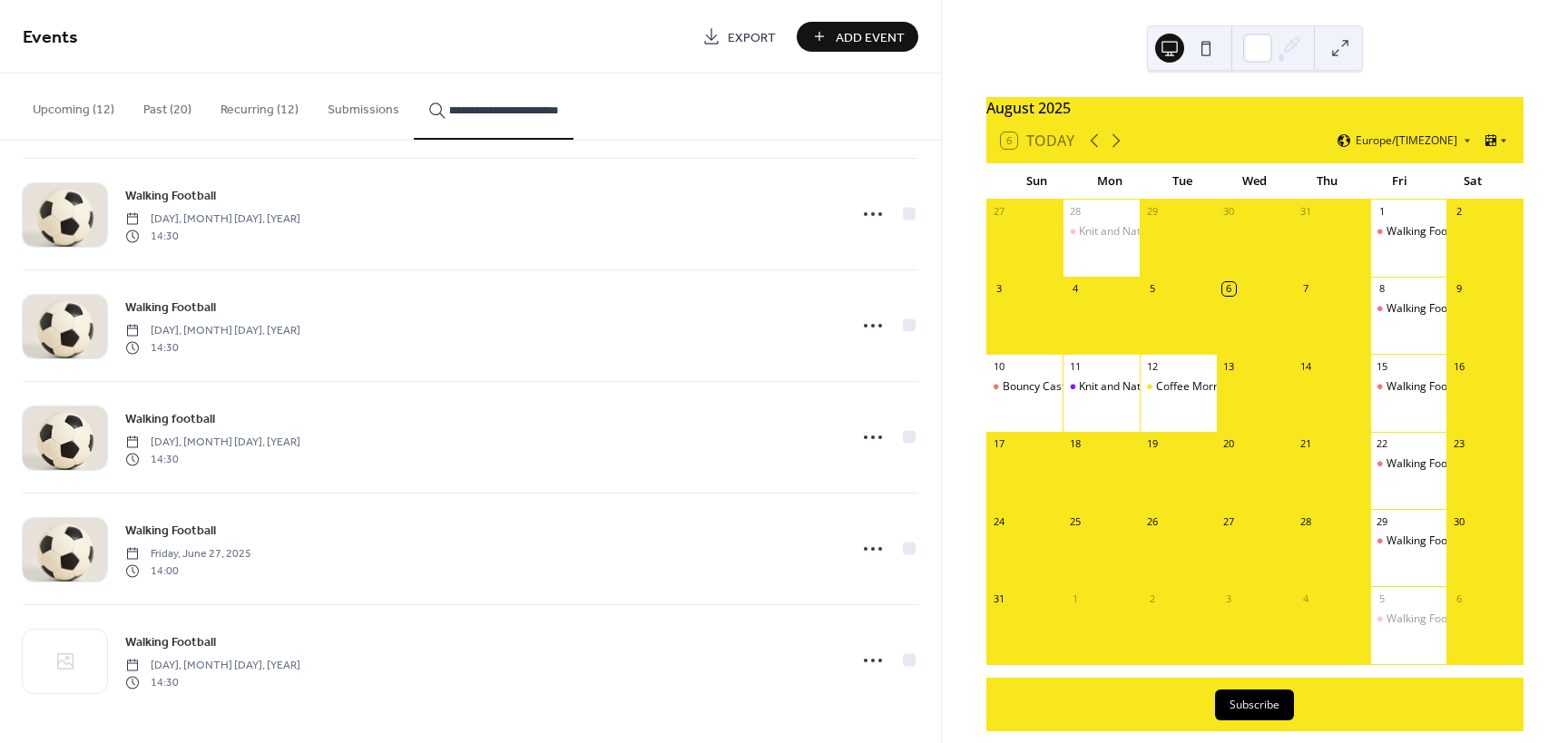 drag, startPoint x: 471, startPoint y: 107, endPoint x: 483, endPoint y: 105, distance: 12.165525 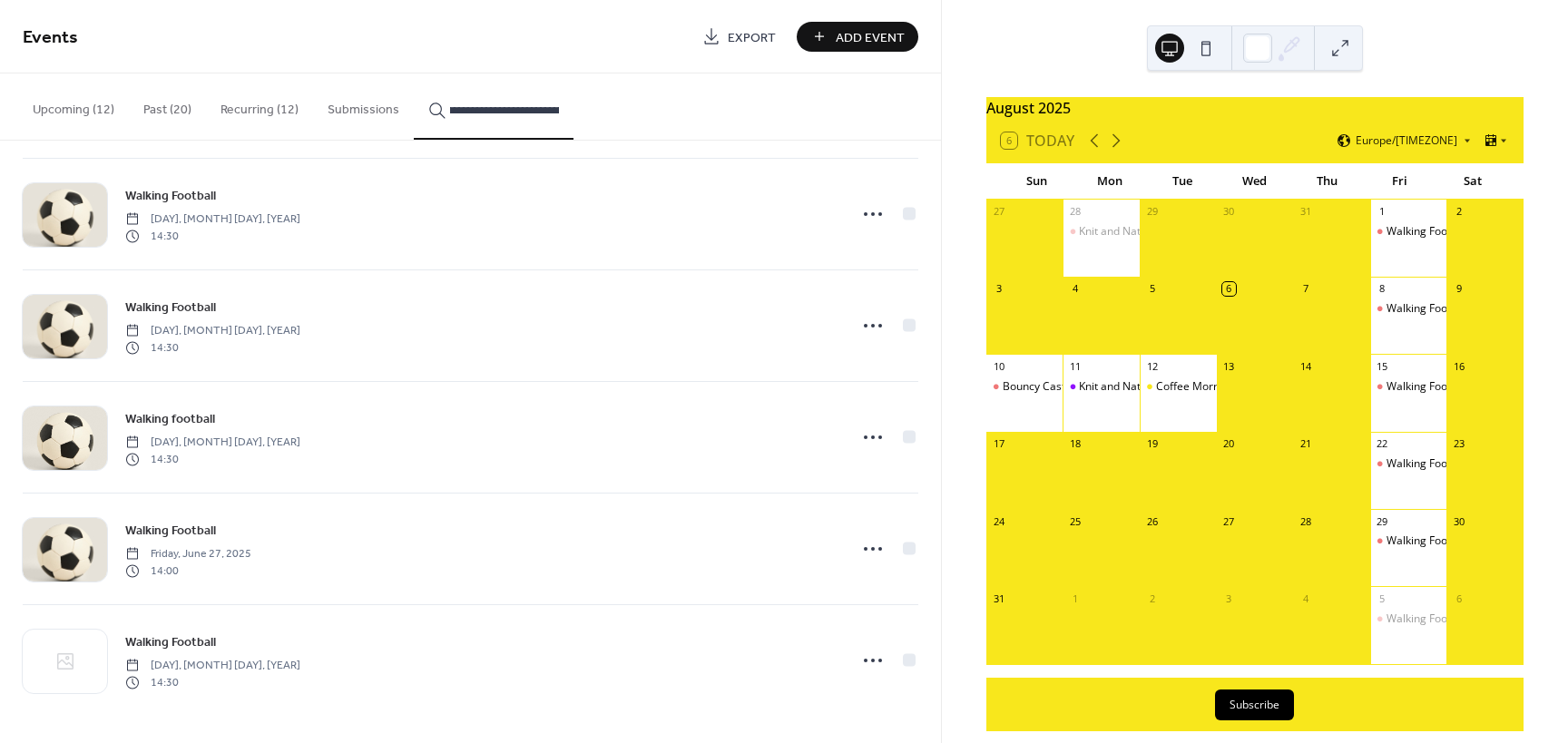 click on "**********" at bounding box center [494, 106] 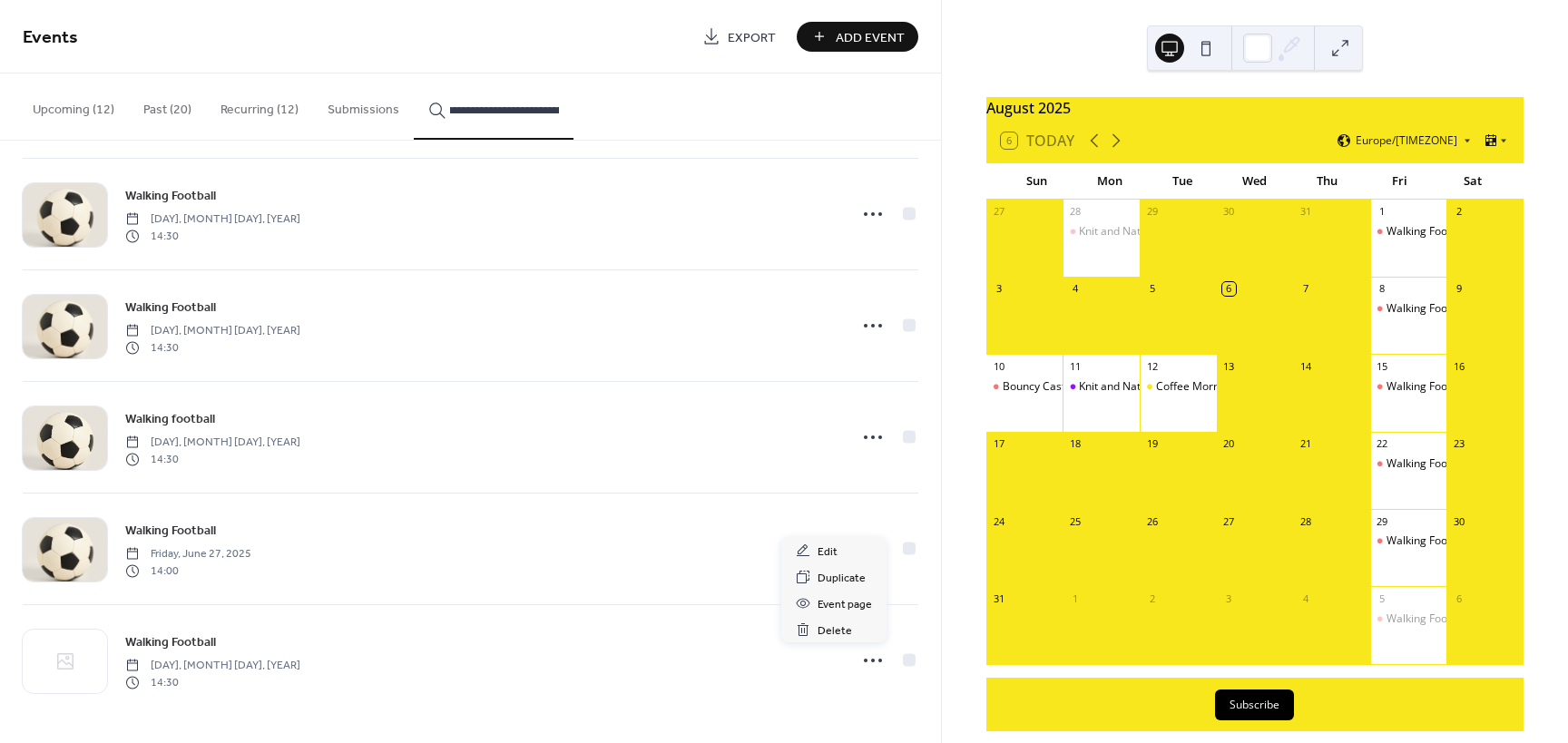 scroll, scrollTop: 0, scrollLeft: 0, axis: both 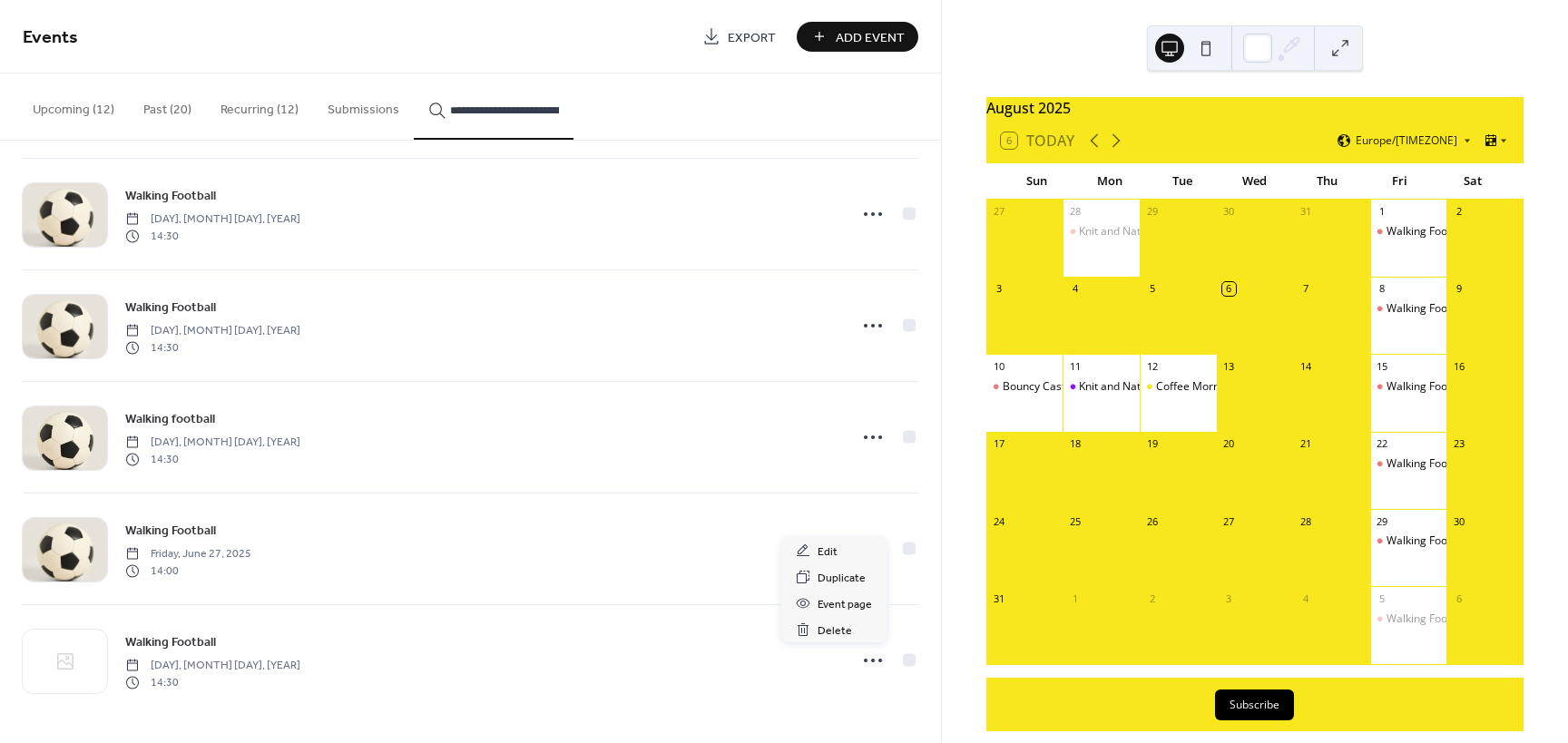click on "Walking Football Friday, September 5, 2025 14:30" at bounding box center [470, 660] 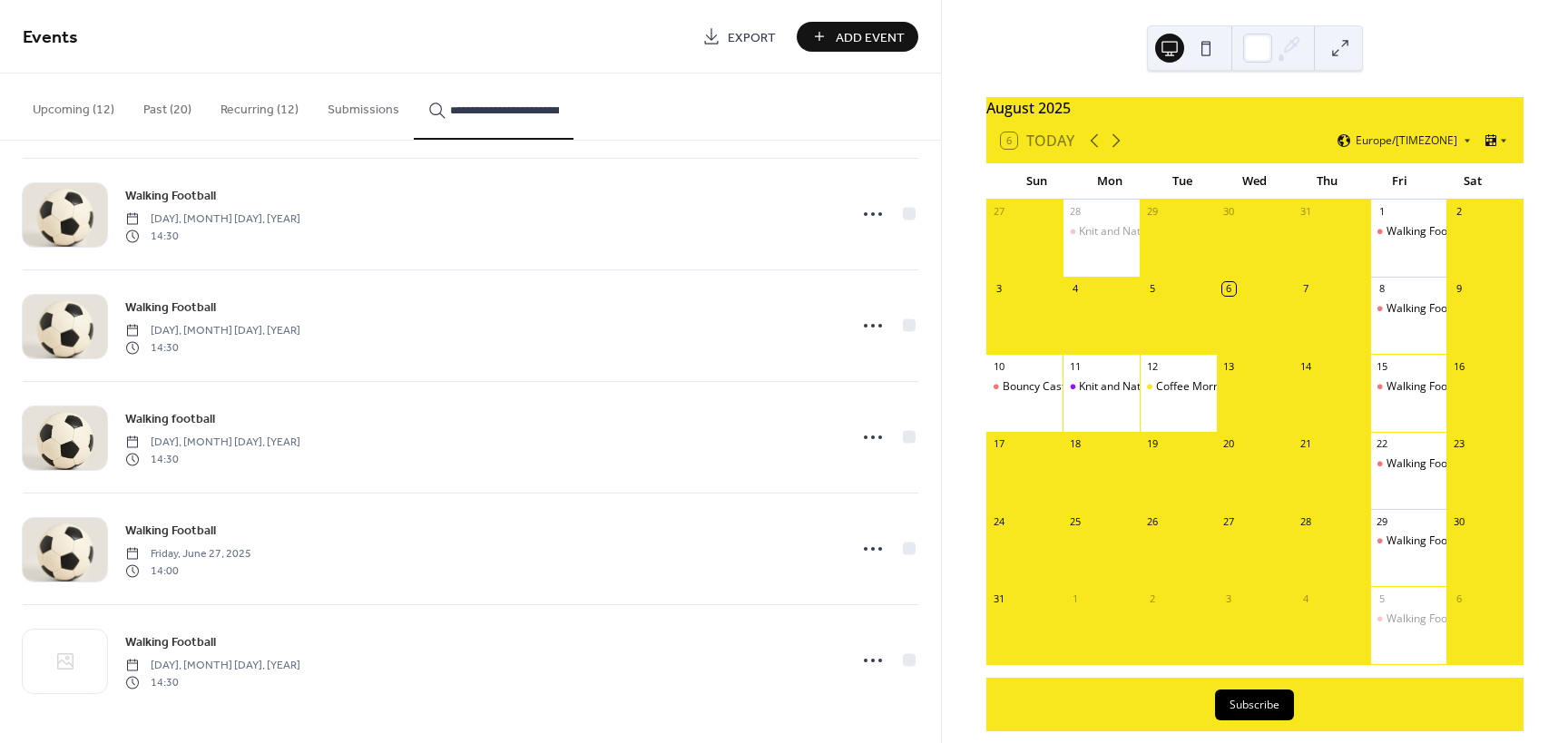 scroll, scrollTop: 344, scrollLeft: 0, axis: vertical 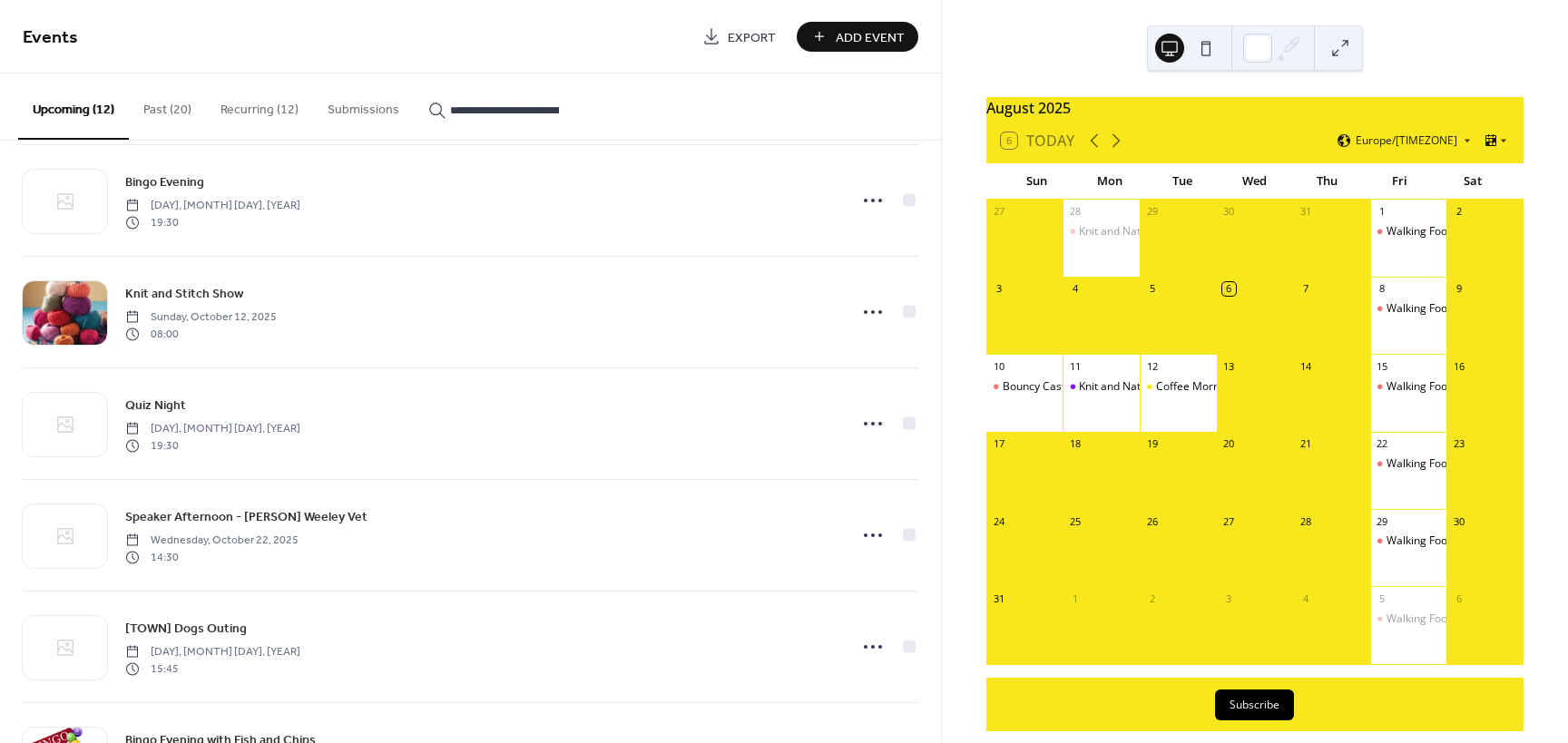 click on "Recurring (12)" at bounding box center [260, 105] 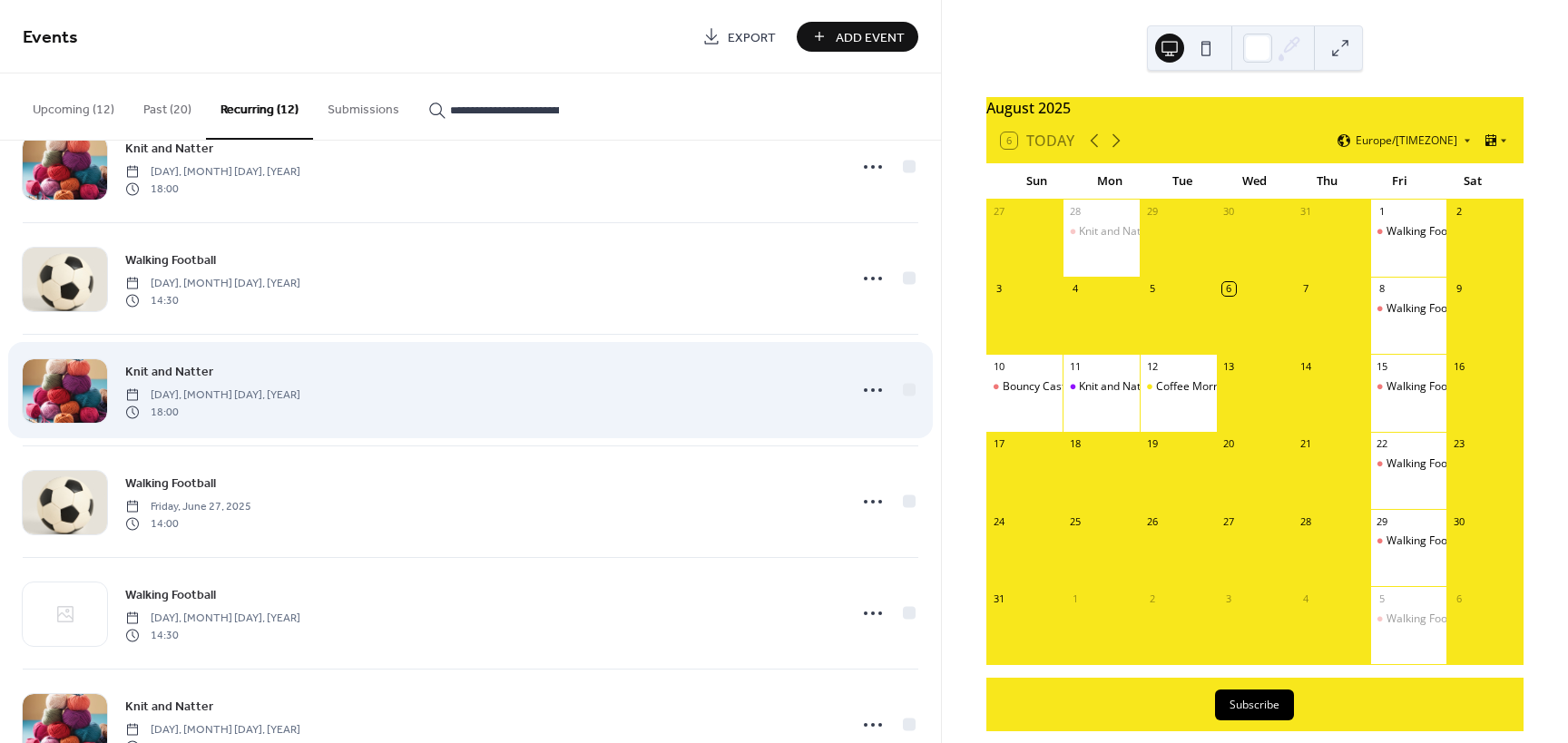 scroll, scrollTop: 790, scrollLeft: 0, axis: vertical 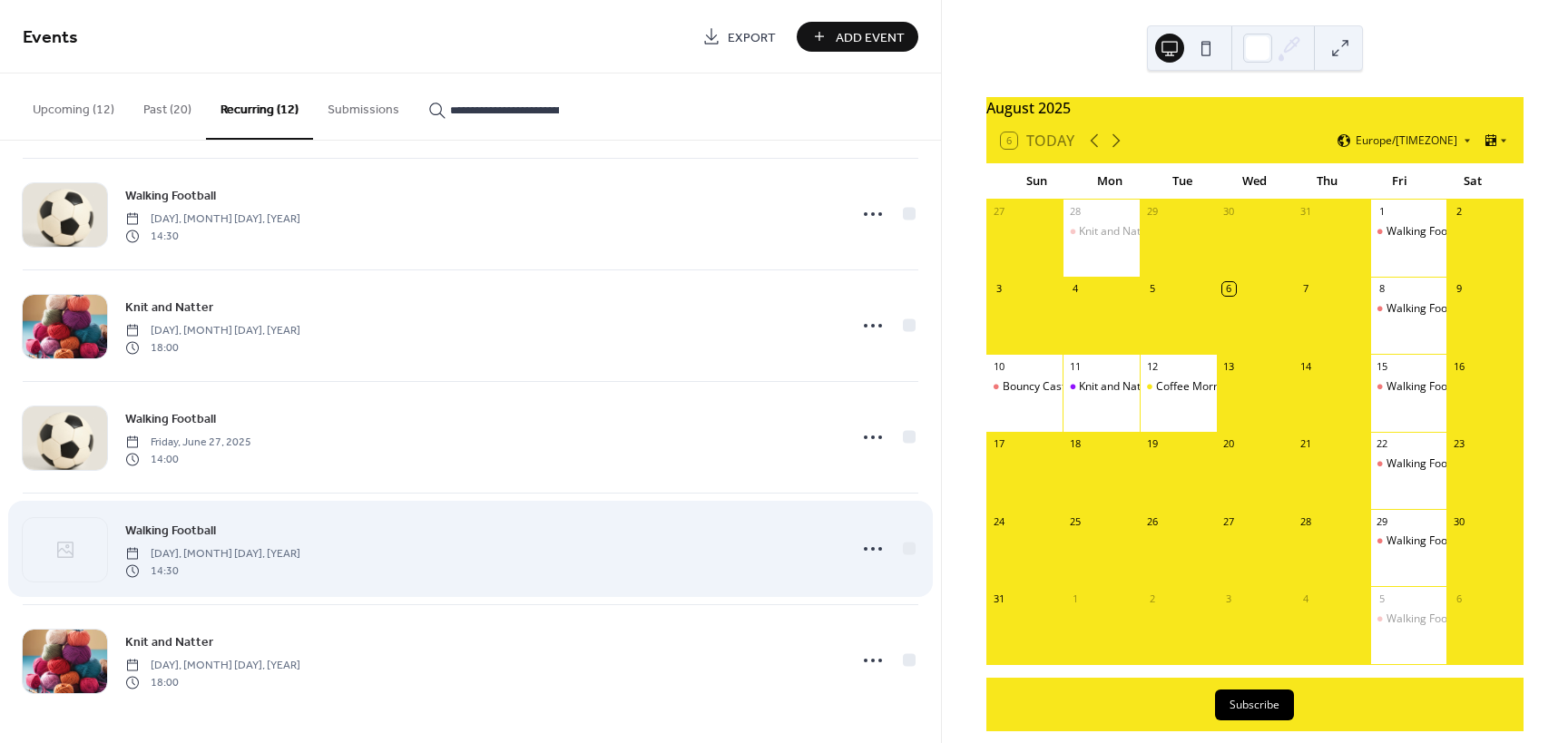 click on "Walking Football" at bounding box center (171, 531) 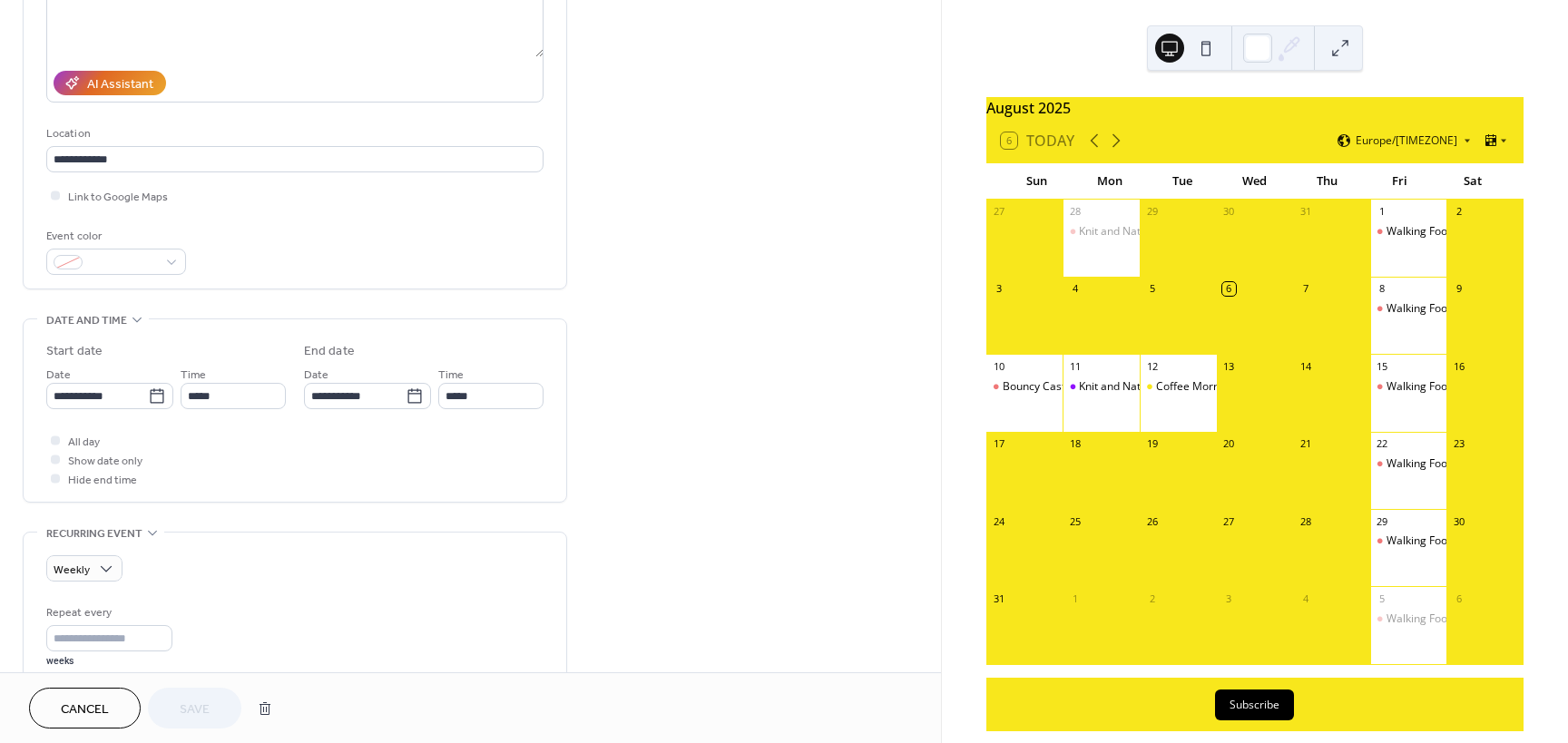 scroll, scrollTop: 454, scrollLeft: 0, axis: vertical 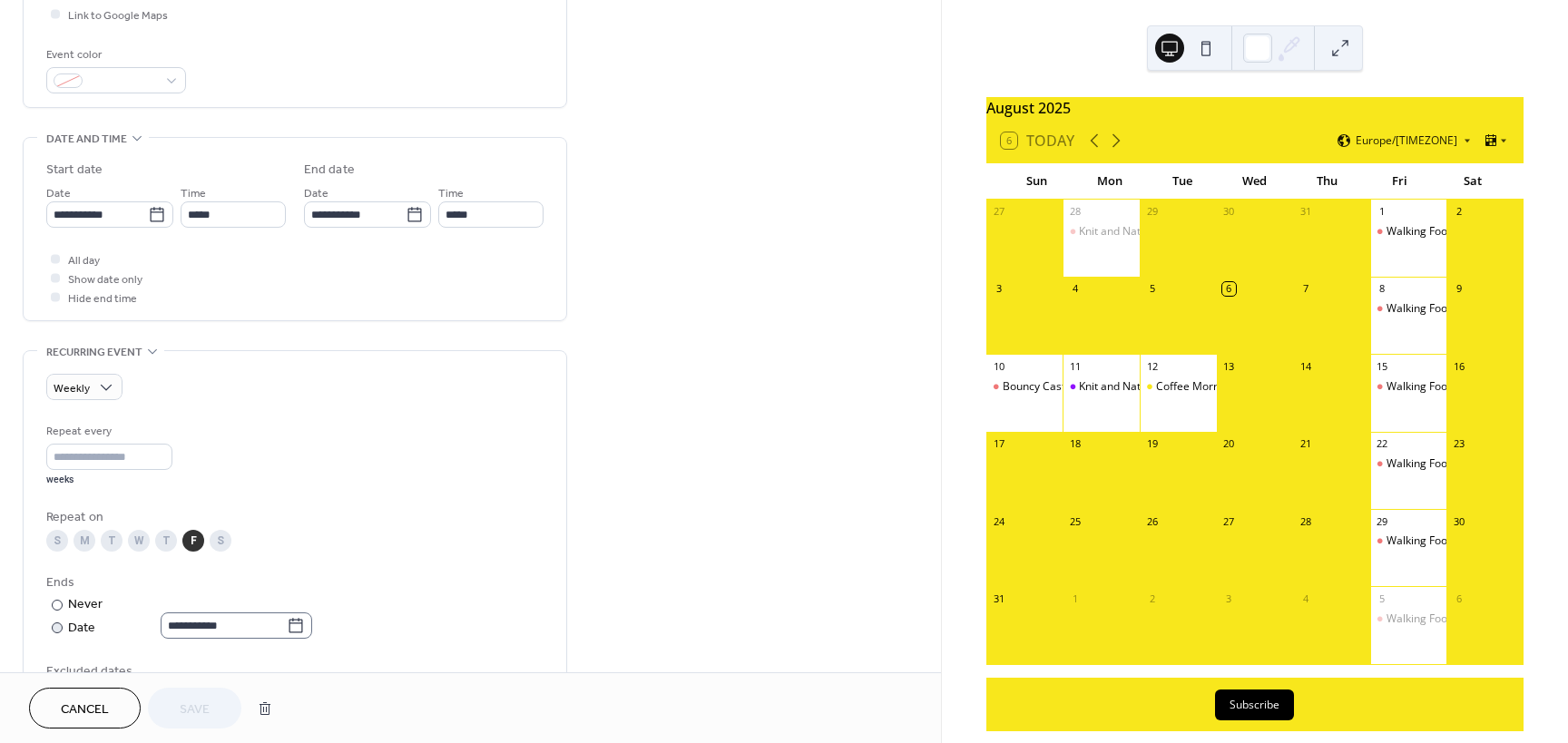 click 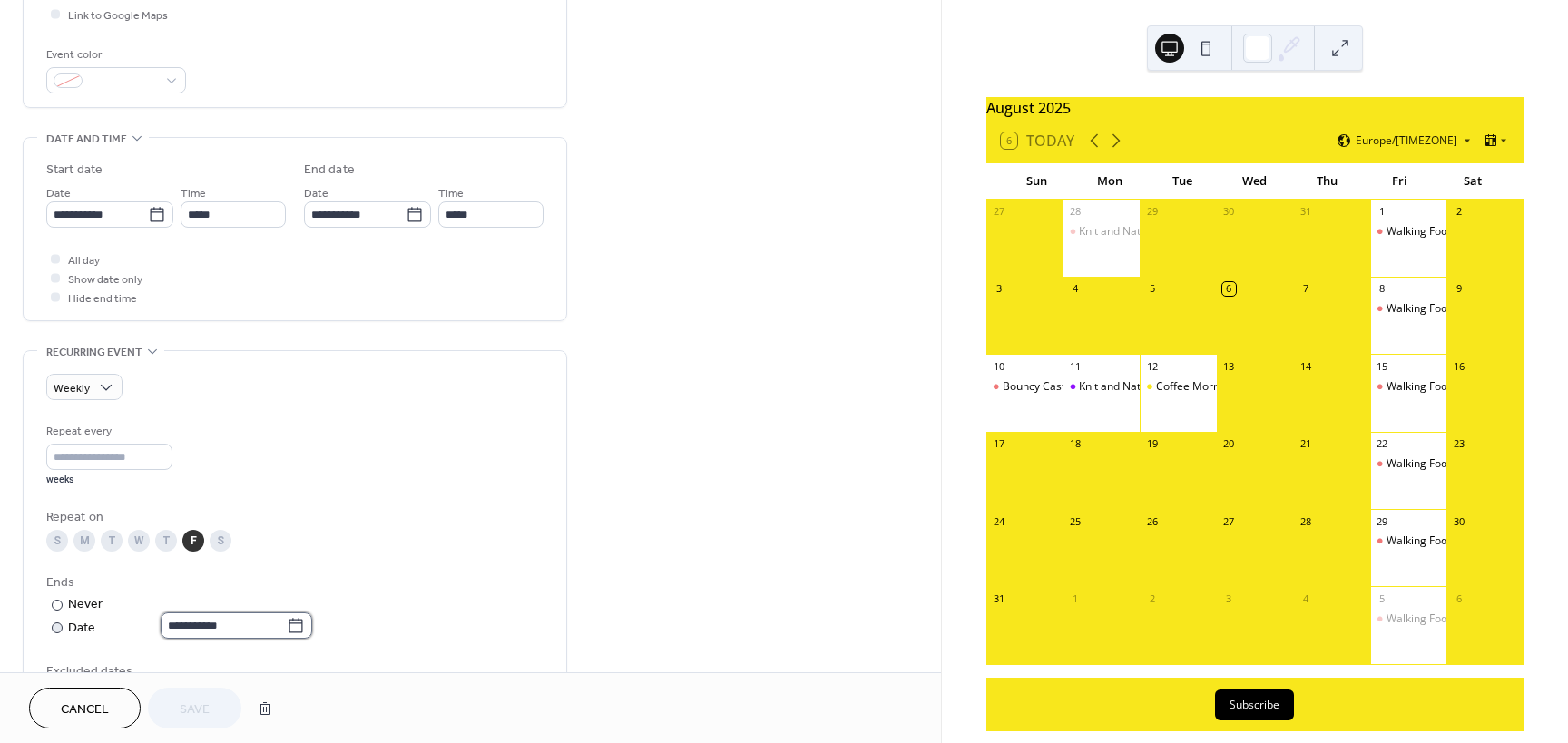 click on "**********" at bounding box center (223, 625) 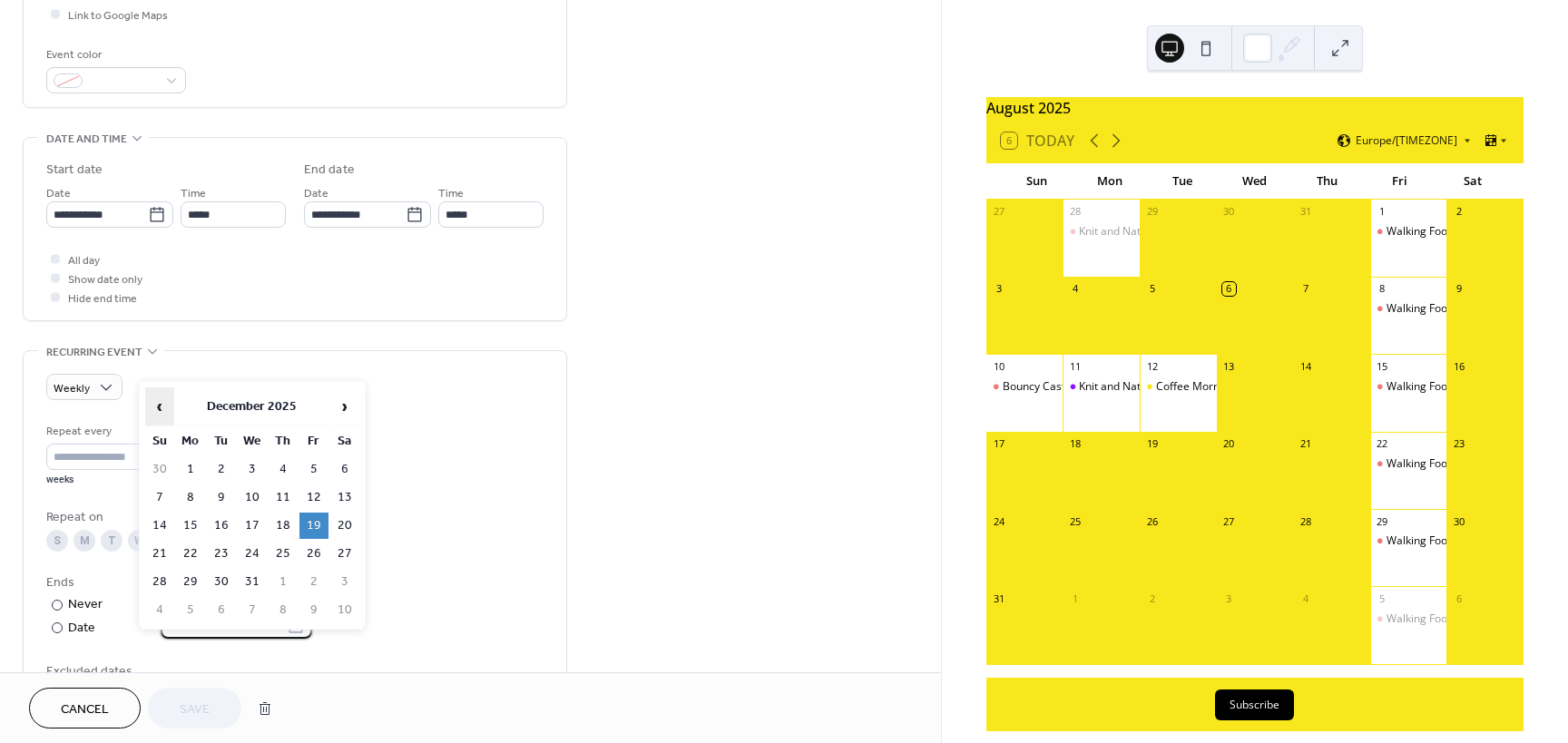 click on "‹" at bounding box center [160, 406] 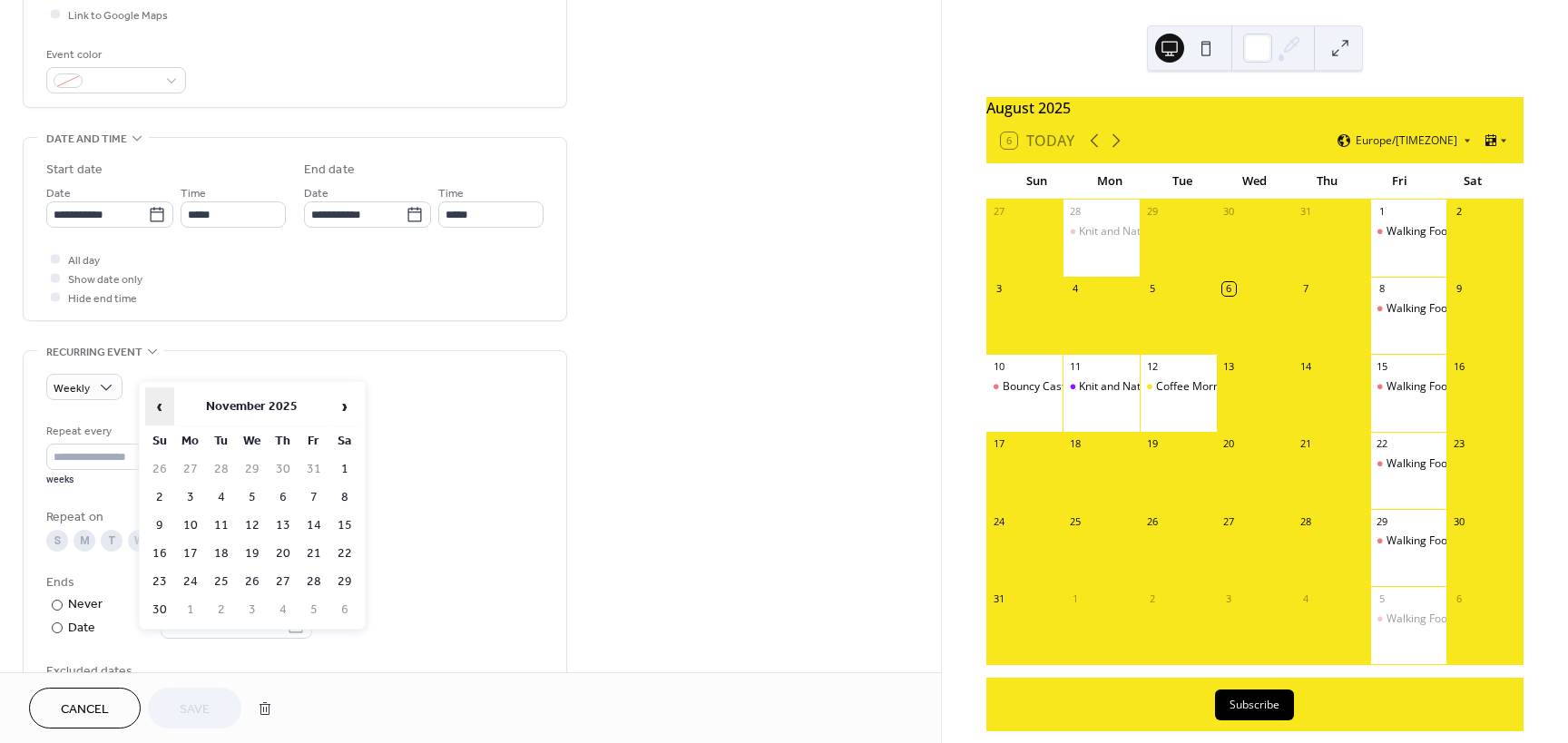 click on "‹" at bounding box center [160, 406] 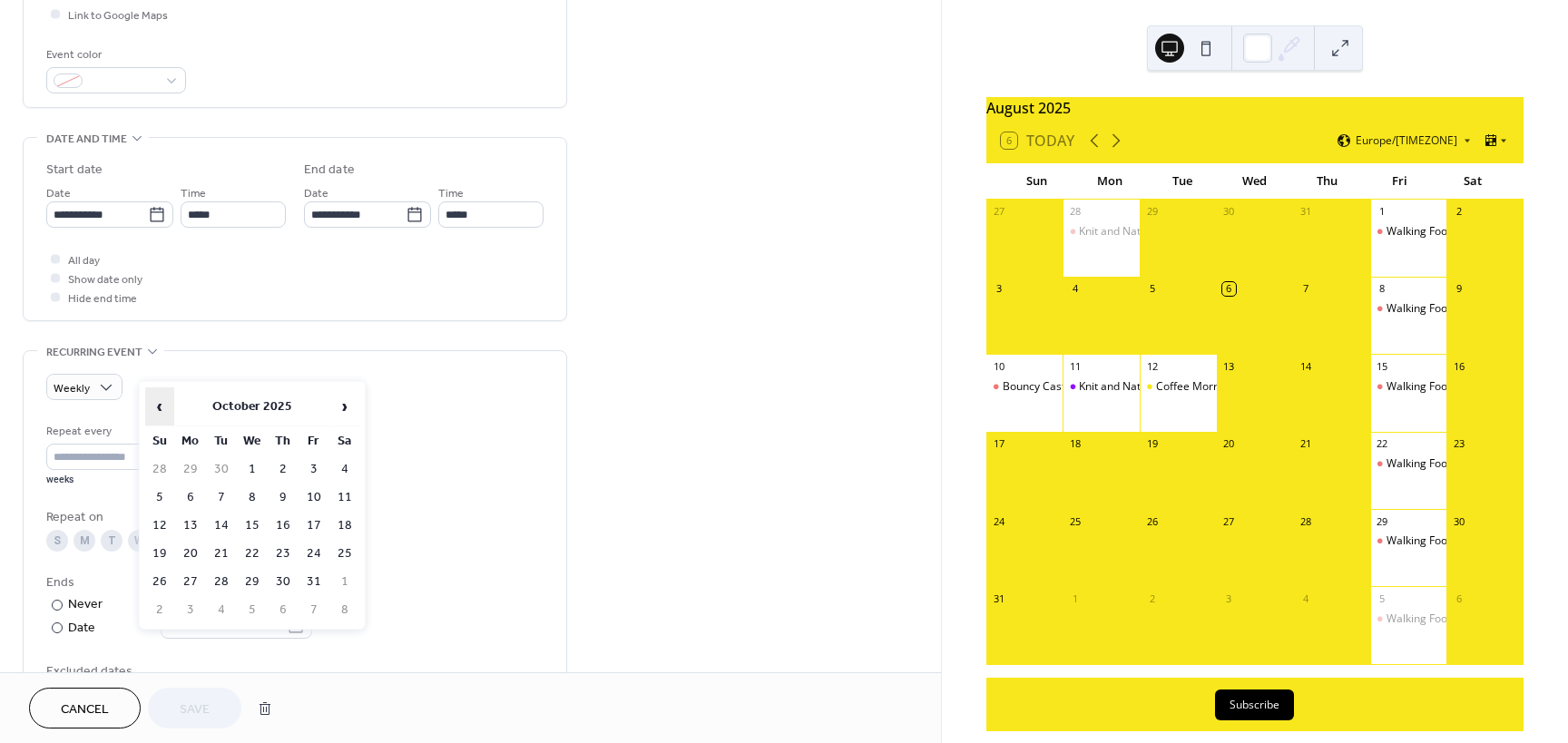click on "‹" at bounding box center [160, 406] 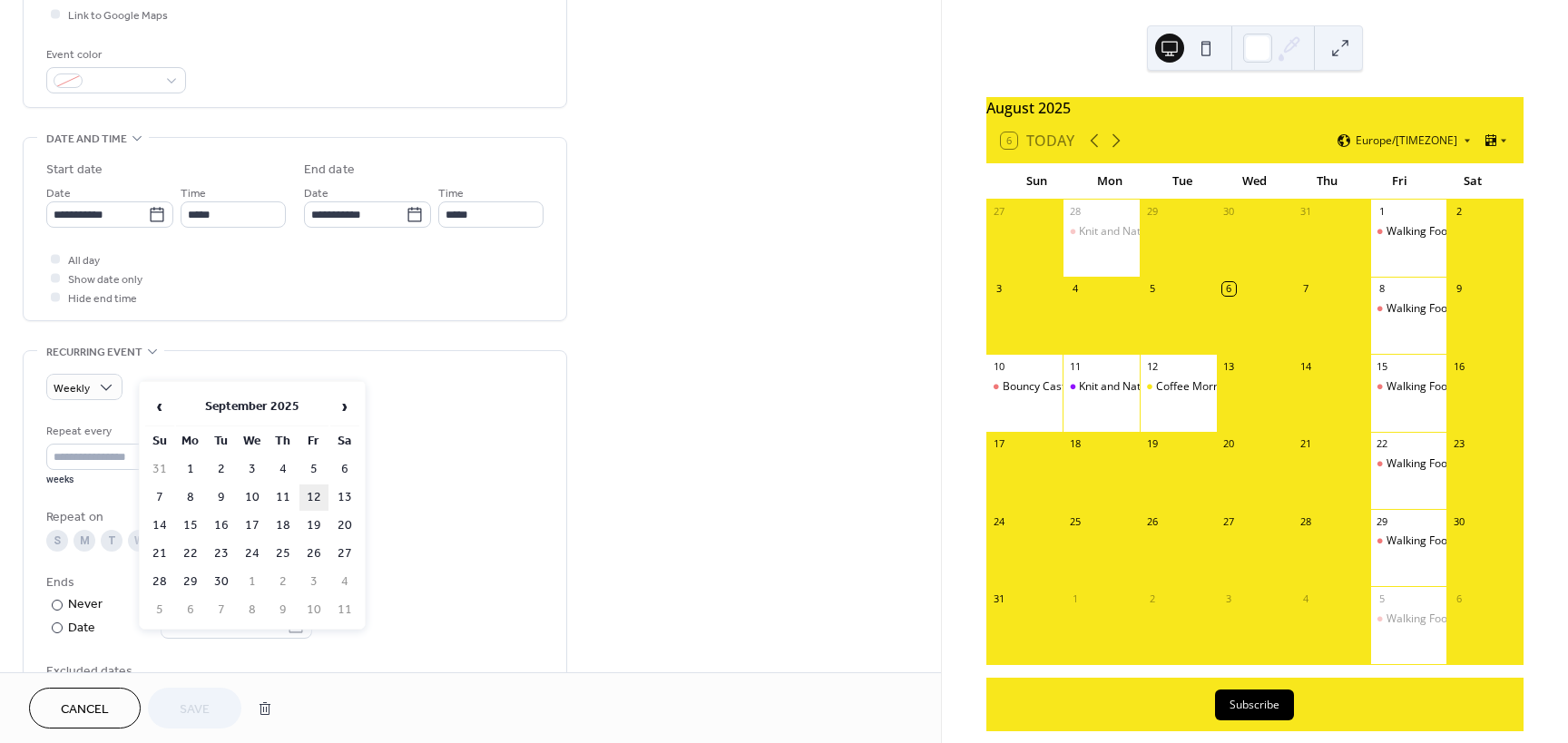 click on "12" at bounding box center [314, 497] 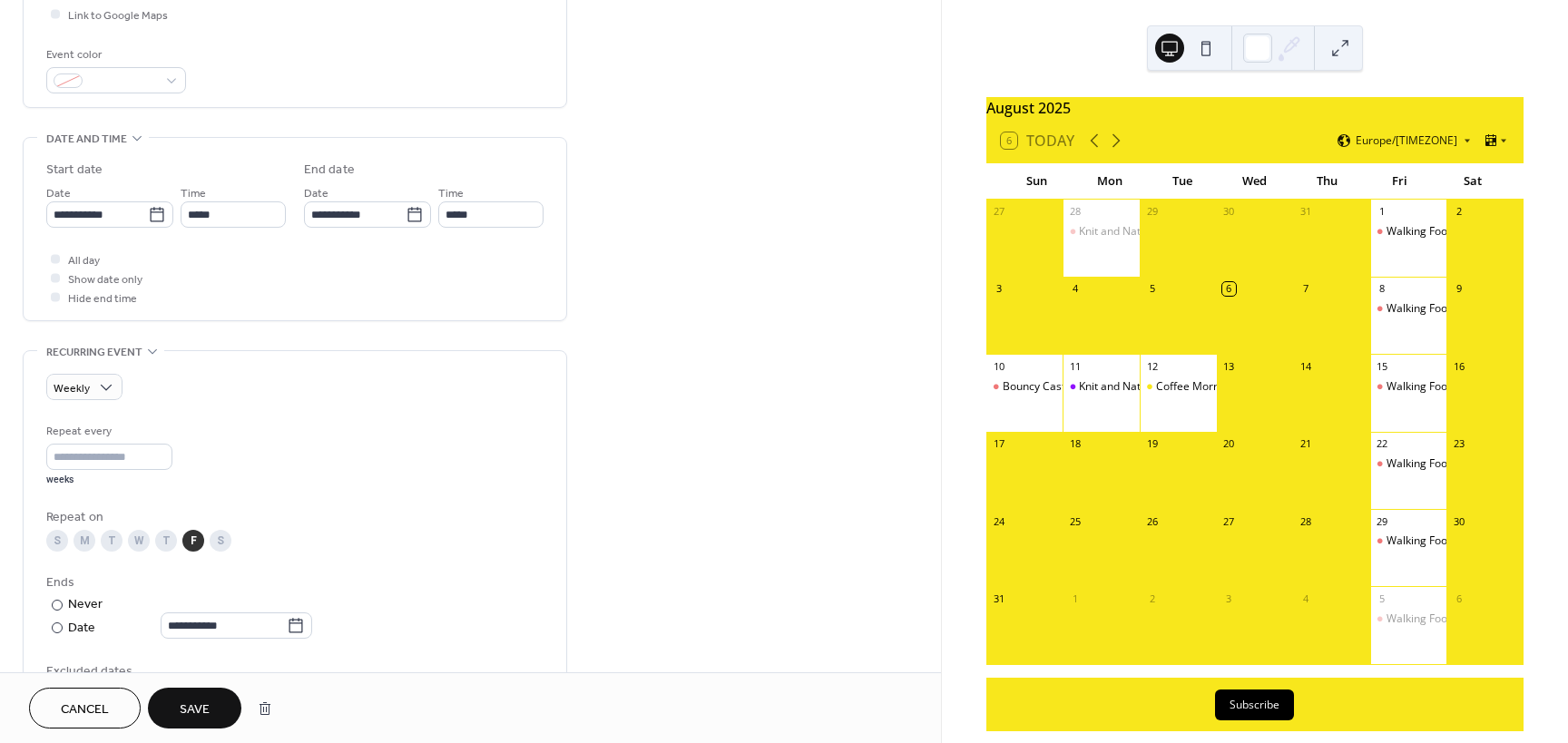 click on "Save" at bounding box center [194, 709] 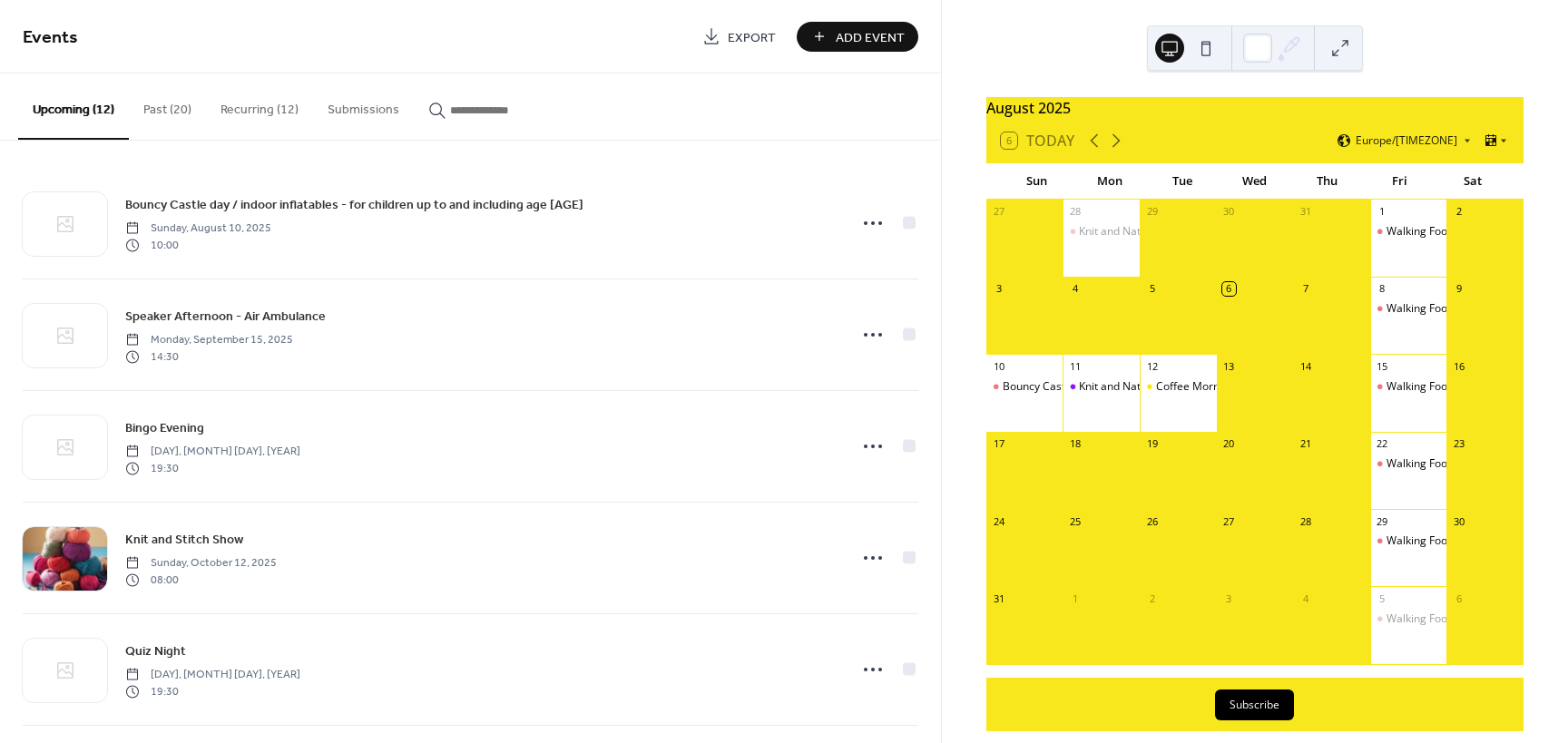 click on "Add Event" at bounding box center (870, 37) 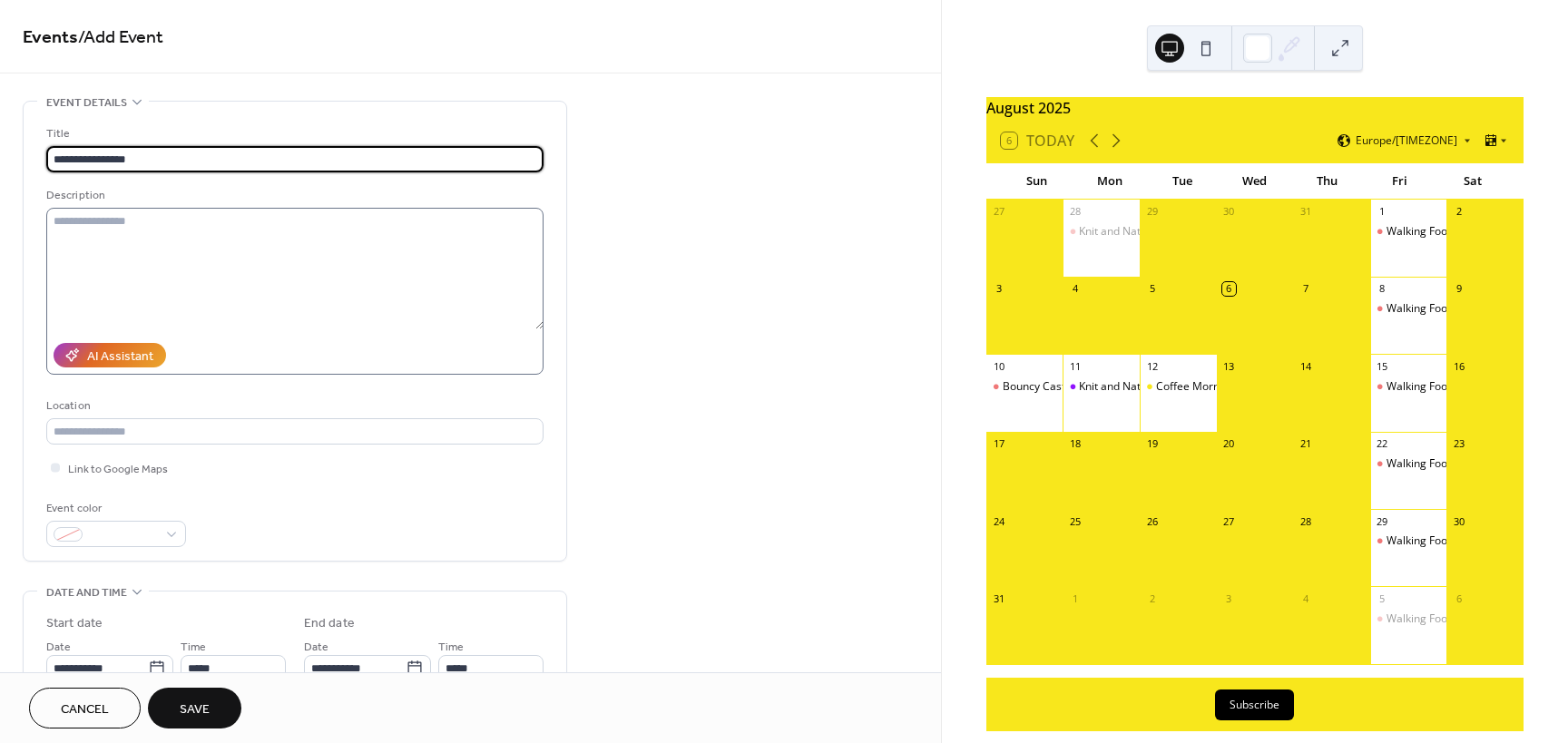 type on "**********" 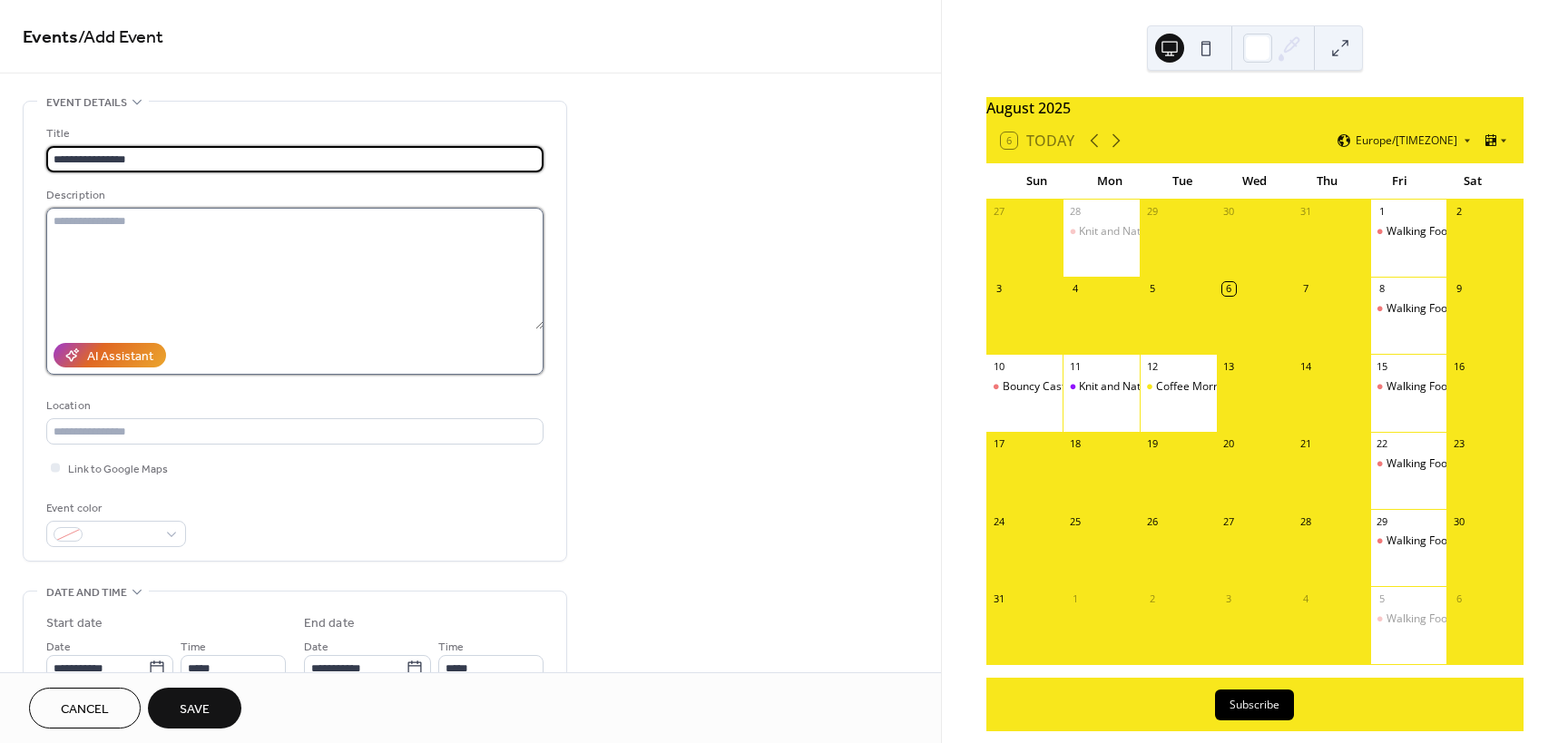 click at bounding box center (295, 269) 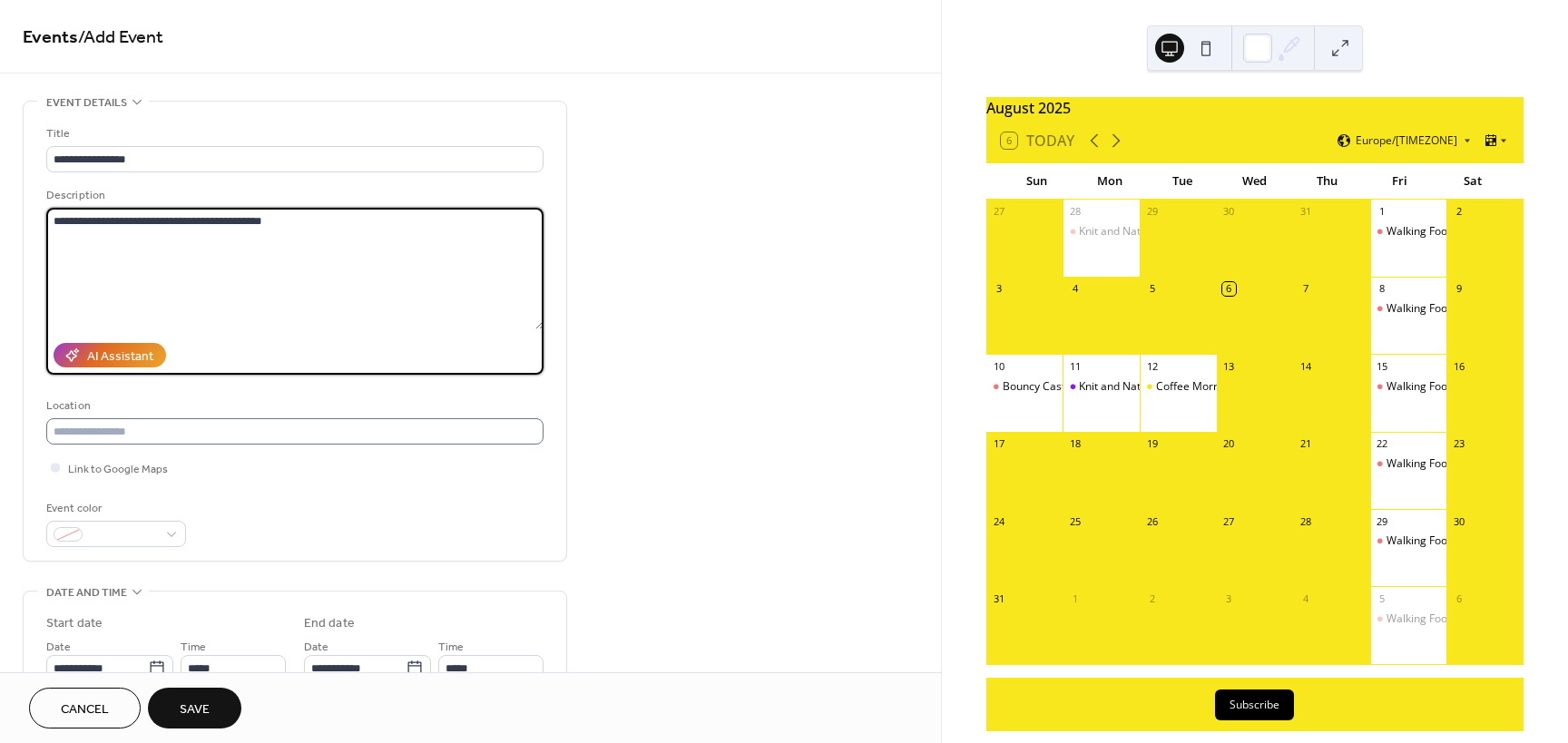 type on "**********" 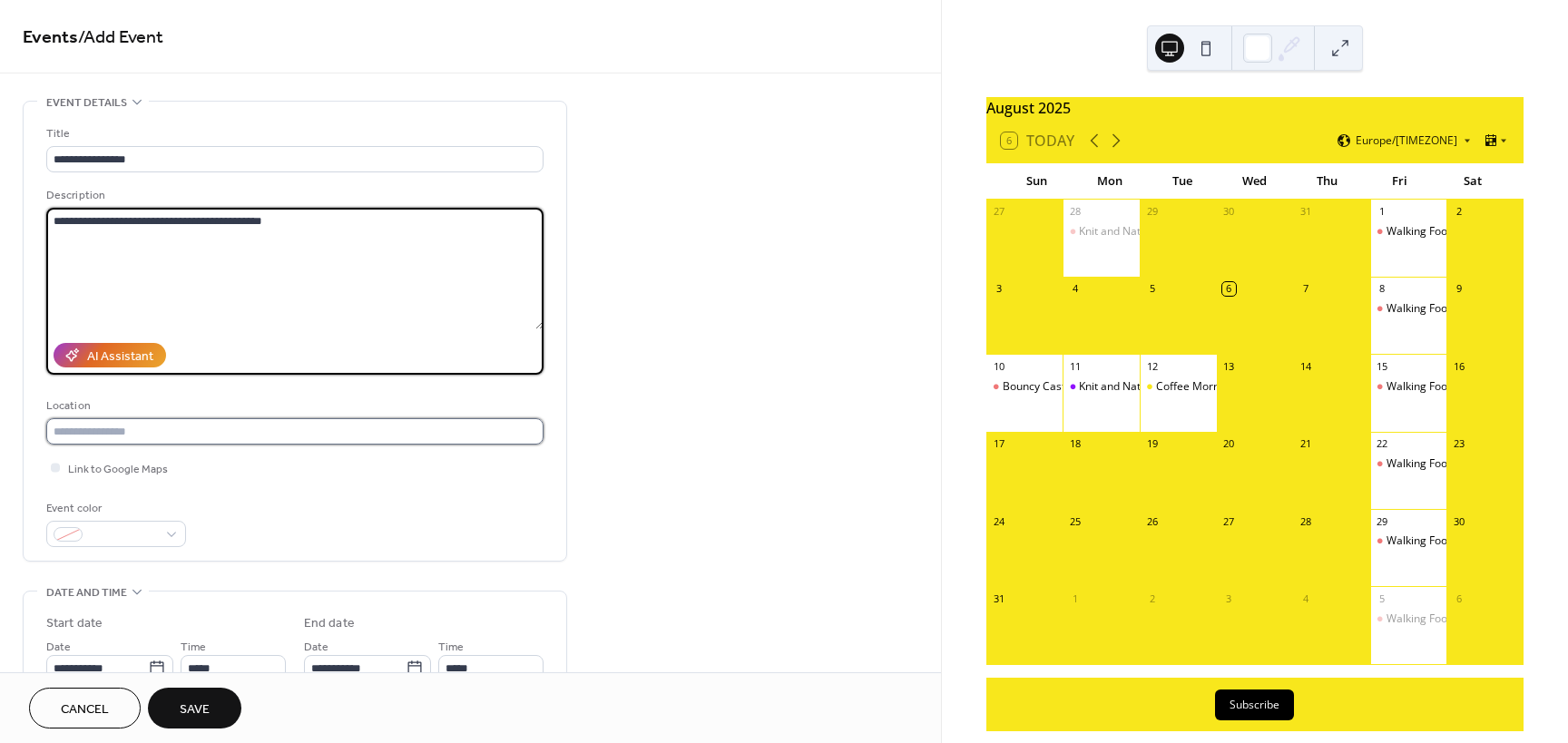 click at bounding box center [295, 431] 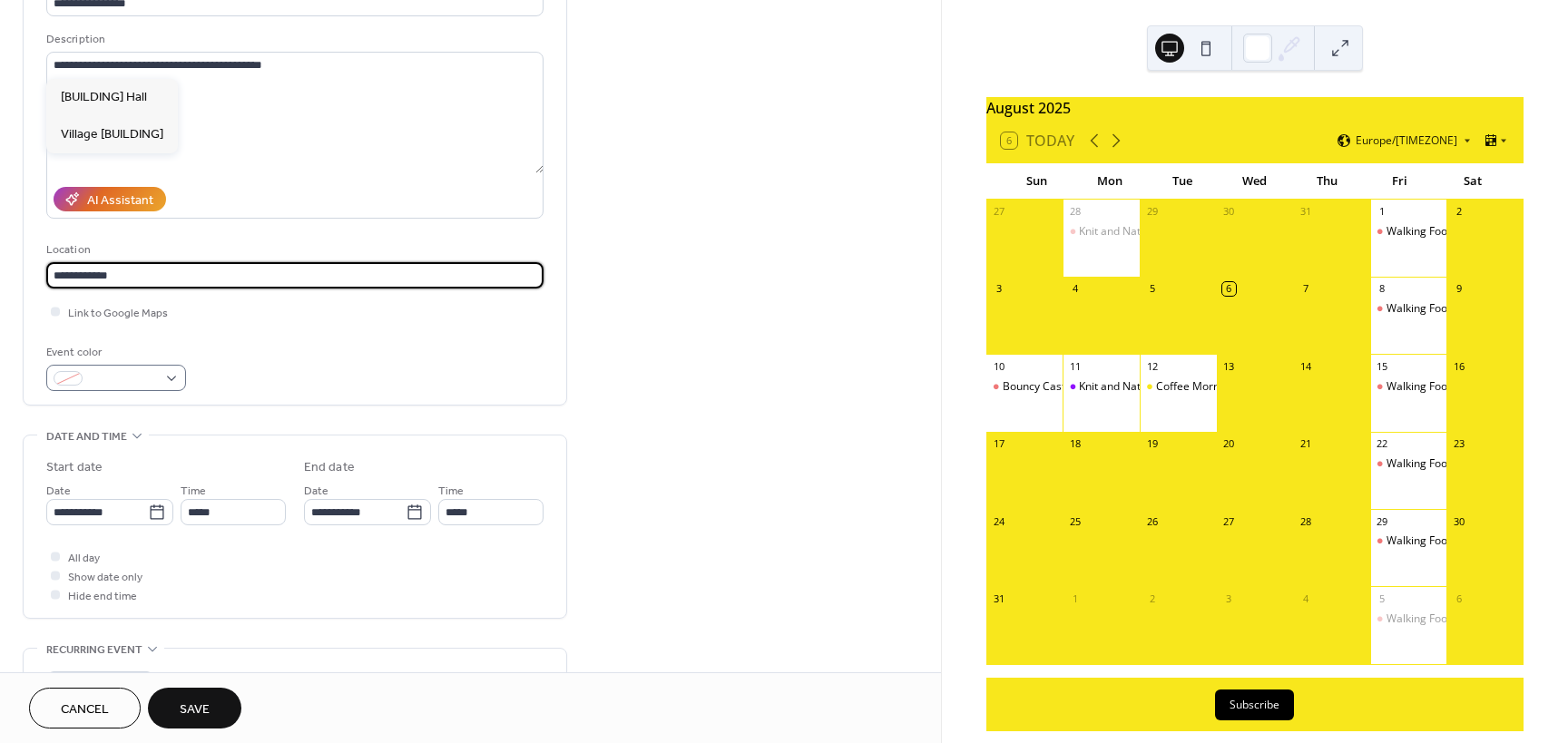 scroll, scrollTop: 181, scrollLeft: 0, axis: vertical 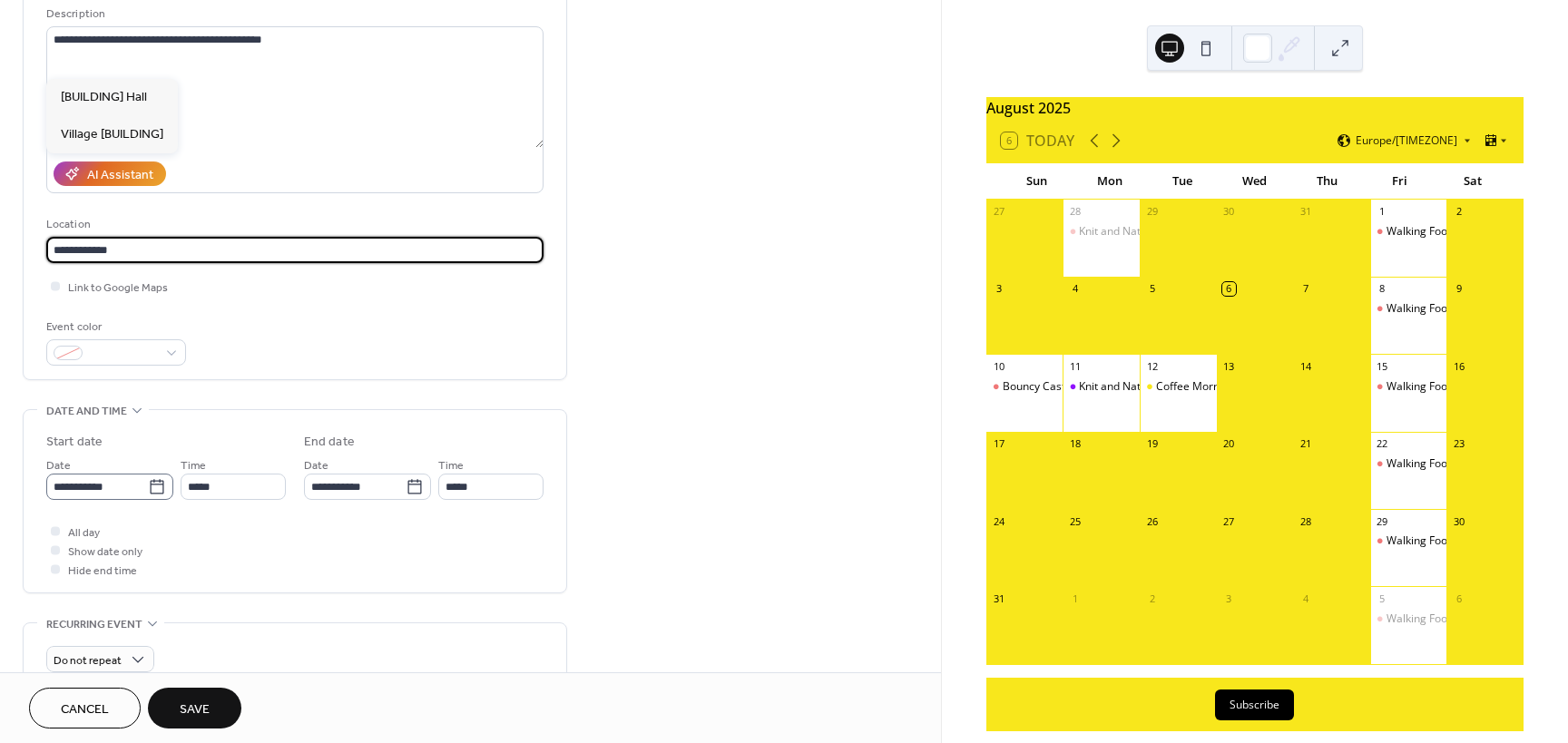 type on "**********" 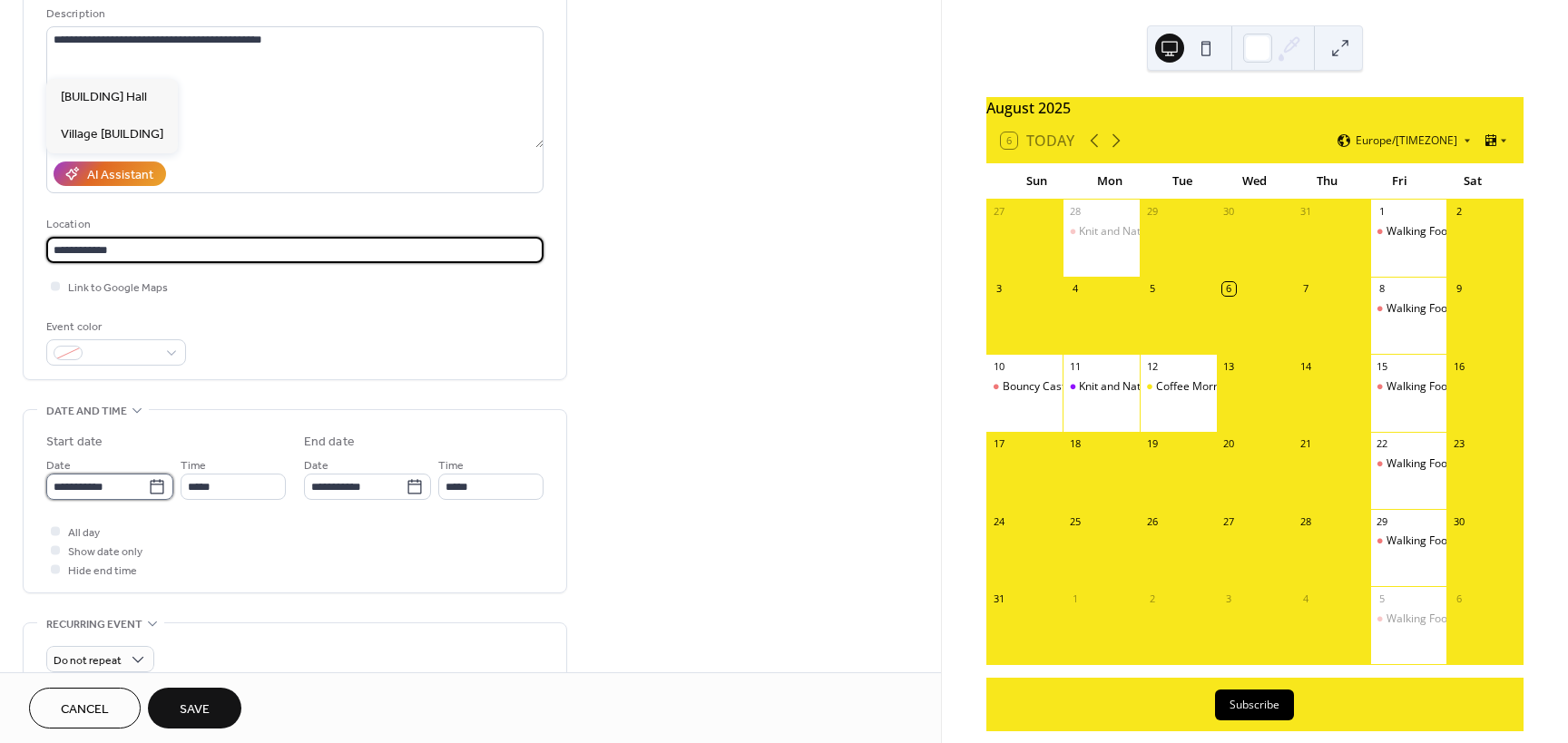 click on "**********" at bounding box center (97, 486) 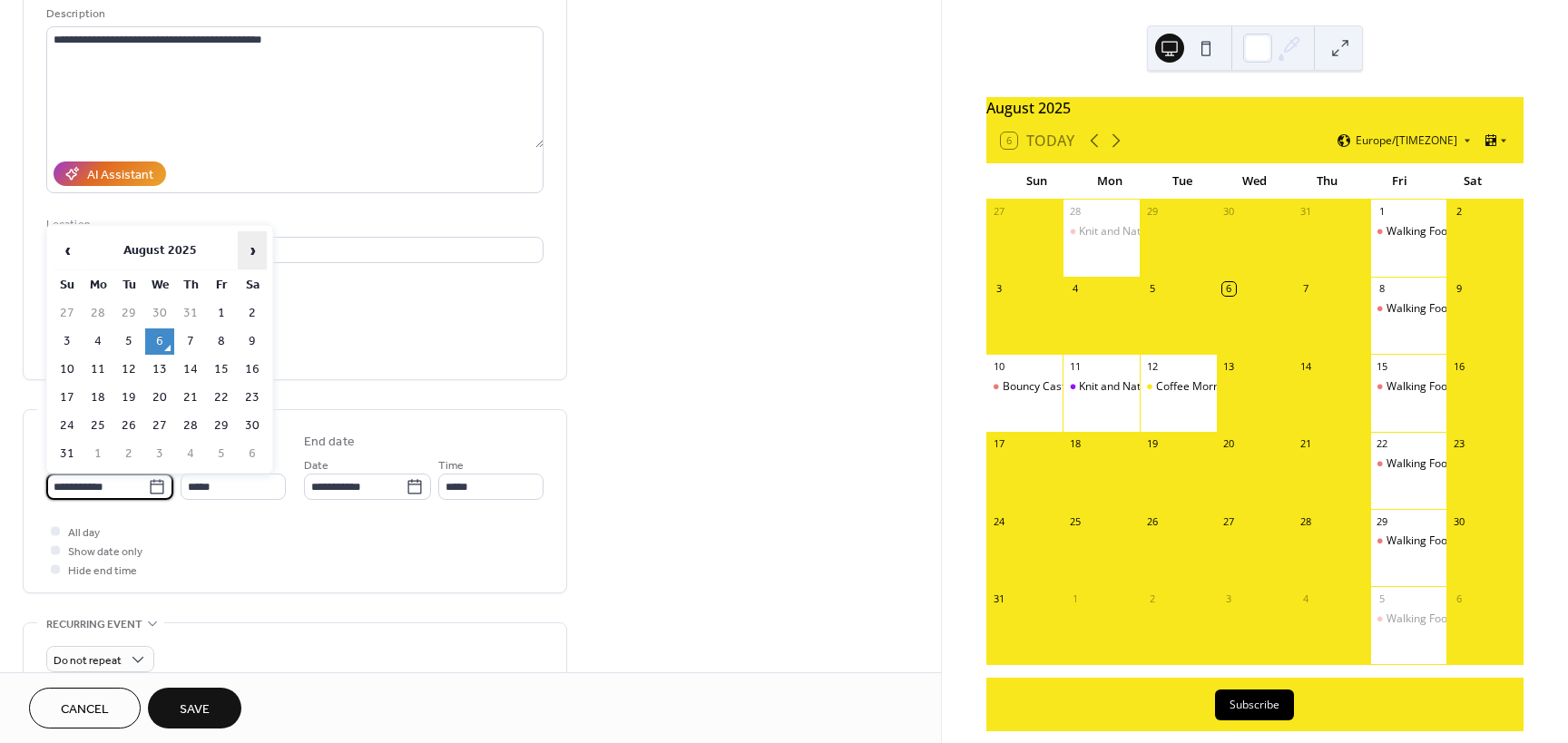click on "›" at bounding box center (252, 250) 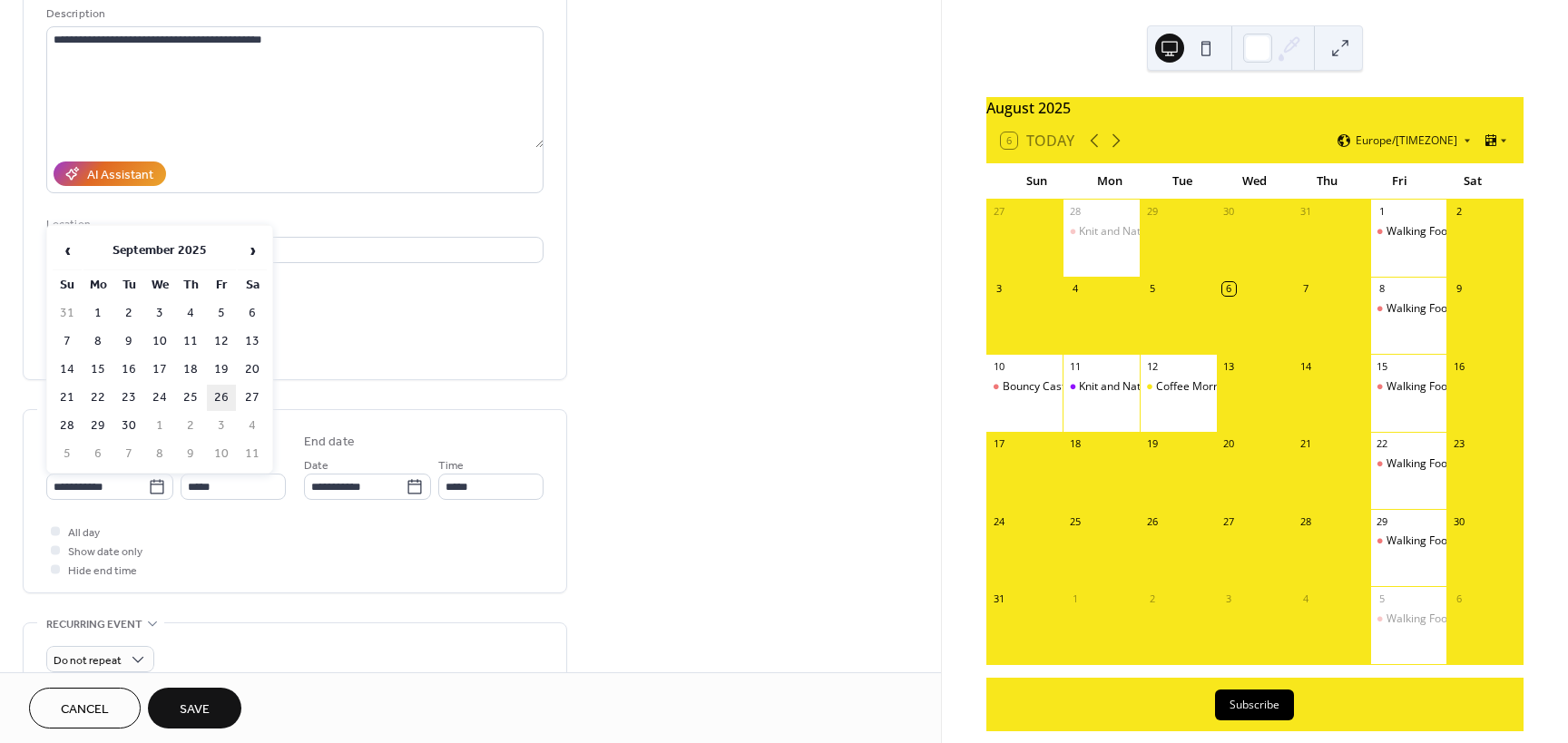 click on "26" at bounding box center [221, 397] 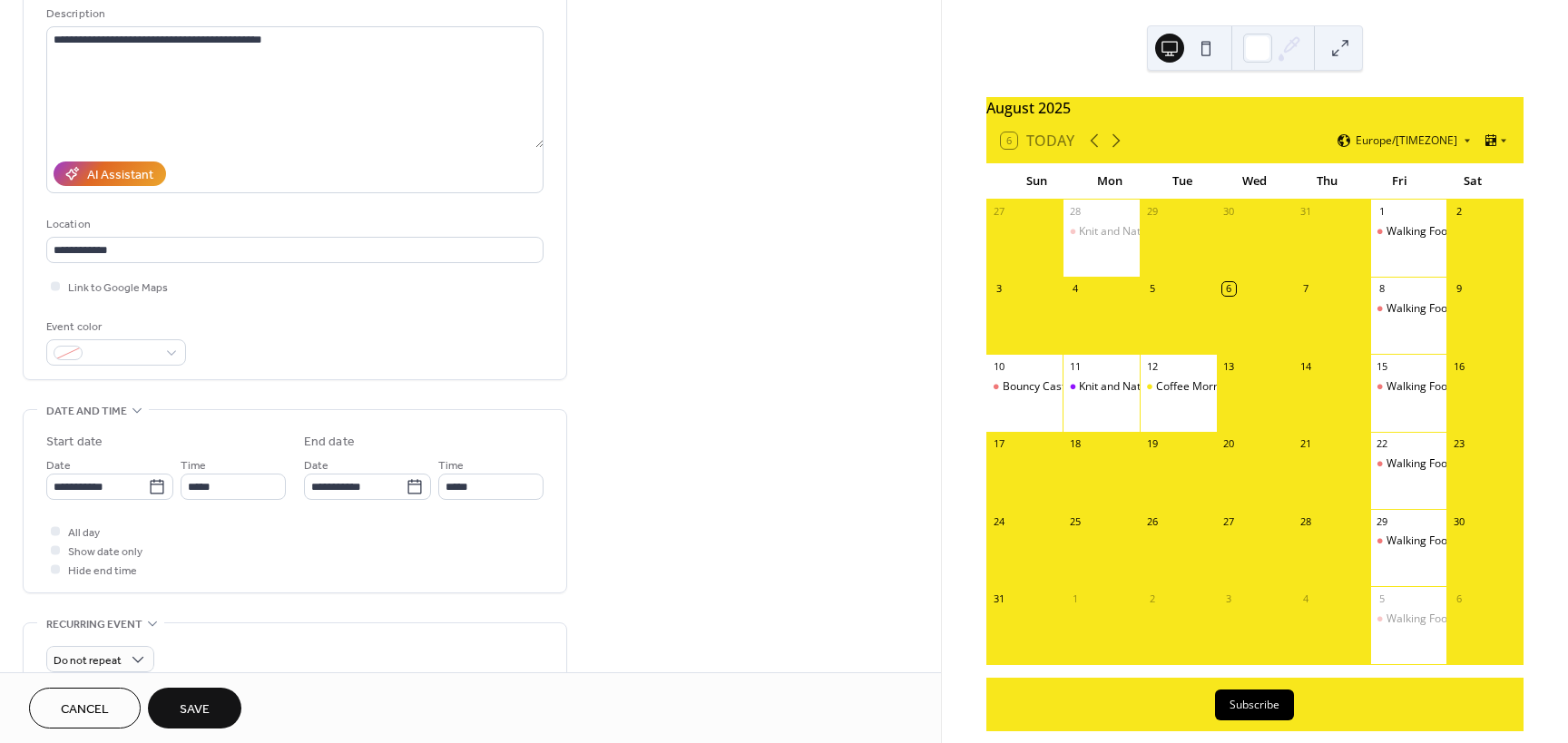 type on "**********" 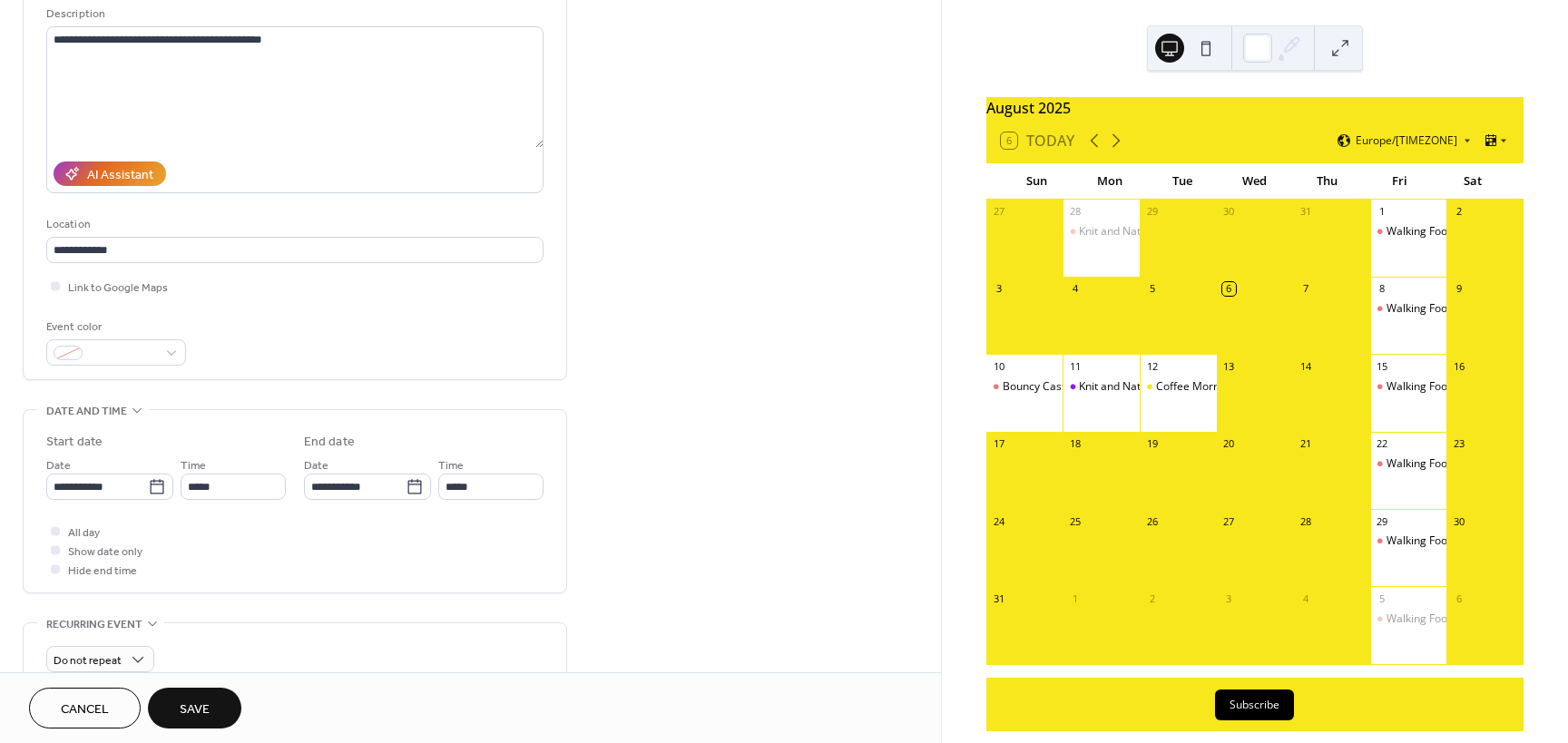 type on "**********" 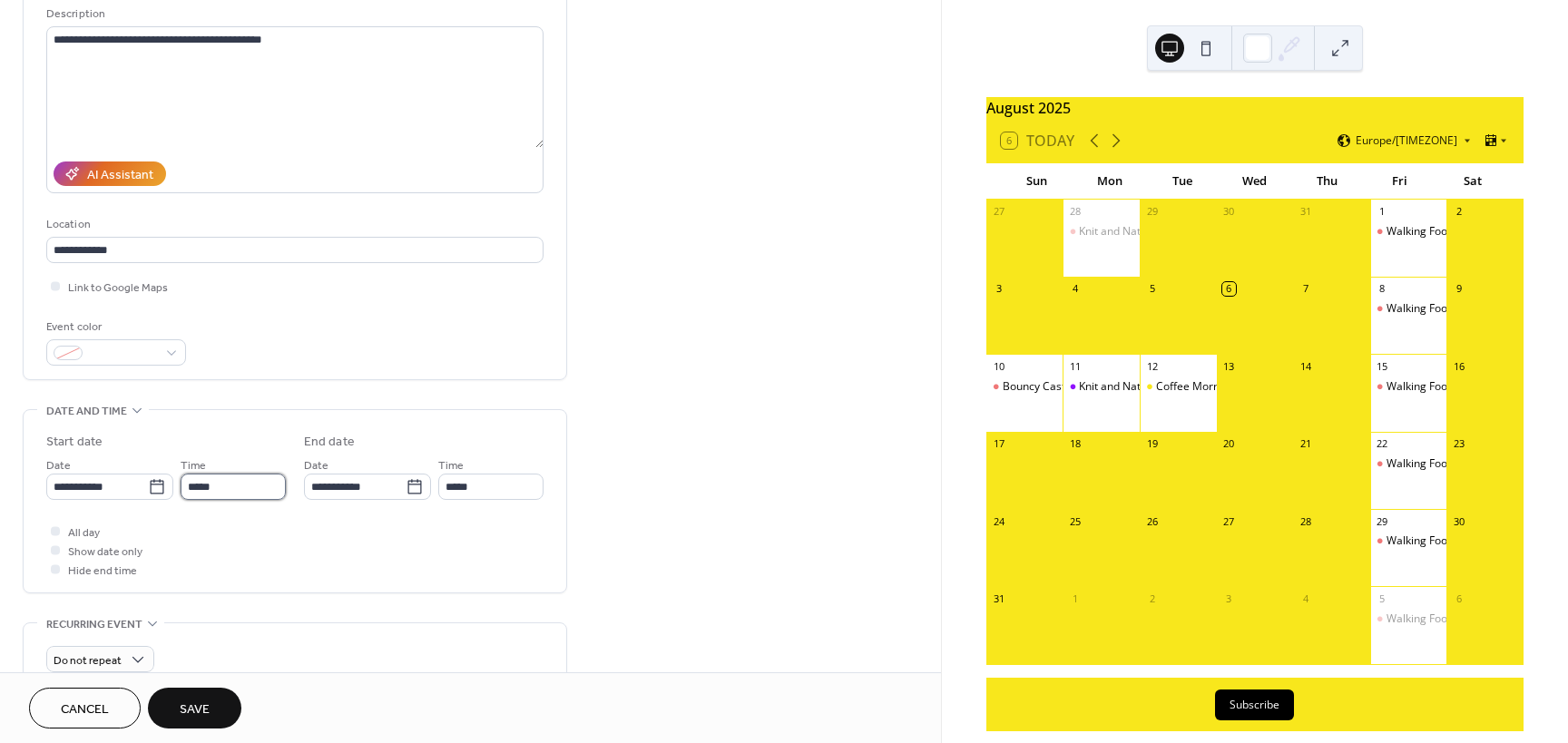 click on "*****" at bounding box center [233, 486] 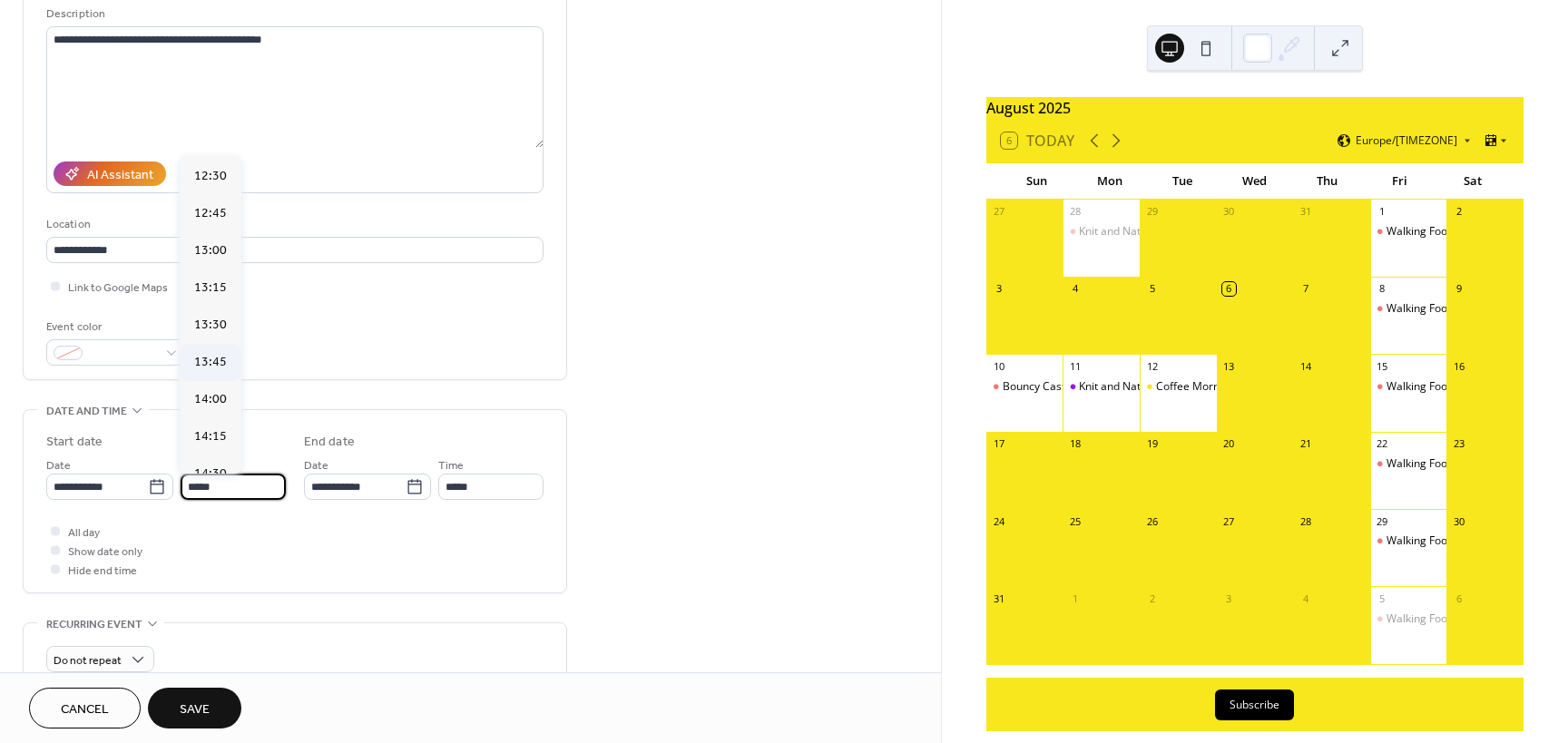 scroll, scrollTop: 1967, scrollLeft: 0, axis: vertical 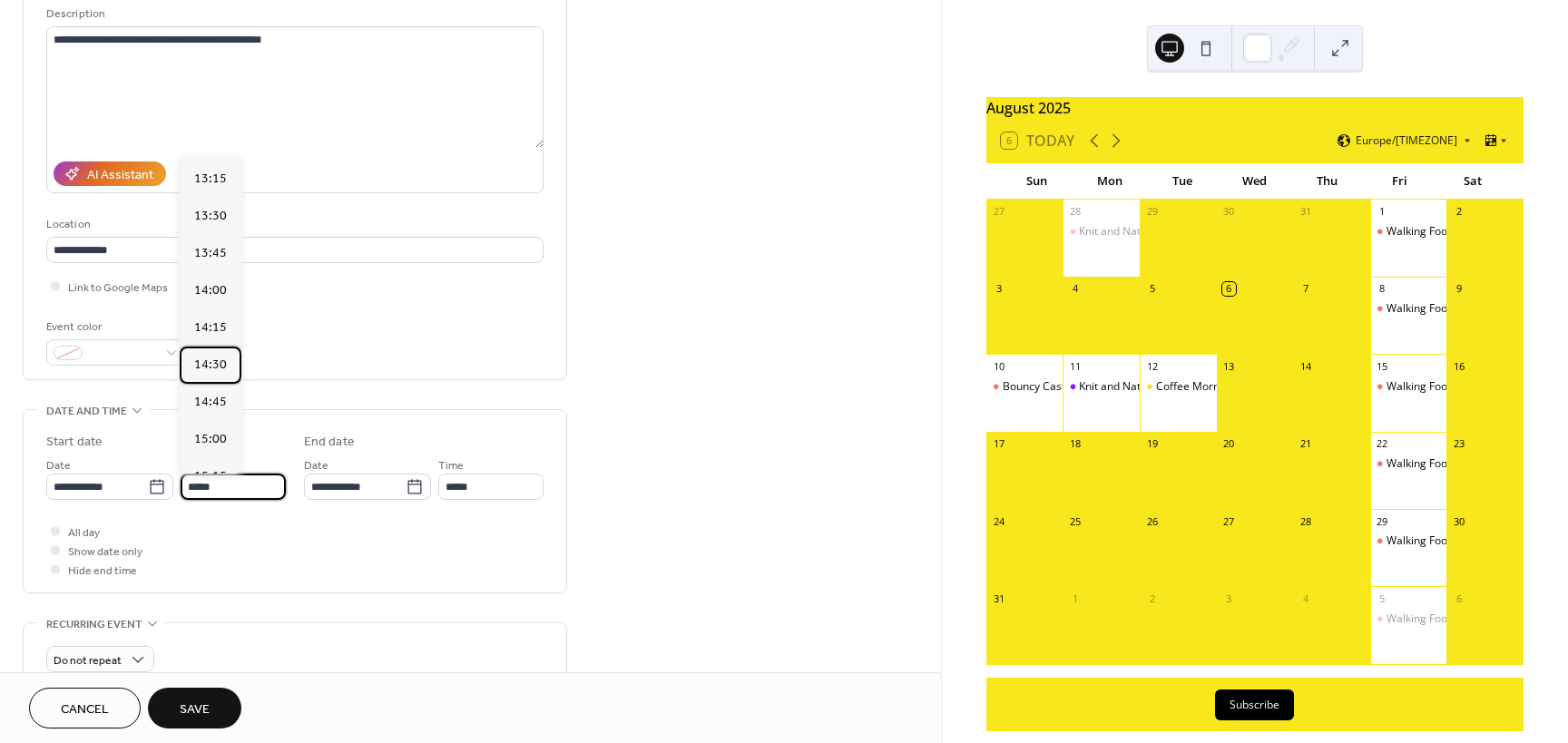 click on "14:30" at bounding box center [211, 365] 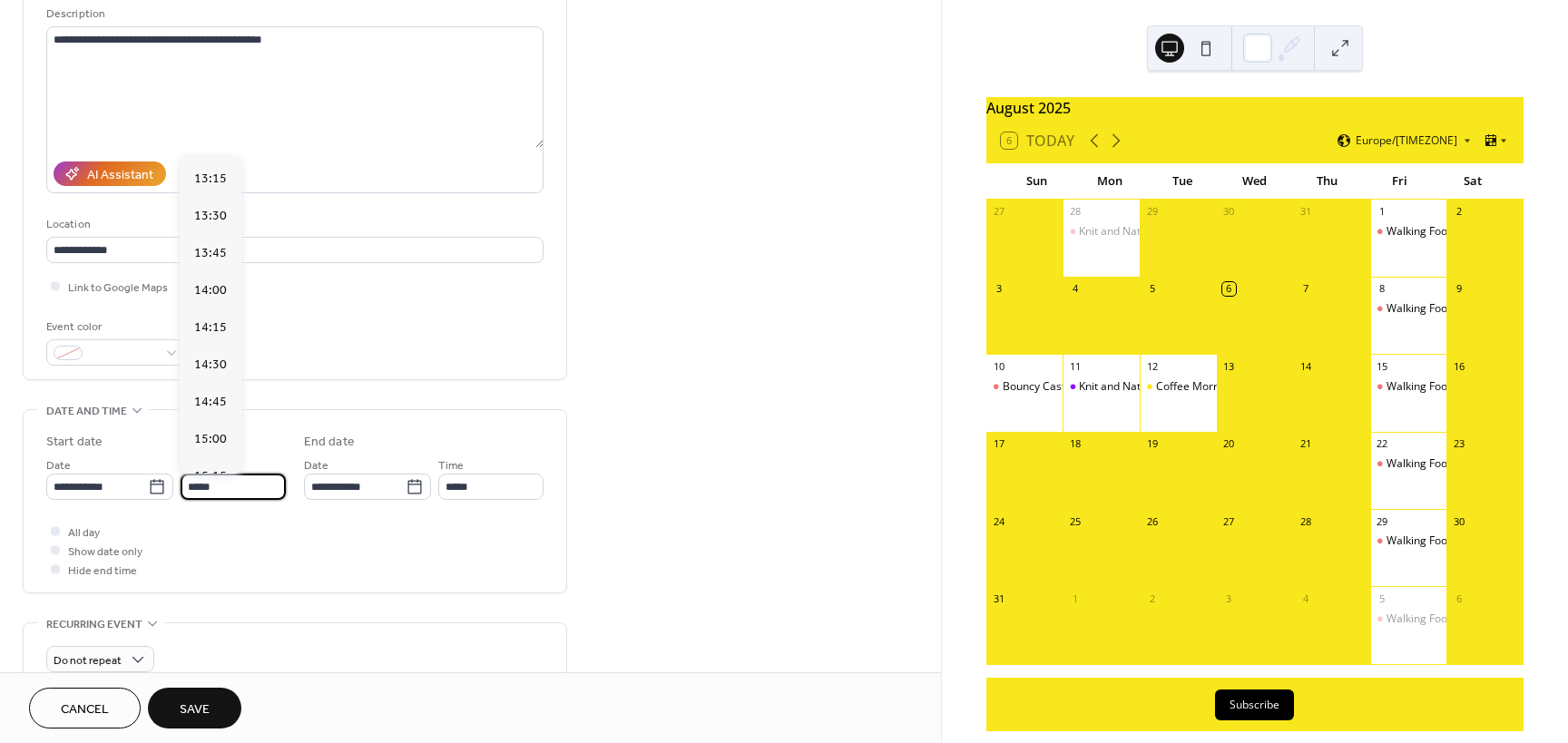 type on "*****" 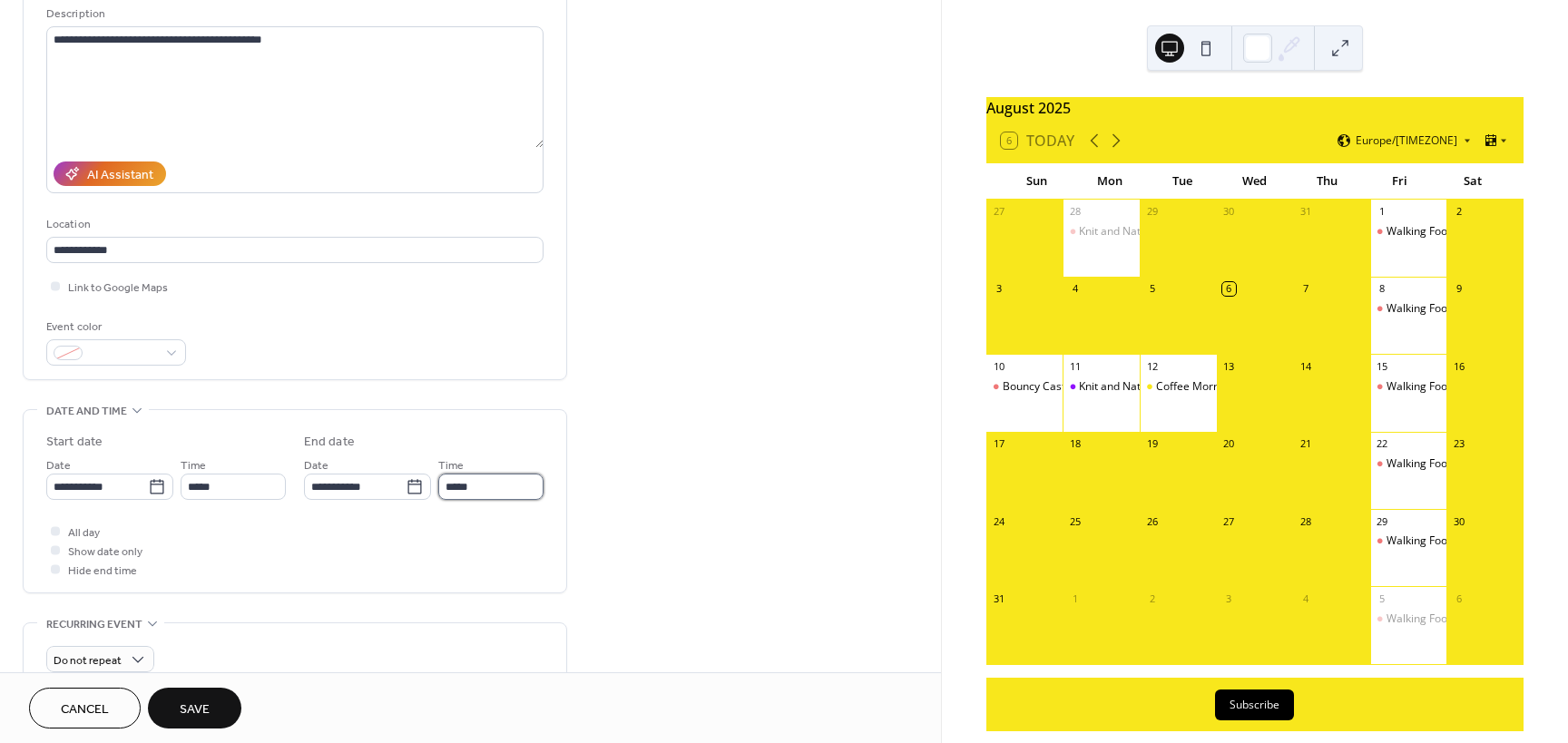 click on "*****" at bounding box center [491, 486] 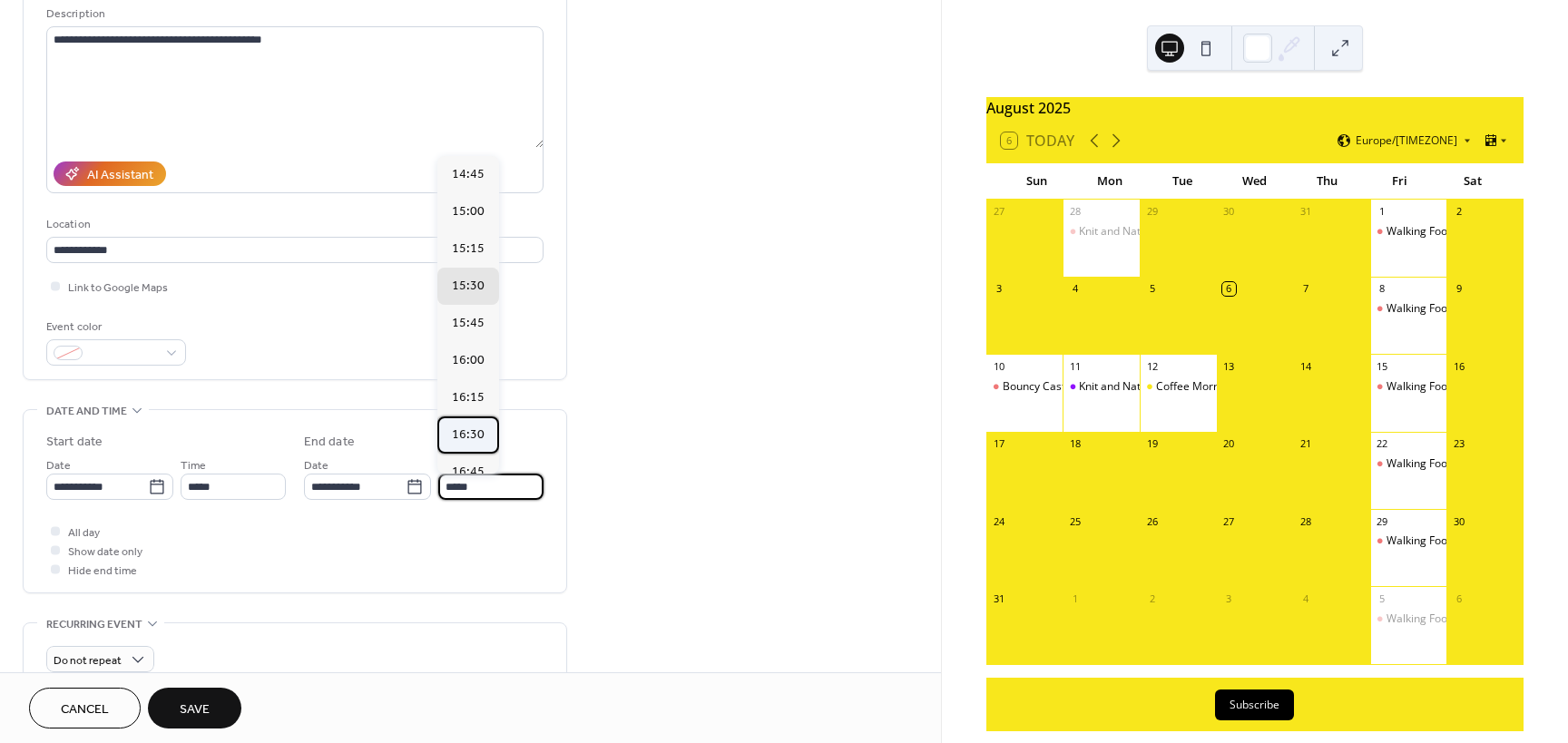 click on "16:30" at bounding box center [468, 435] 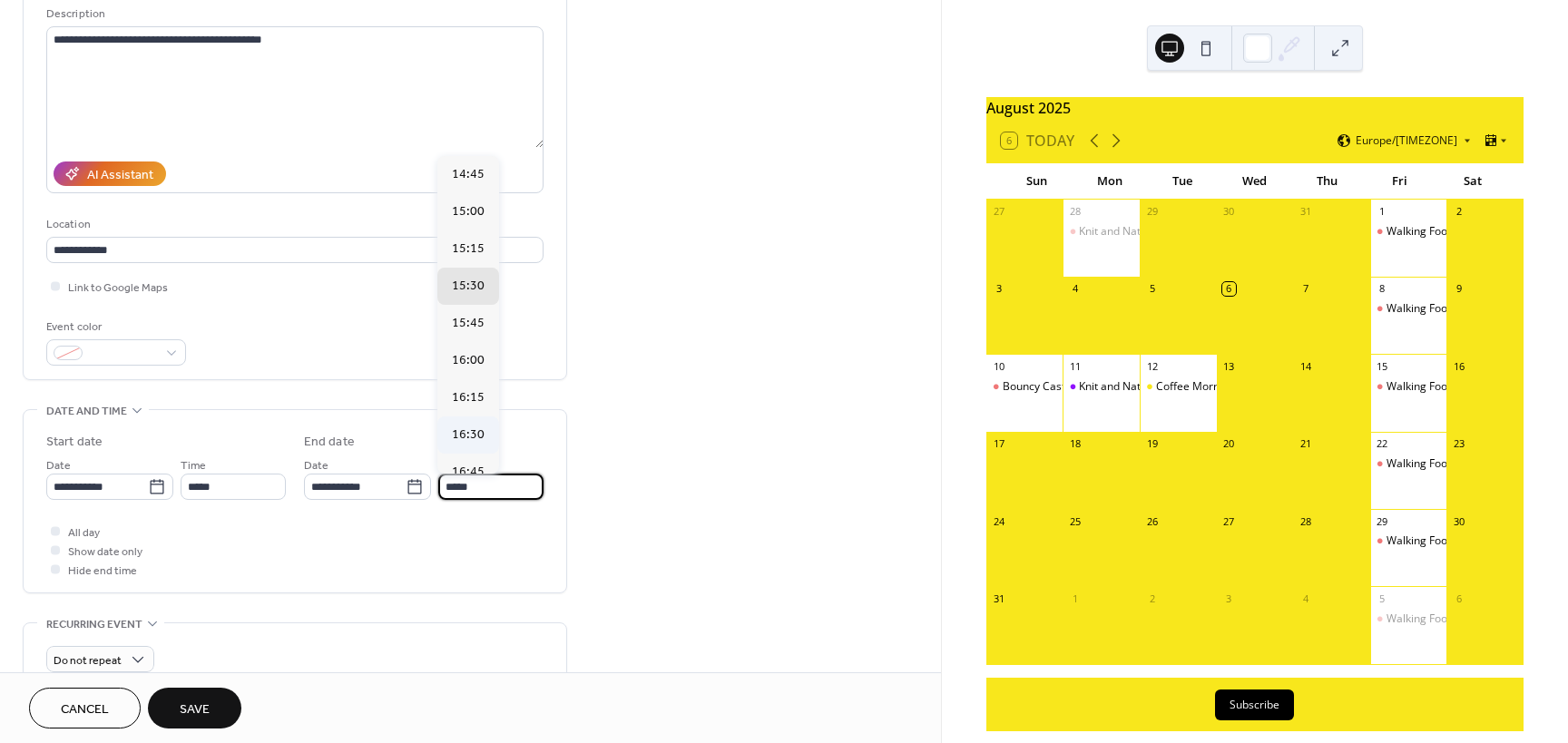 type on "*****" 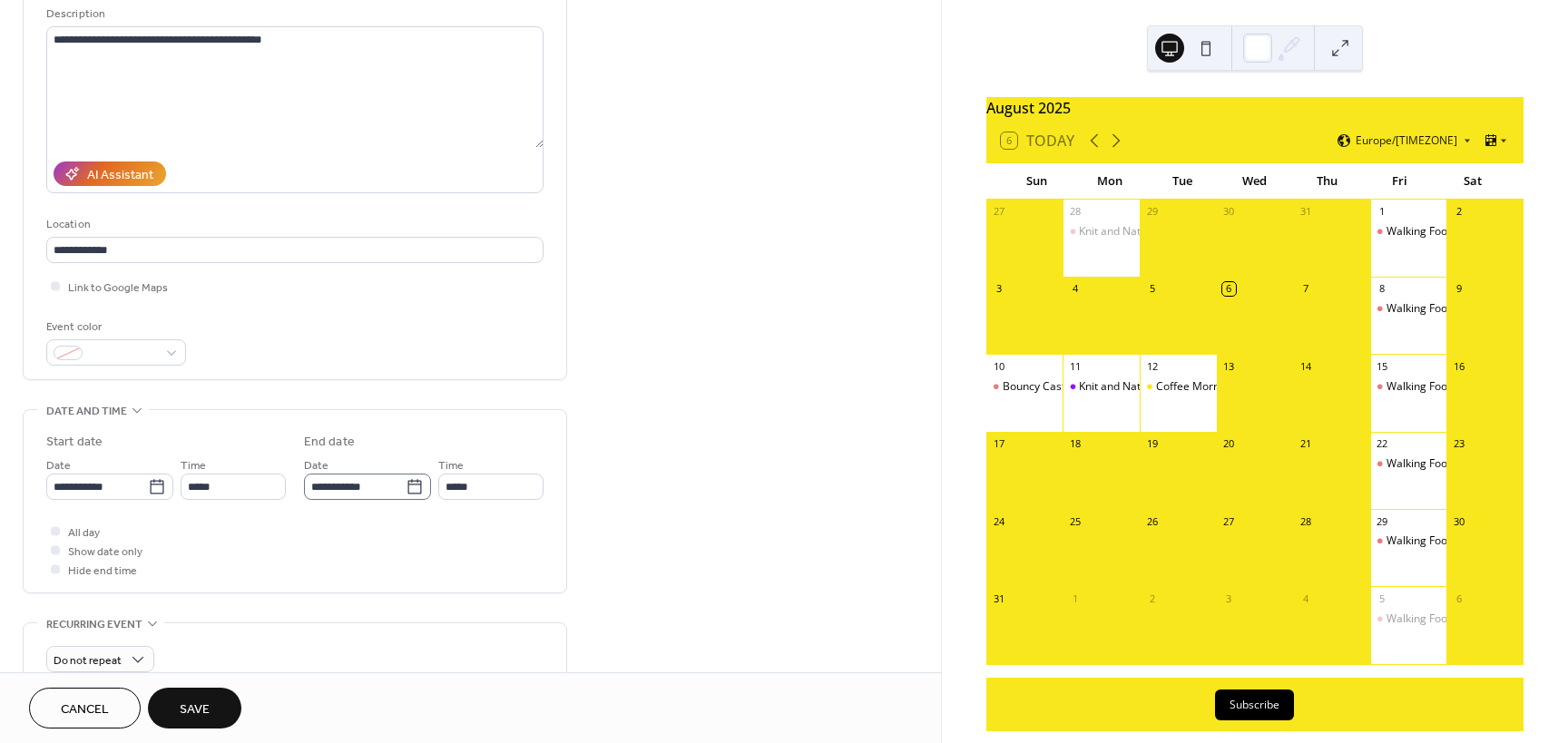 click 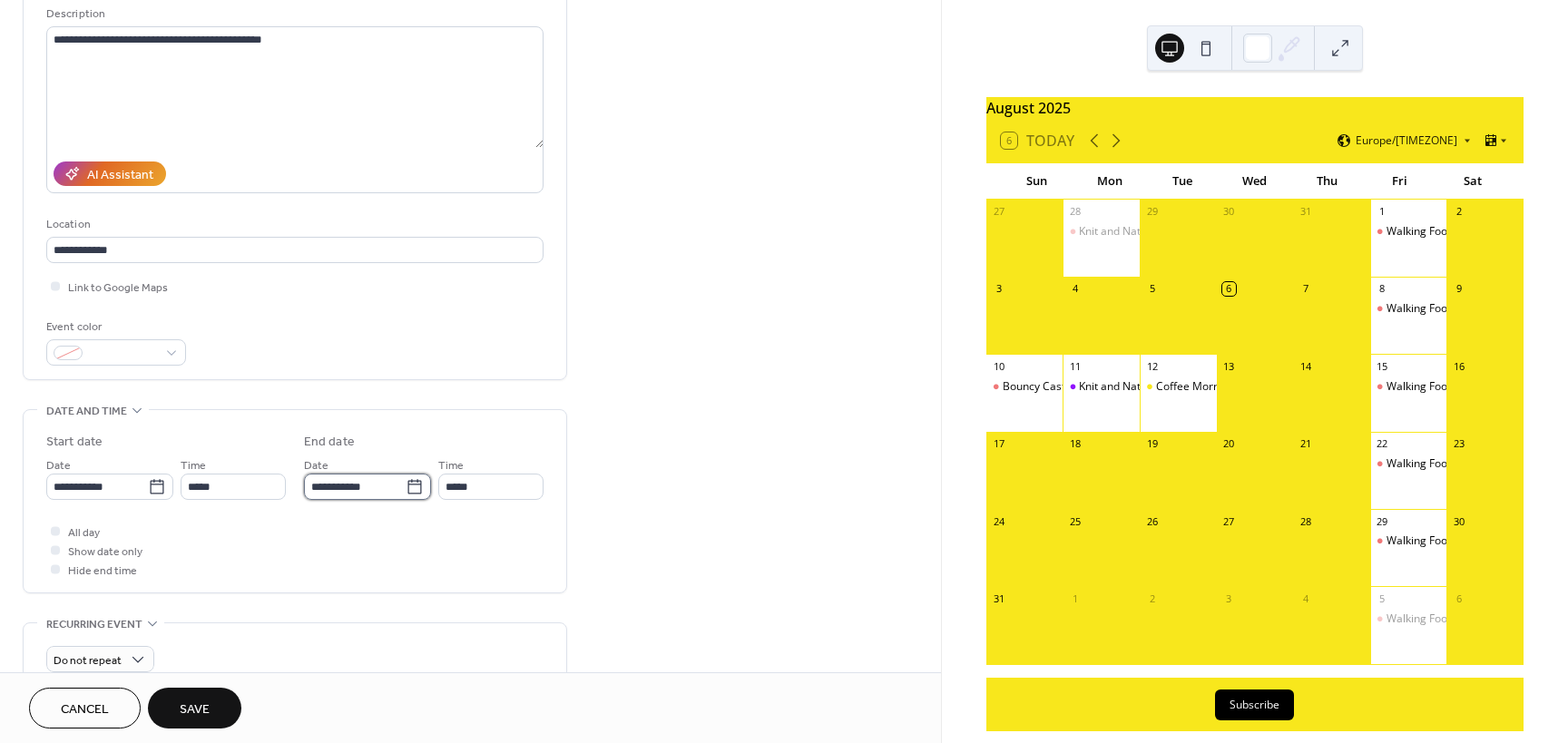 click on "**********" at bounding box center [355, 486] 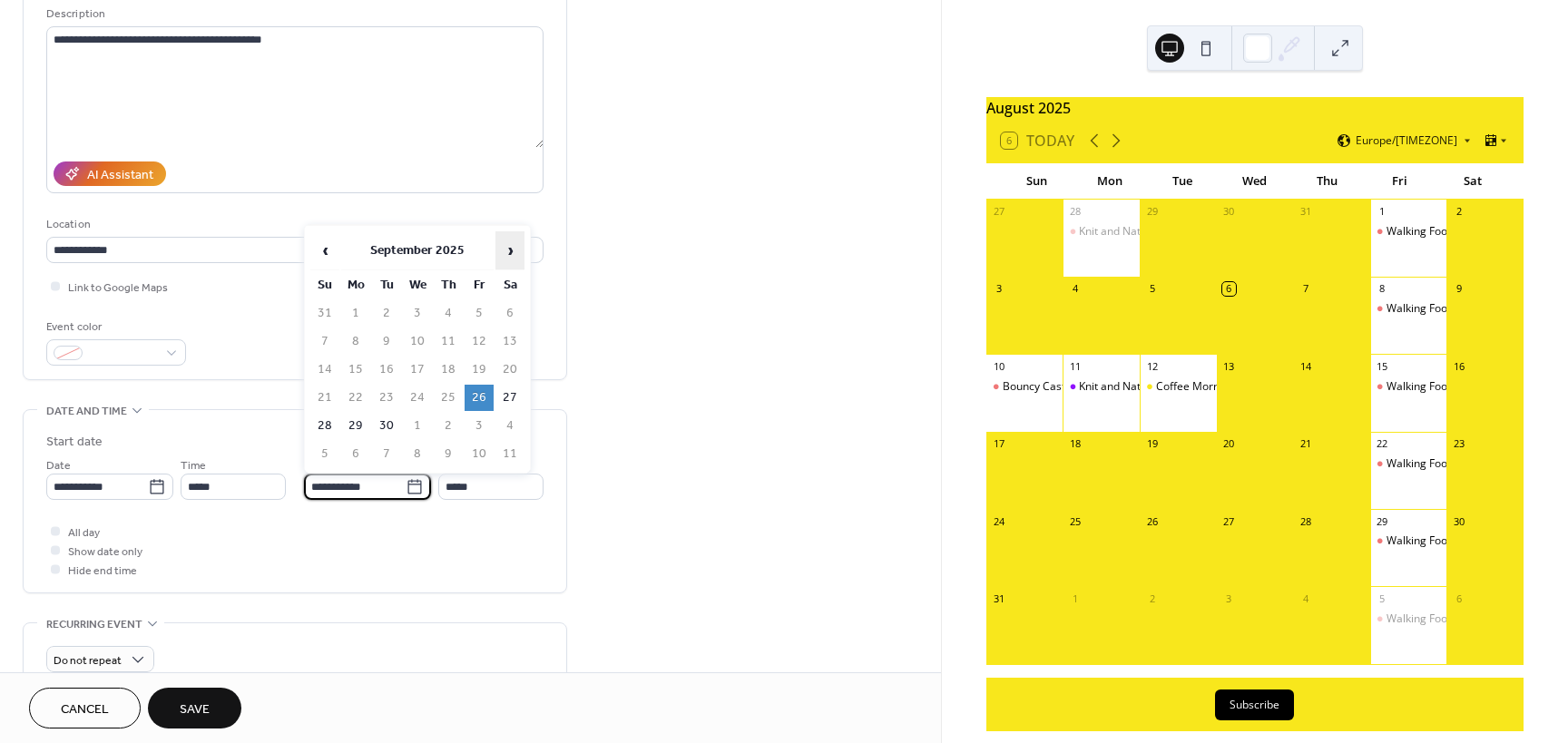 click on "›" at bounding box center (510, 250) 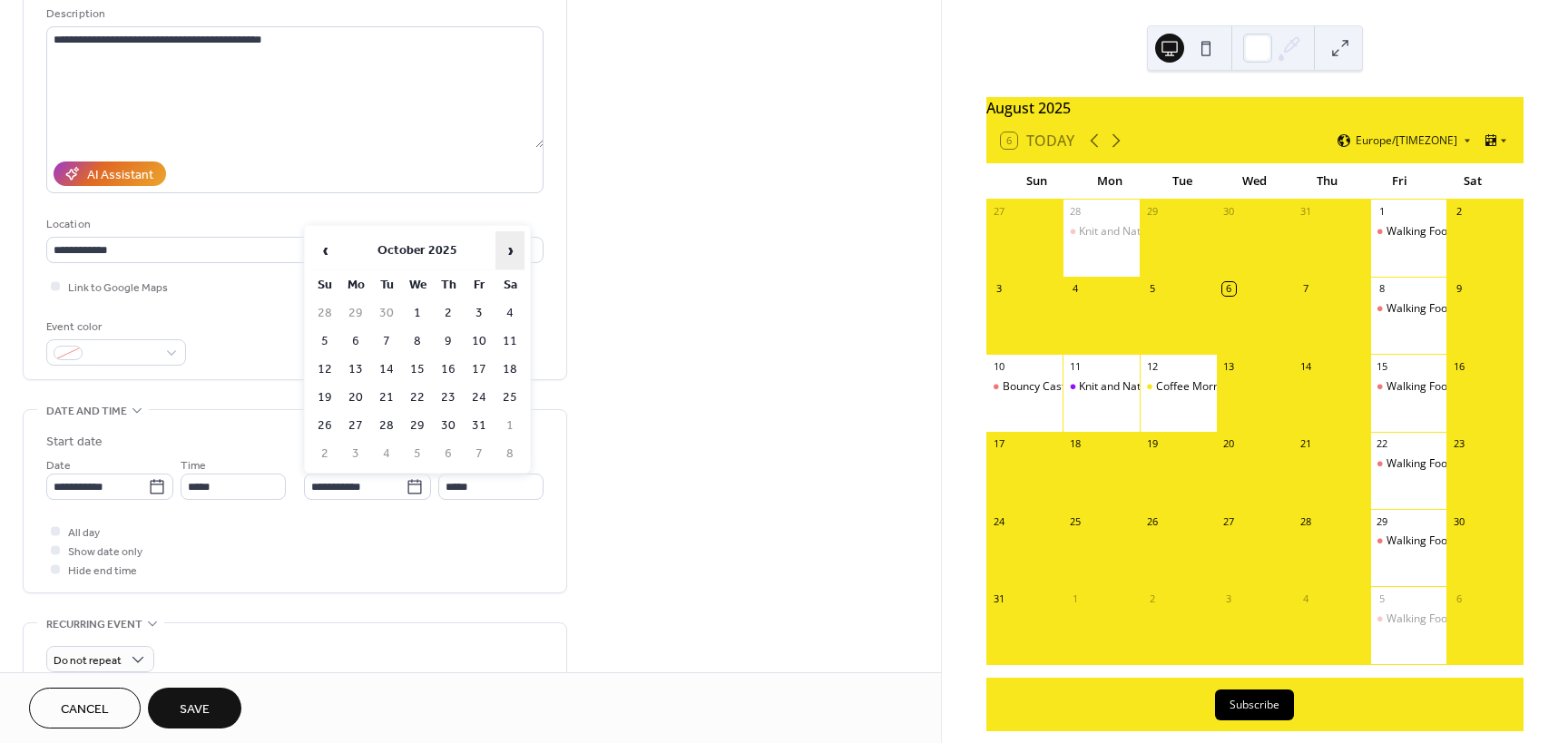 click on "›" at bounding box center (510, 250) 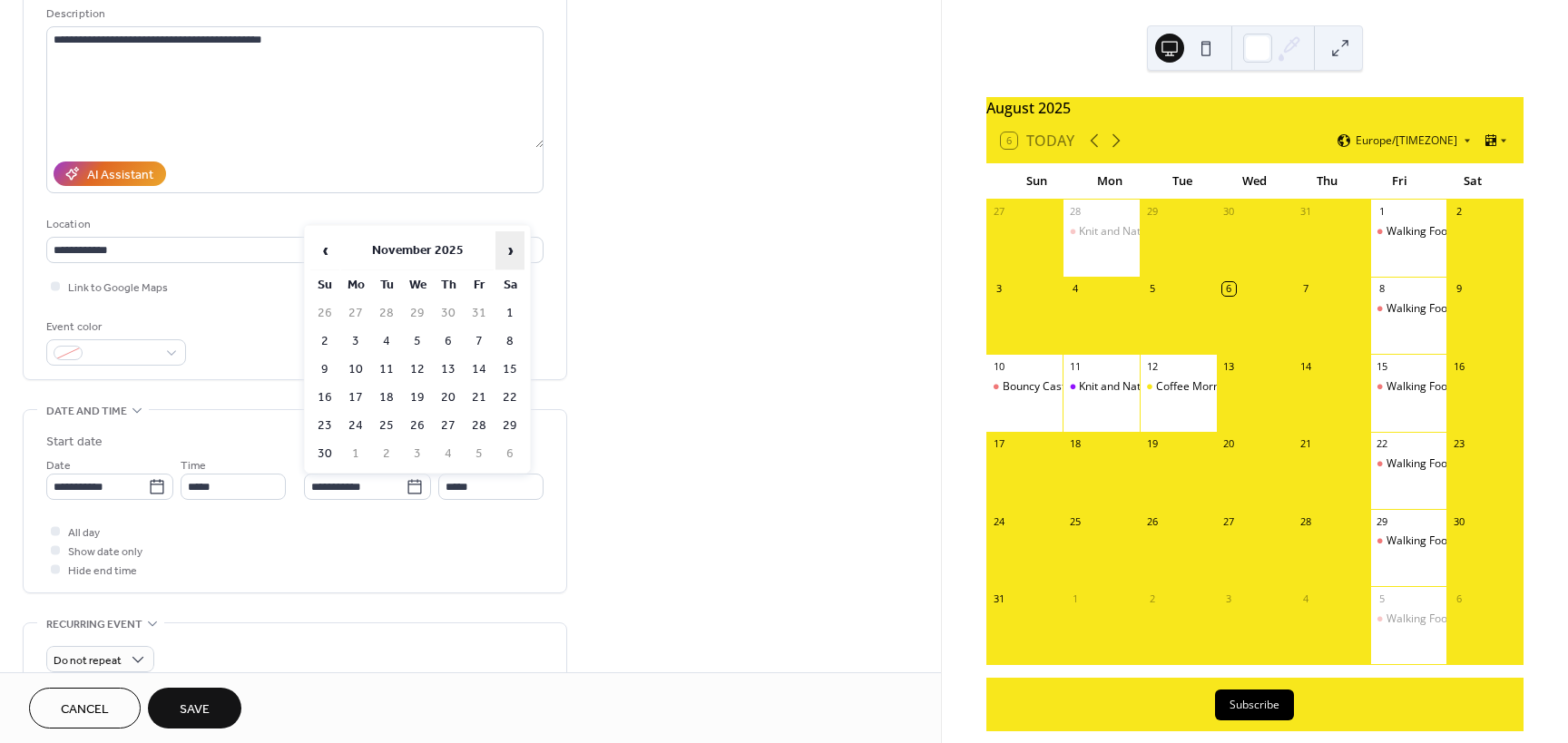 click on "›" at bounding box center (510, 250) 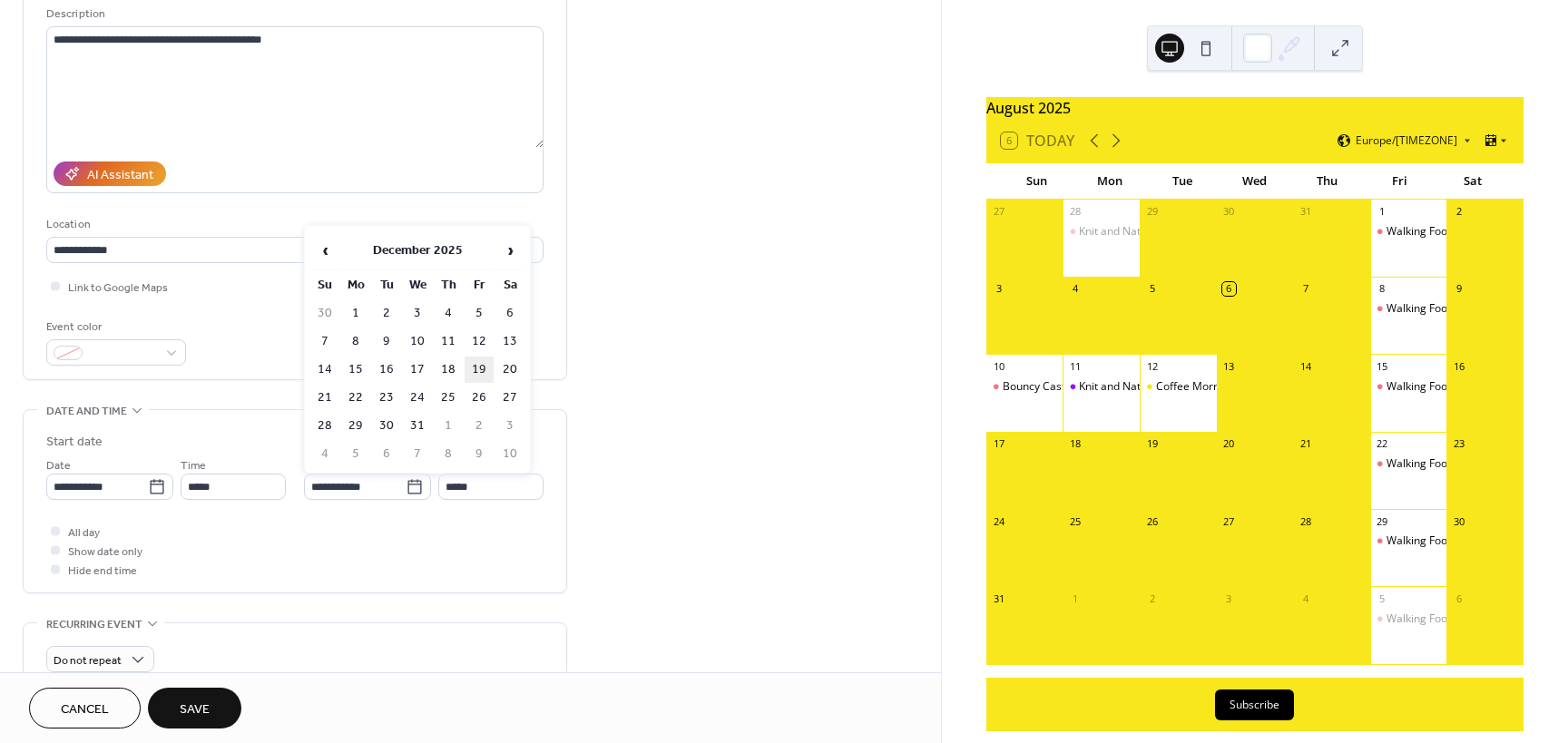 click on "19" at bounding box center (479, 369) 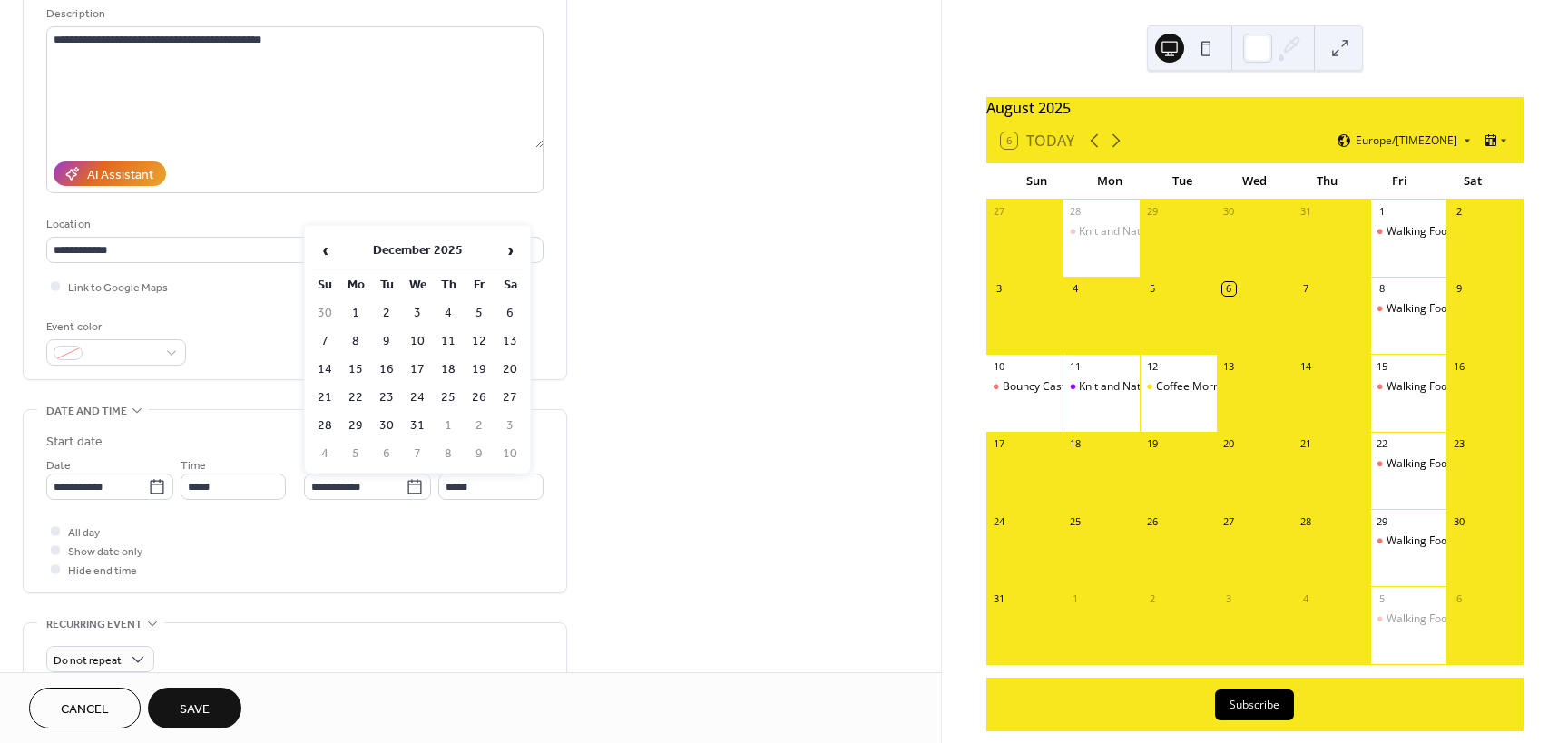 type on "**********" 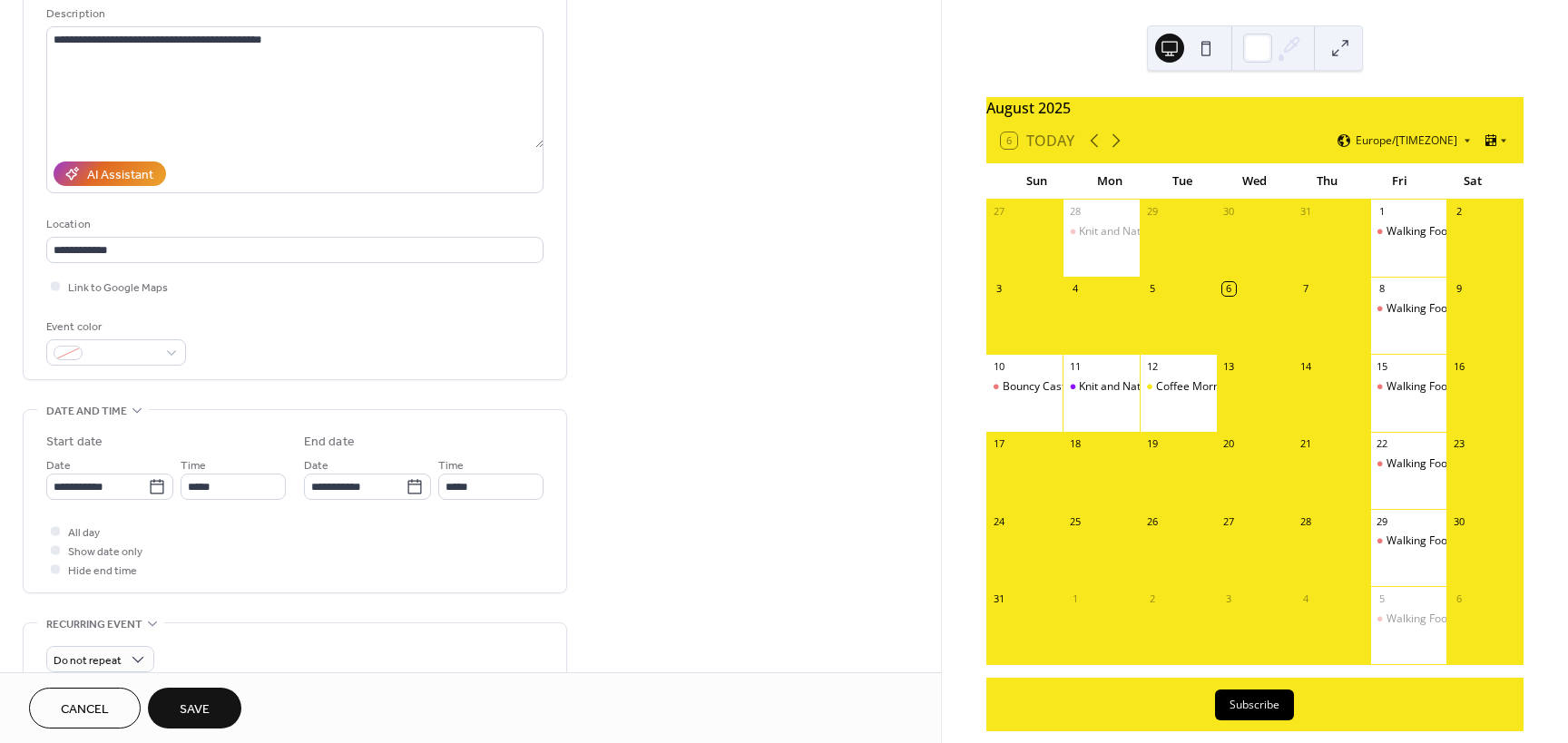 click 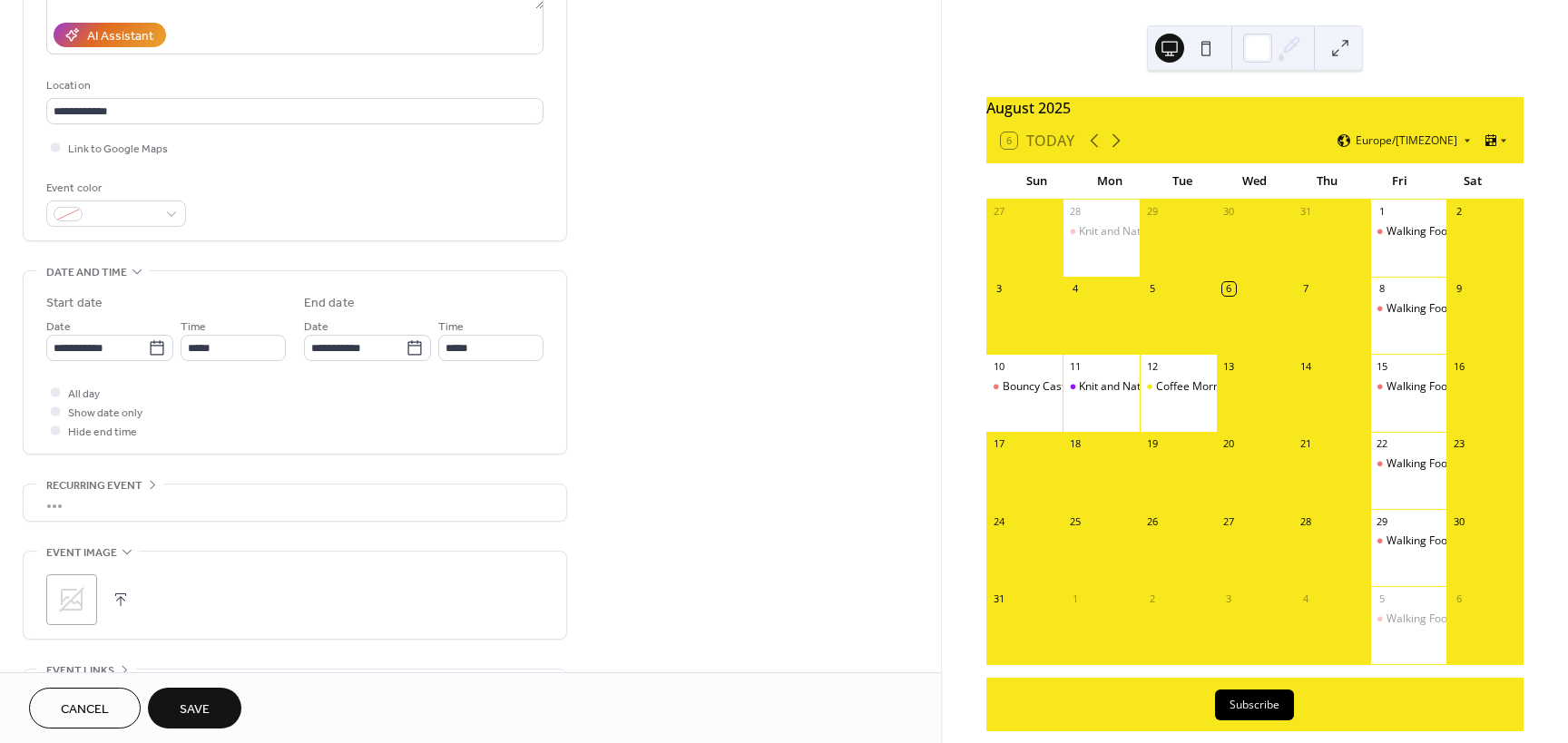 scroll, scrollTop: 326, scrollLeft: 0, axis: vertical 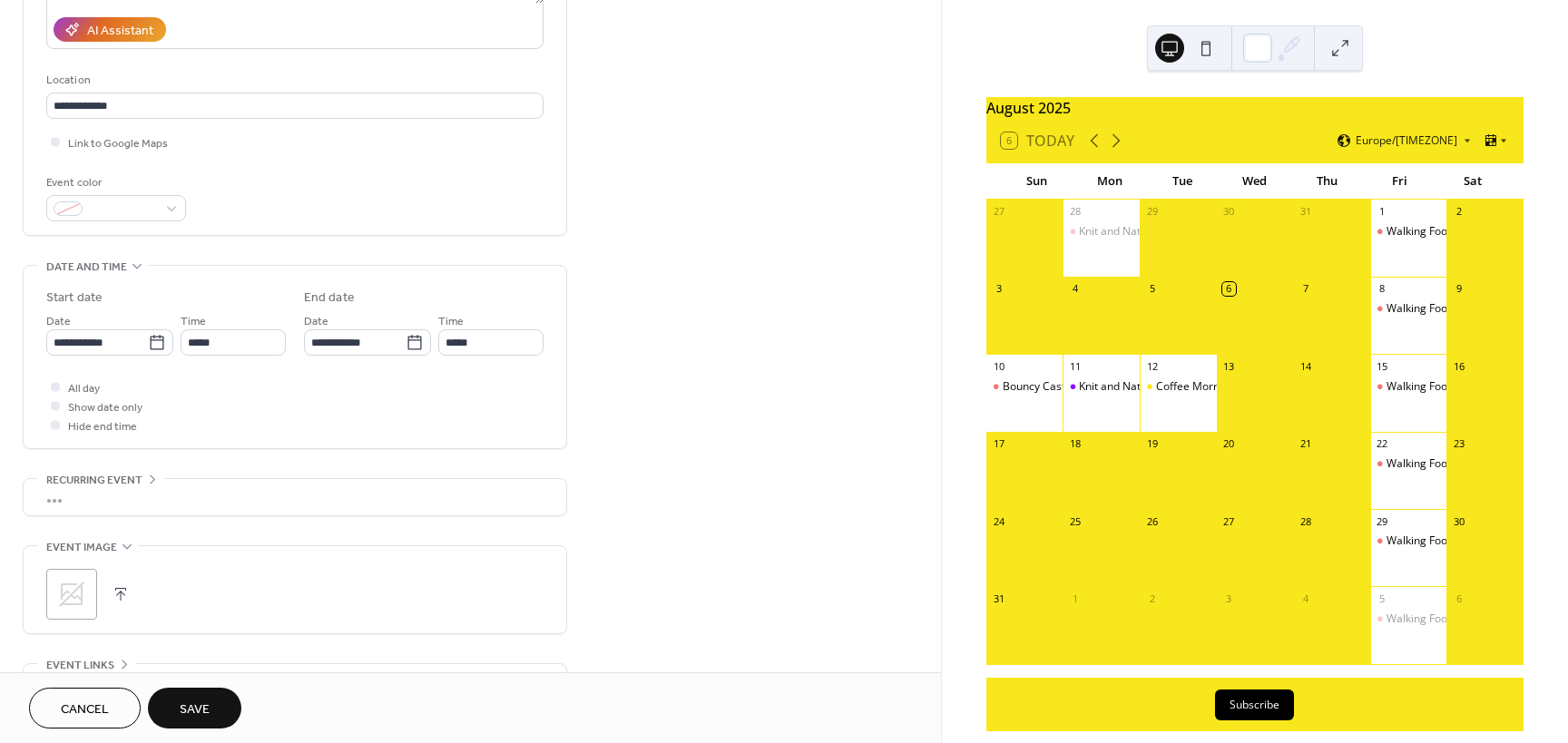 click on "•••" at bounding box center (295, 497) 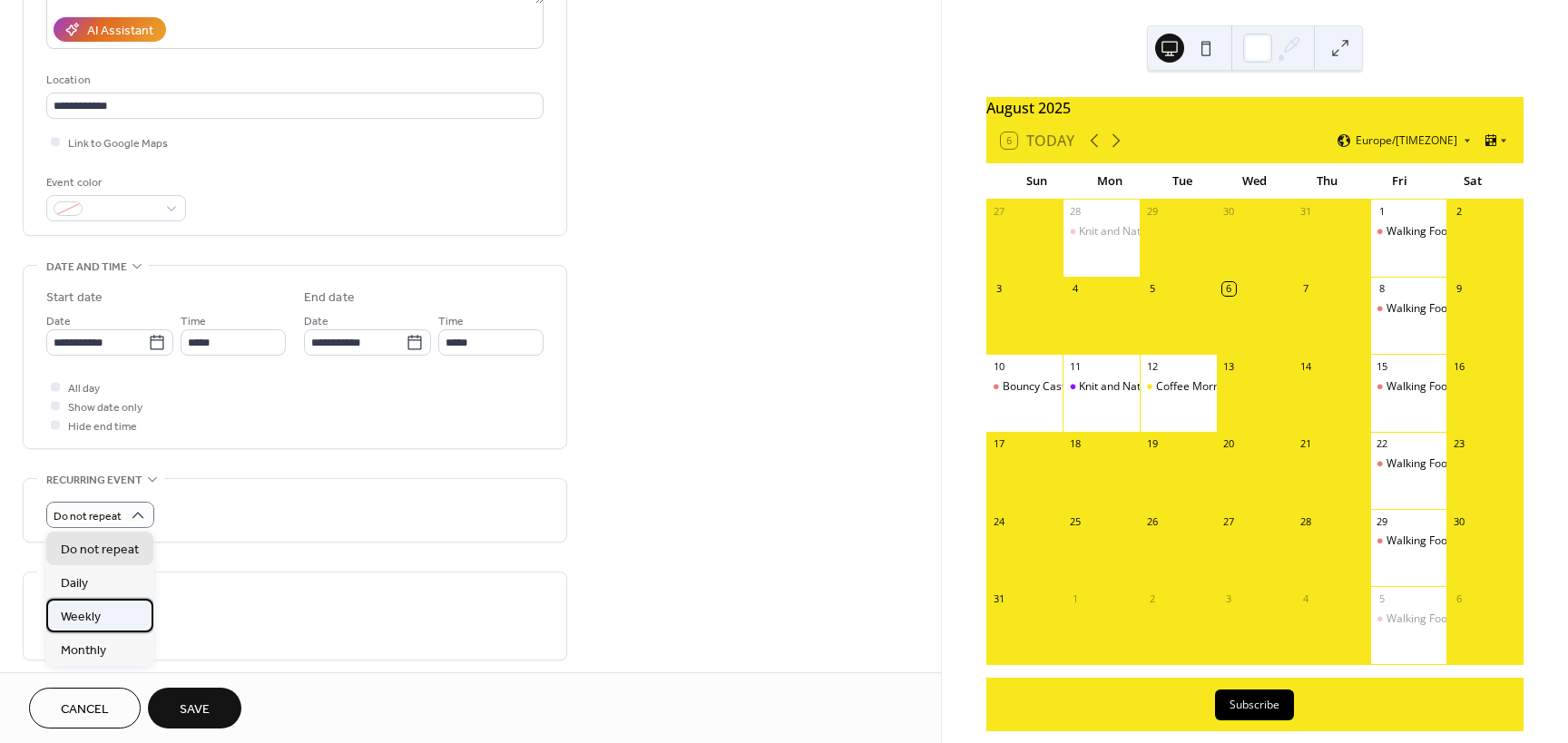 click on "Weekly" at bounding box center (81, 617) 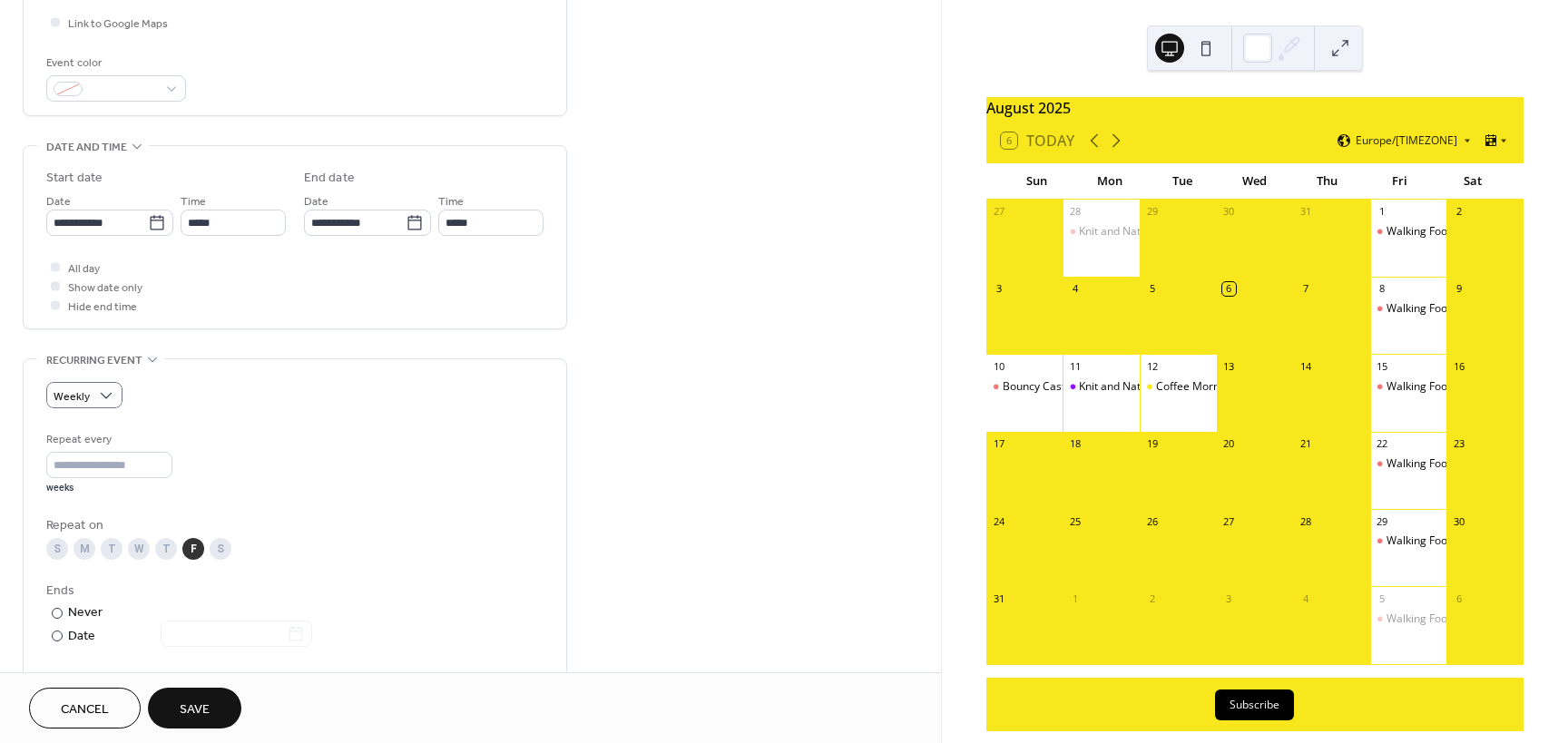 scroll, scrollTop: 507, scrollLeft: 0, axis: vertical 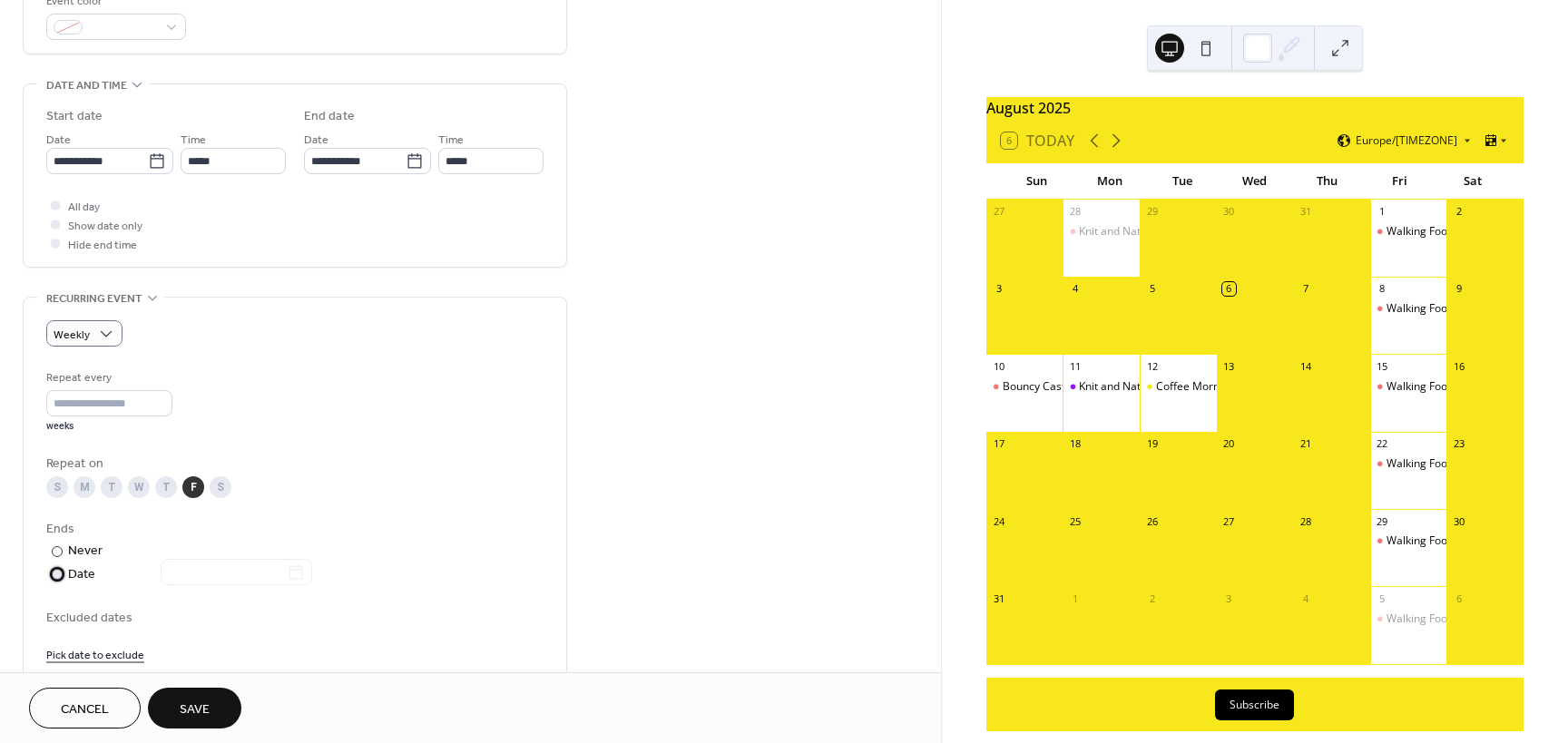 click at bounding box center (57, 574) 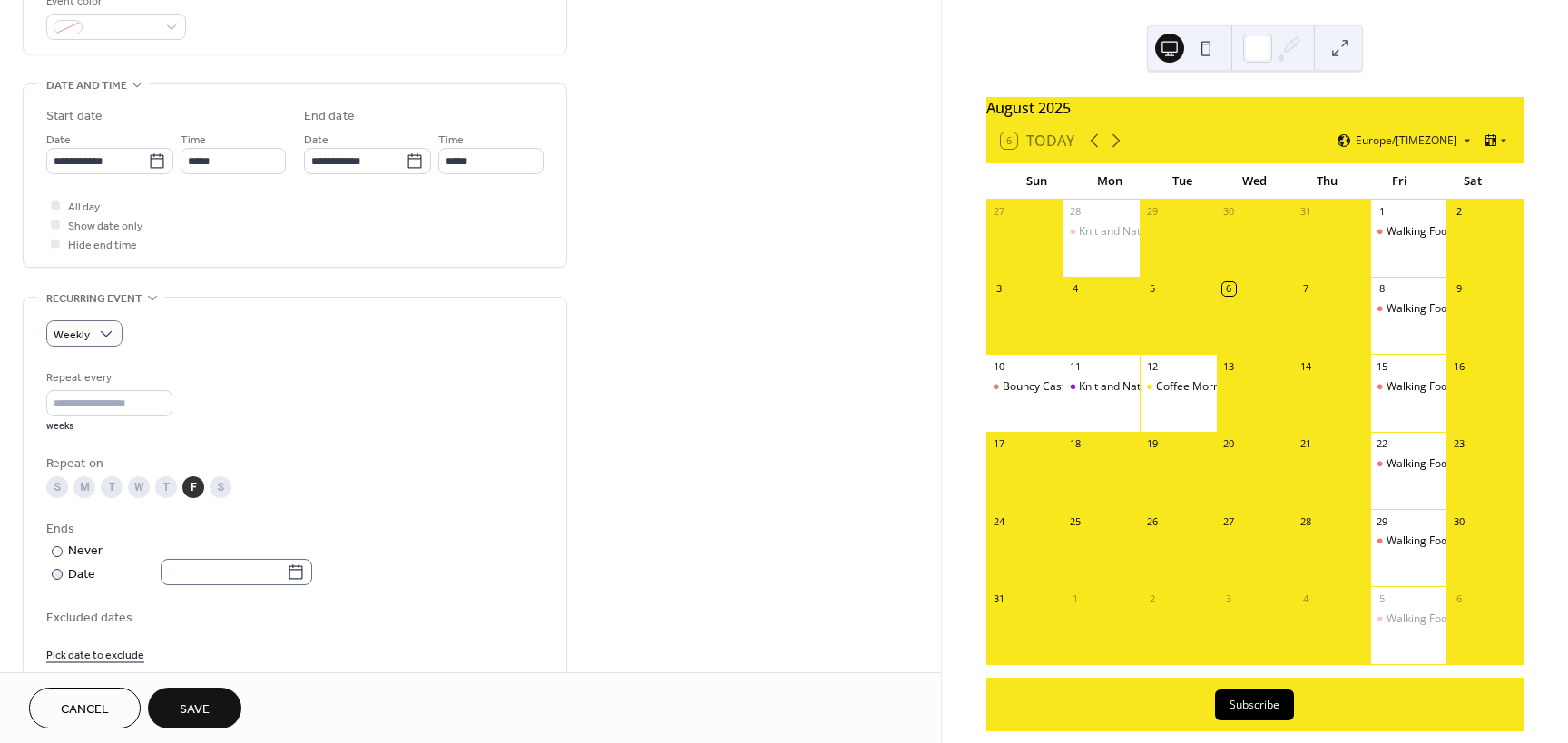 click 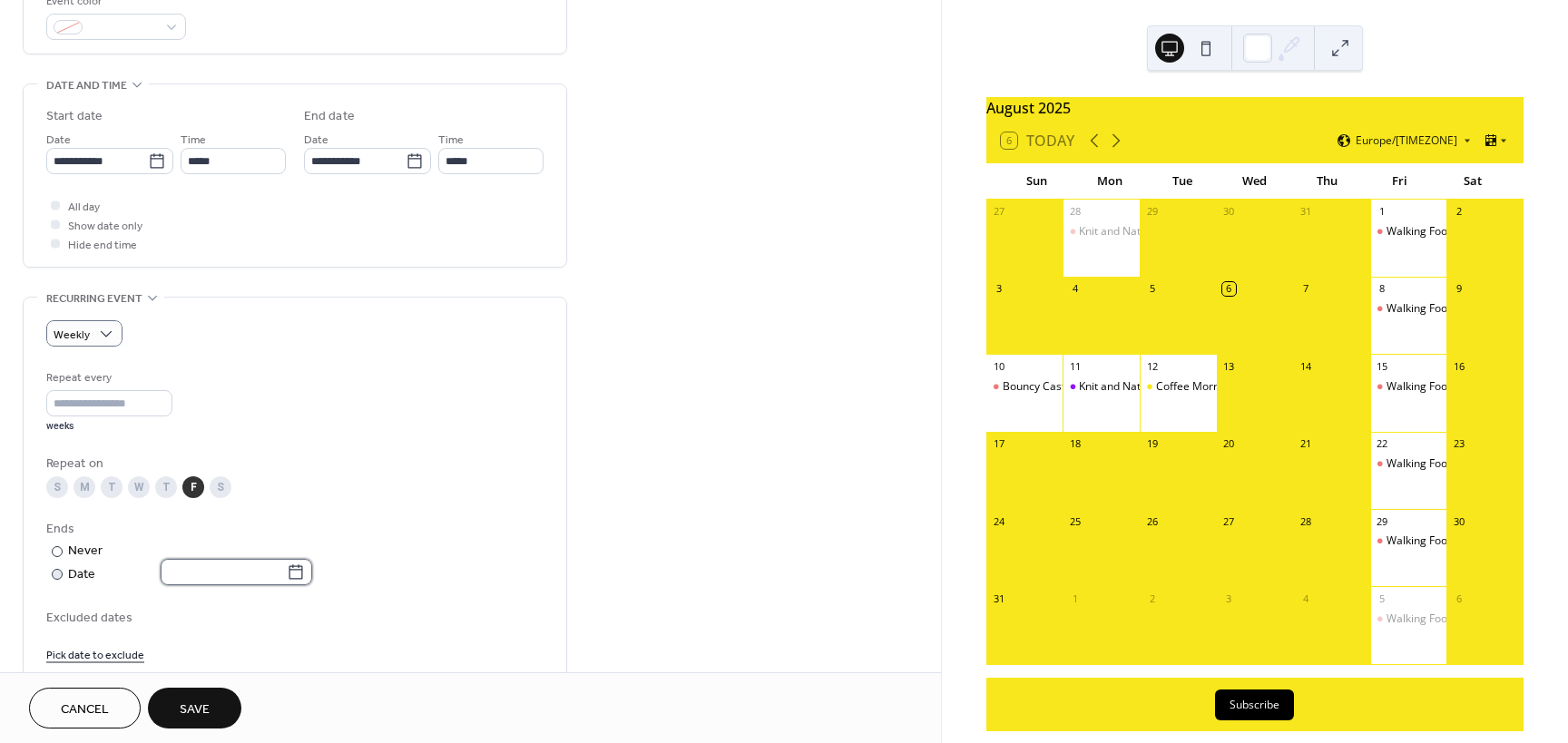 click at bounding box center [223, 572] 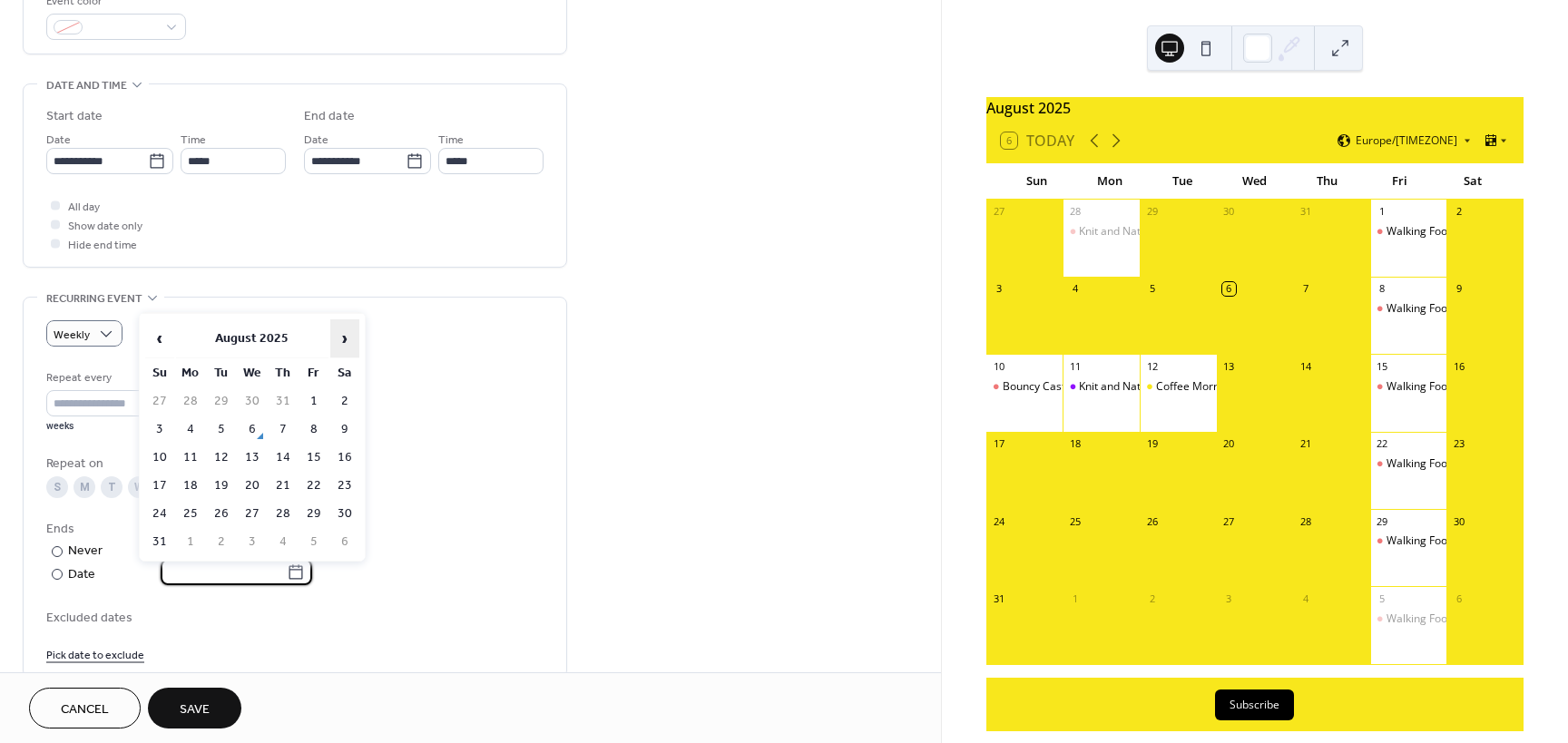 click on "›" at bounding box center [345, 338] 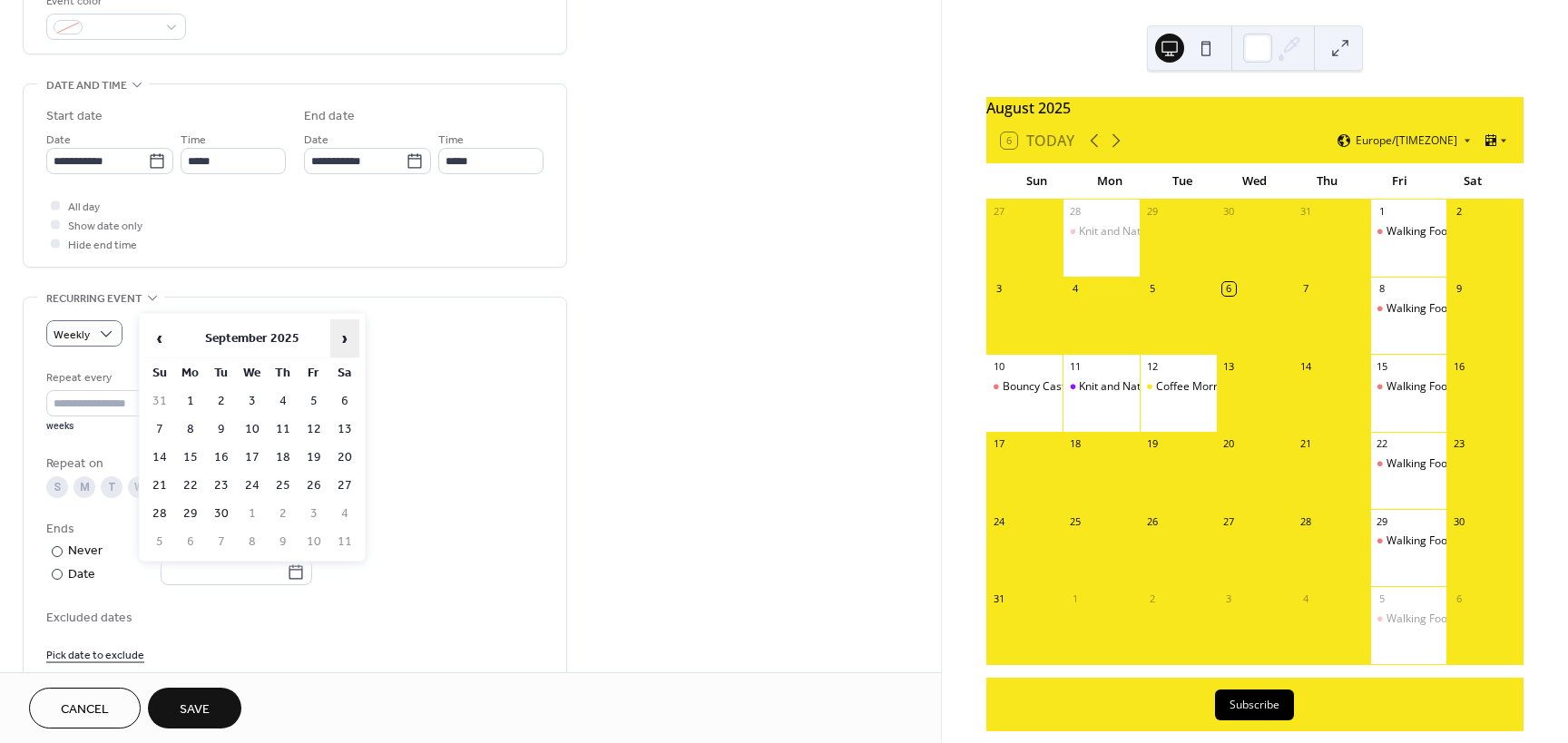 click on "›" at bounding box center (345, 338) 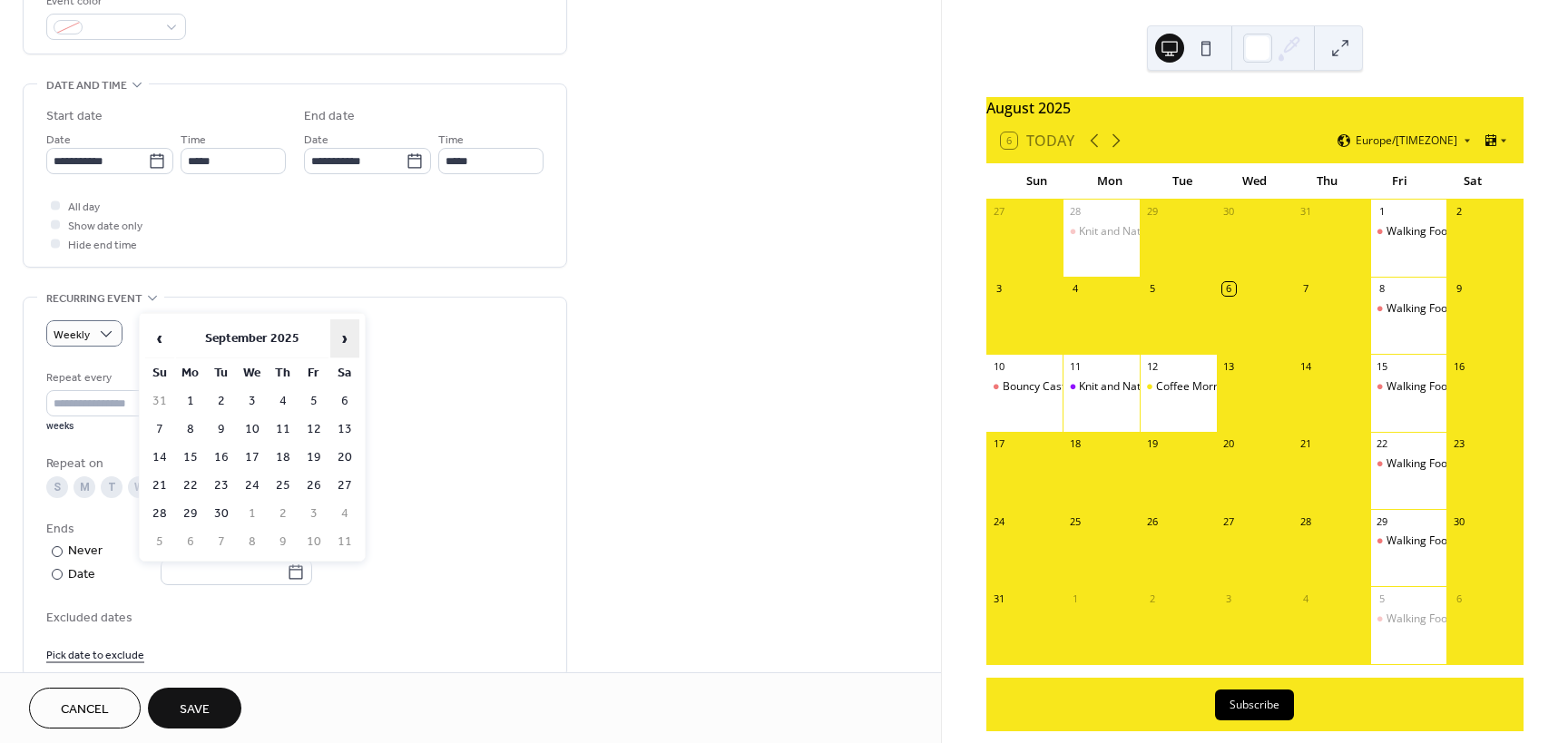 click on "›" at bounding box center [345, 338] 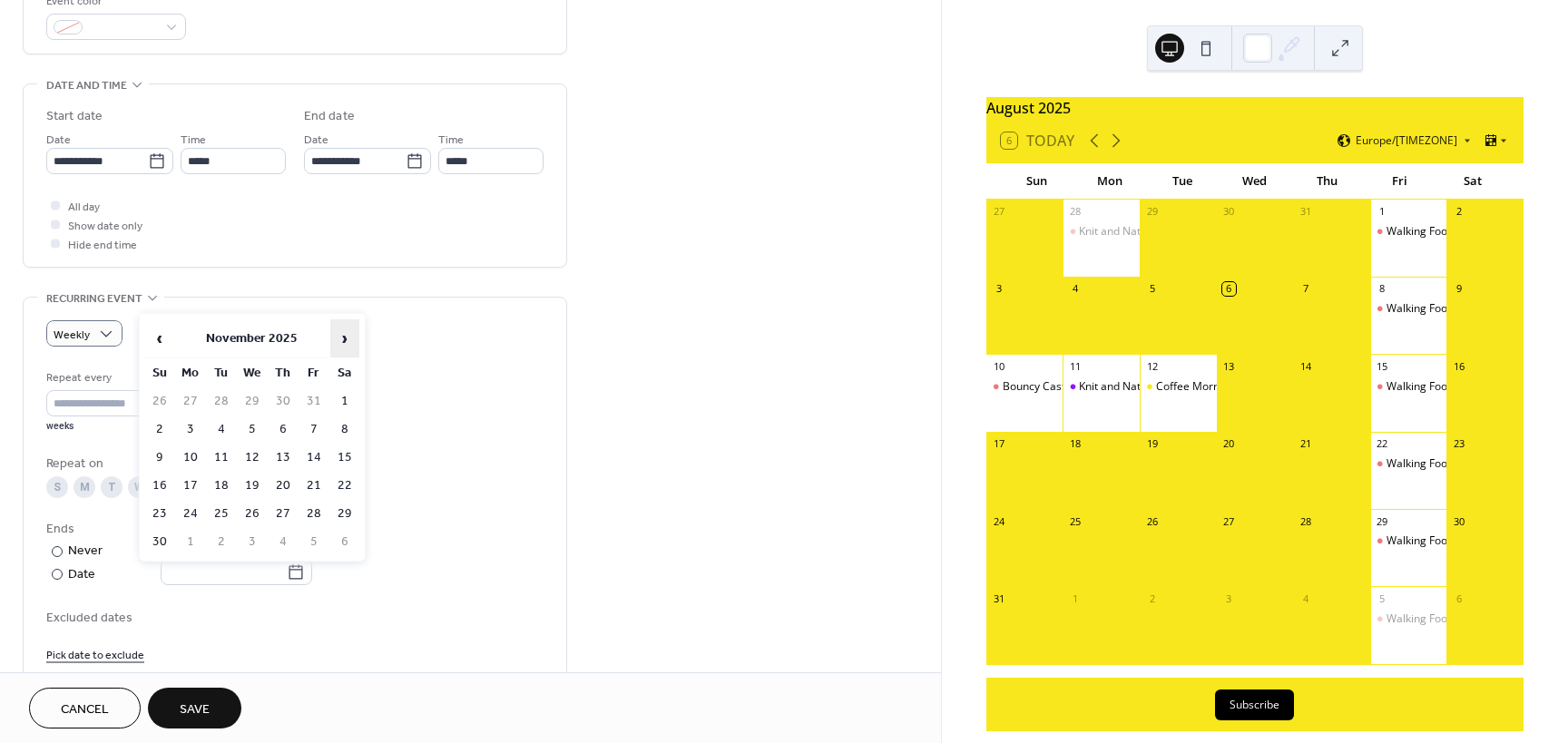 click on "›" at bounding box center (345, 338) 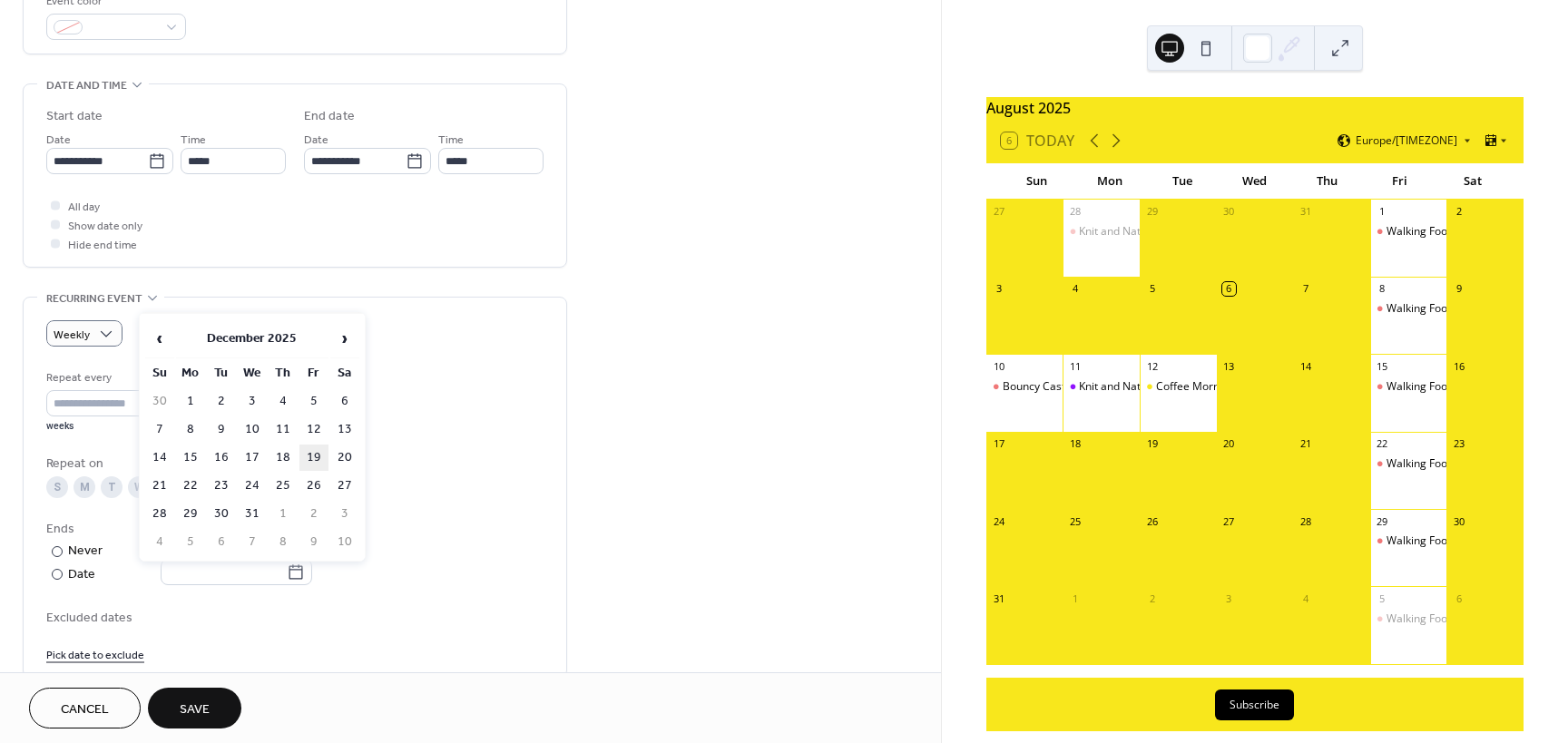 click on "19" at bounding box center [314, 457] 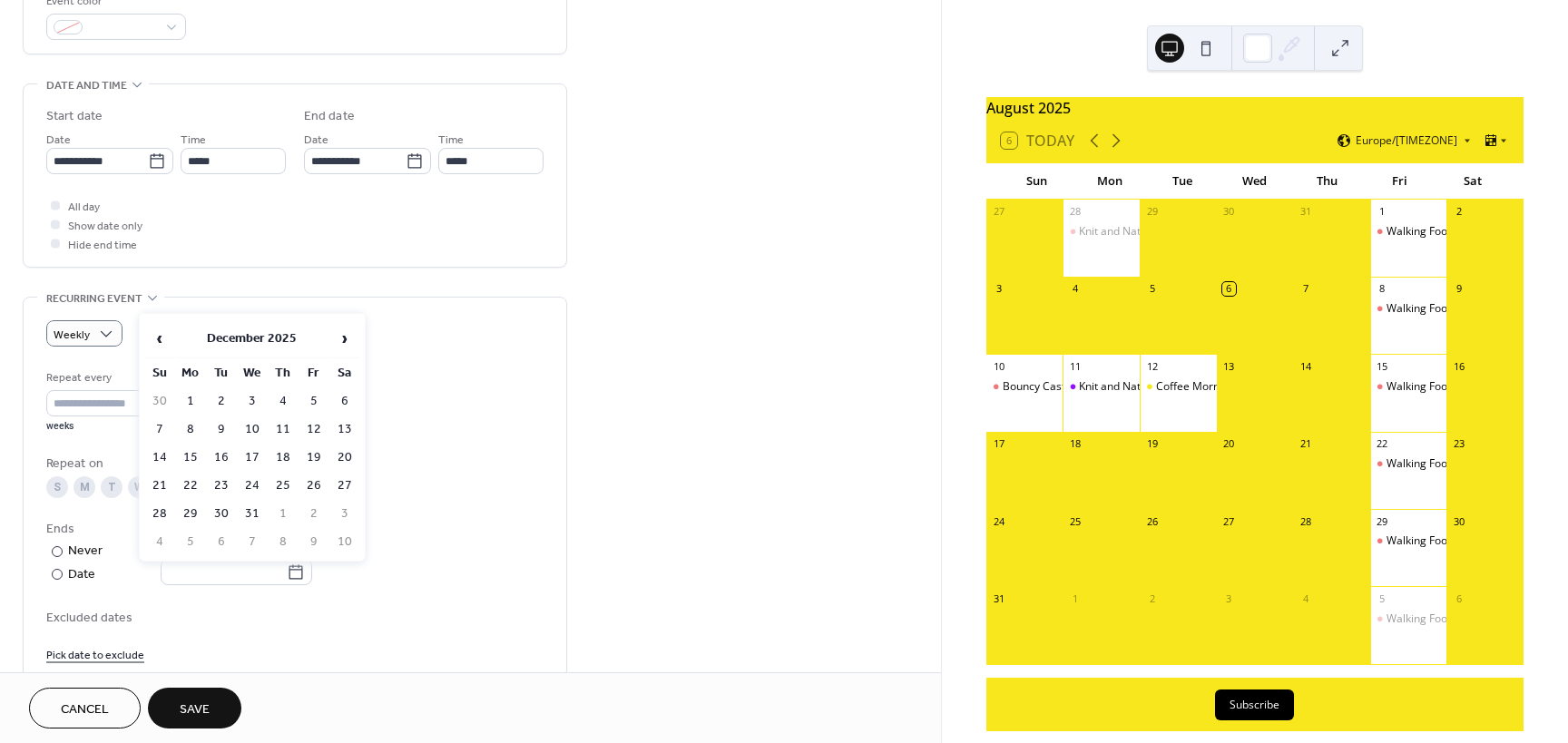 type on "**********" 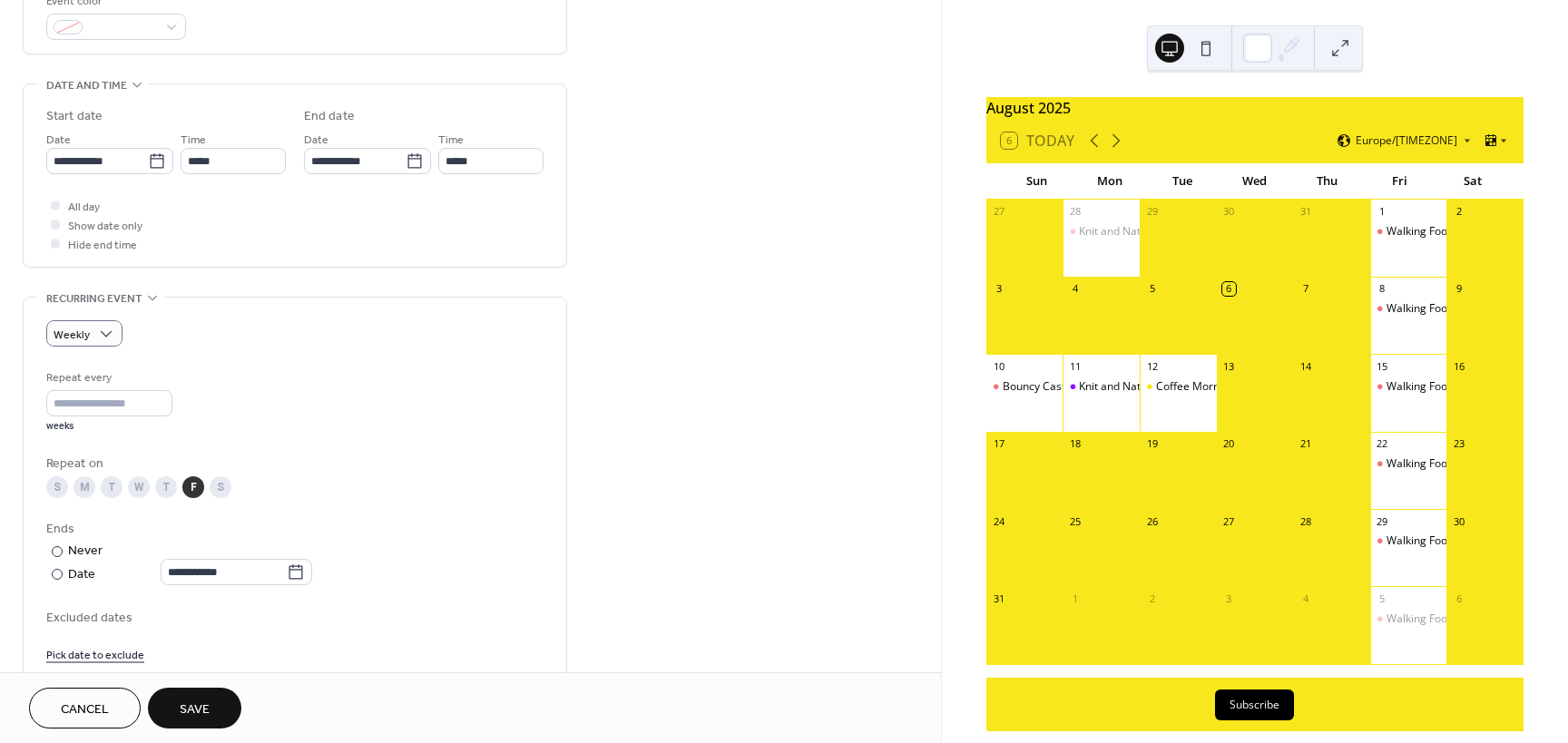 click on "Save" at bounding box center (194, 709) 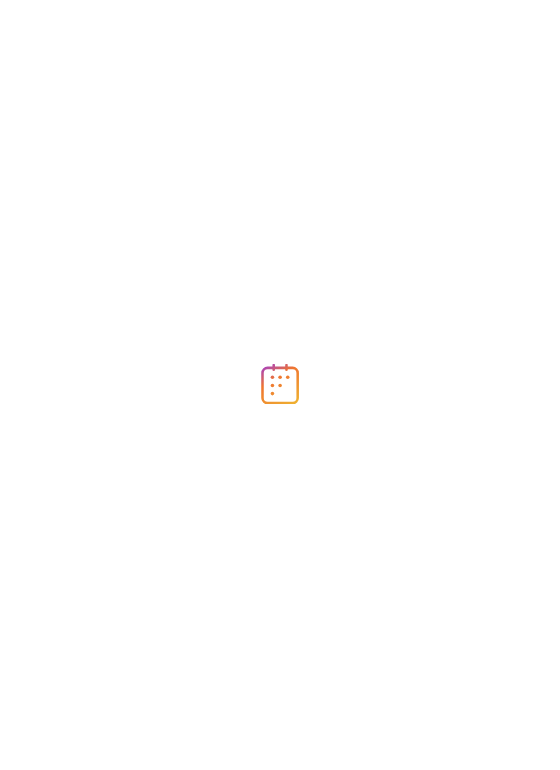 scroll, scrollTop: 0, scrollLeft: 0, axis: both 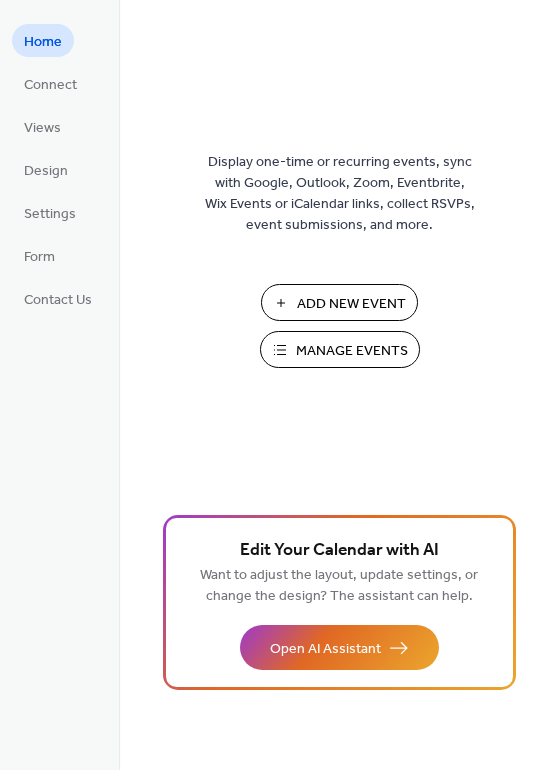 click on "Manage Events" at bounding box center (352, 351) 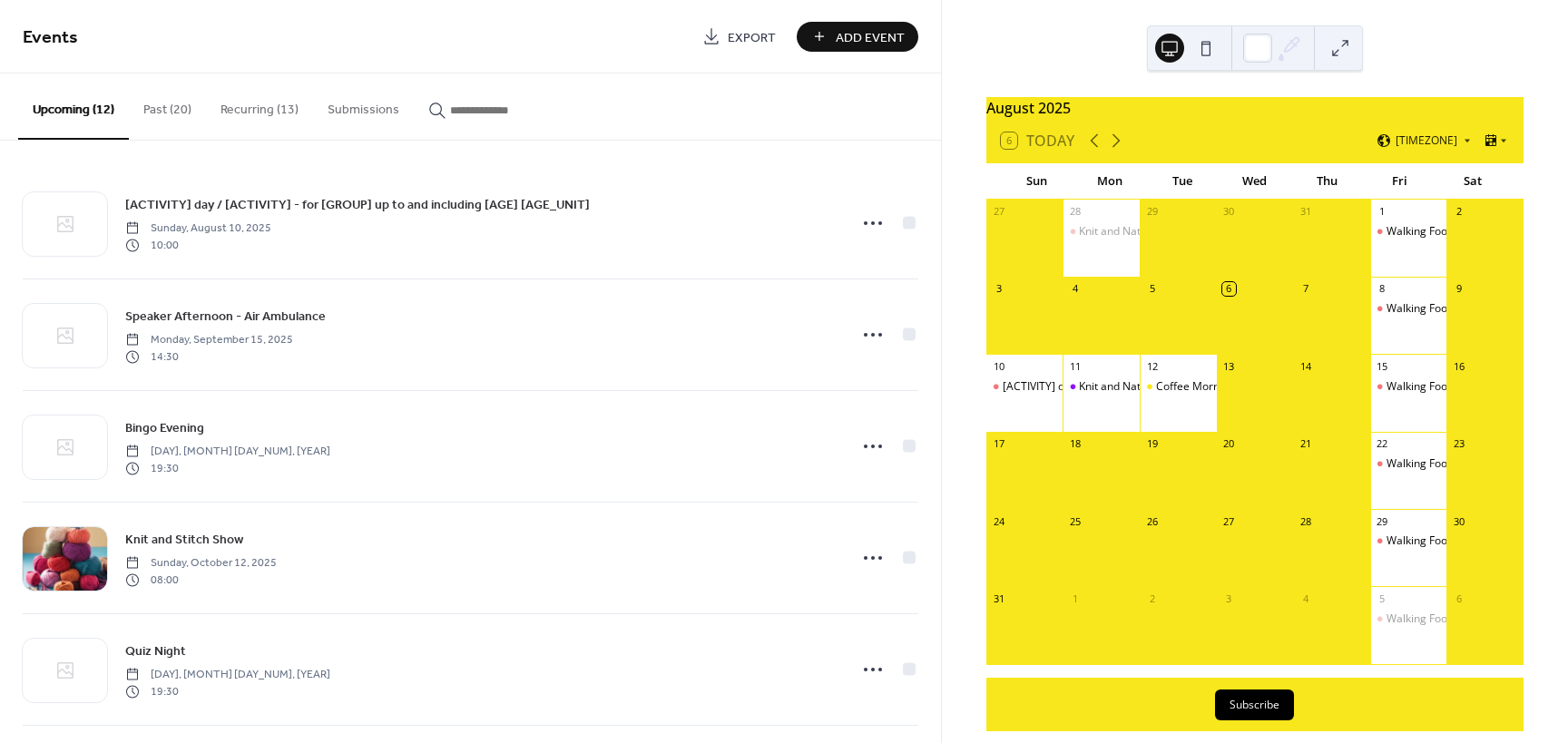 click on "Recurring (13)" at bounding box center (260, 105) 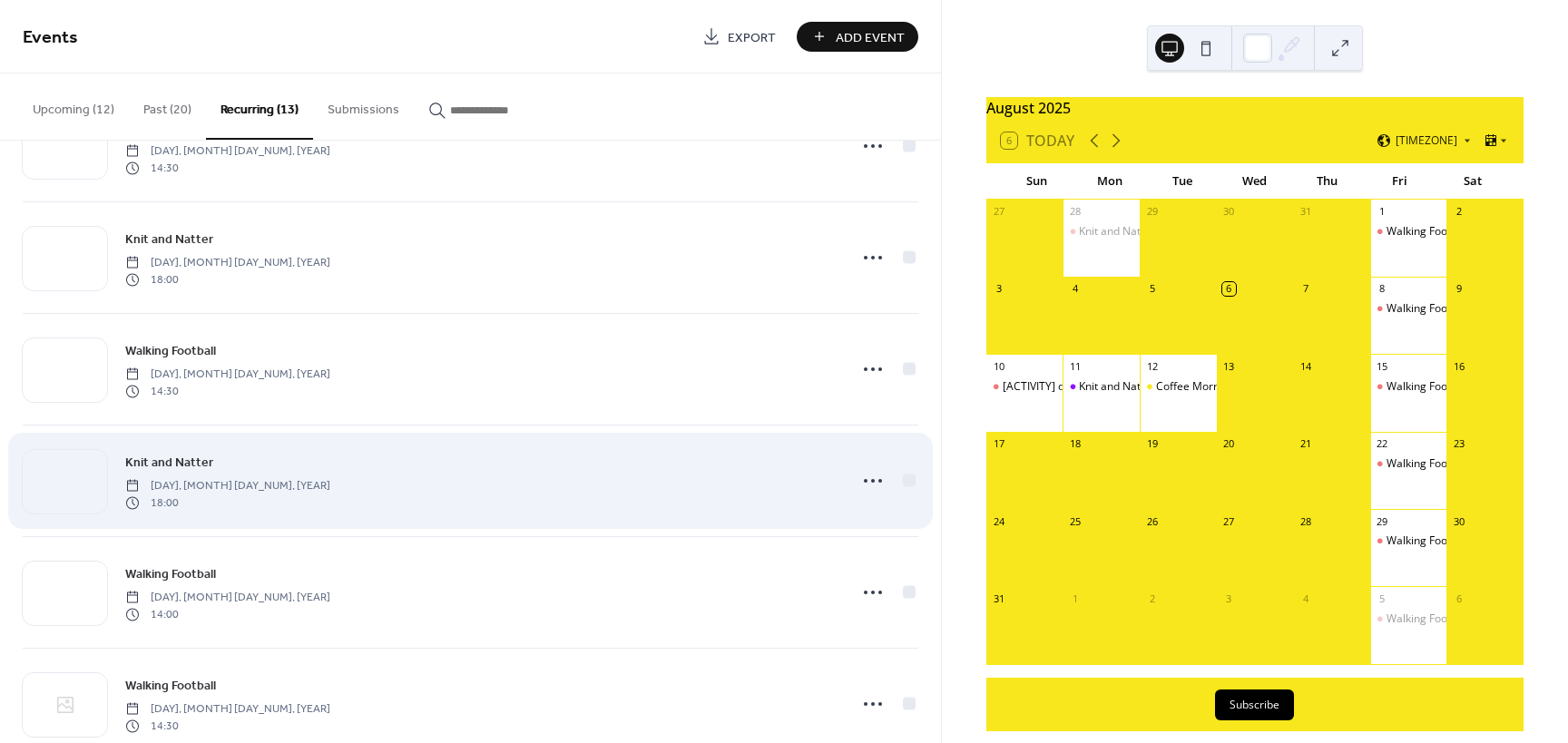 scroll, scrollTop: 902, scrollLeft: 0, axis: vertical 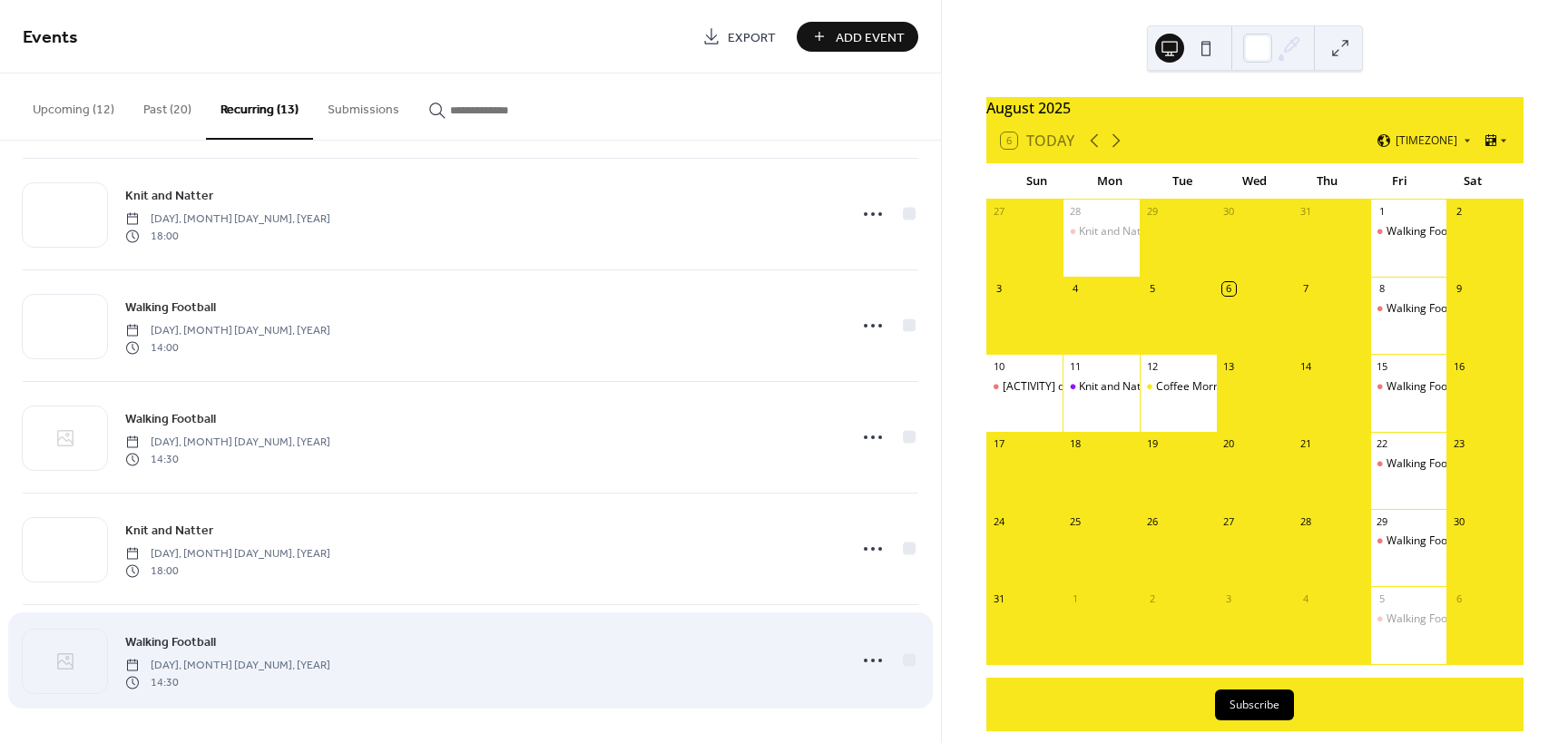 click on "Walking Football" at bounding box center [171, 642] 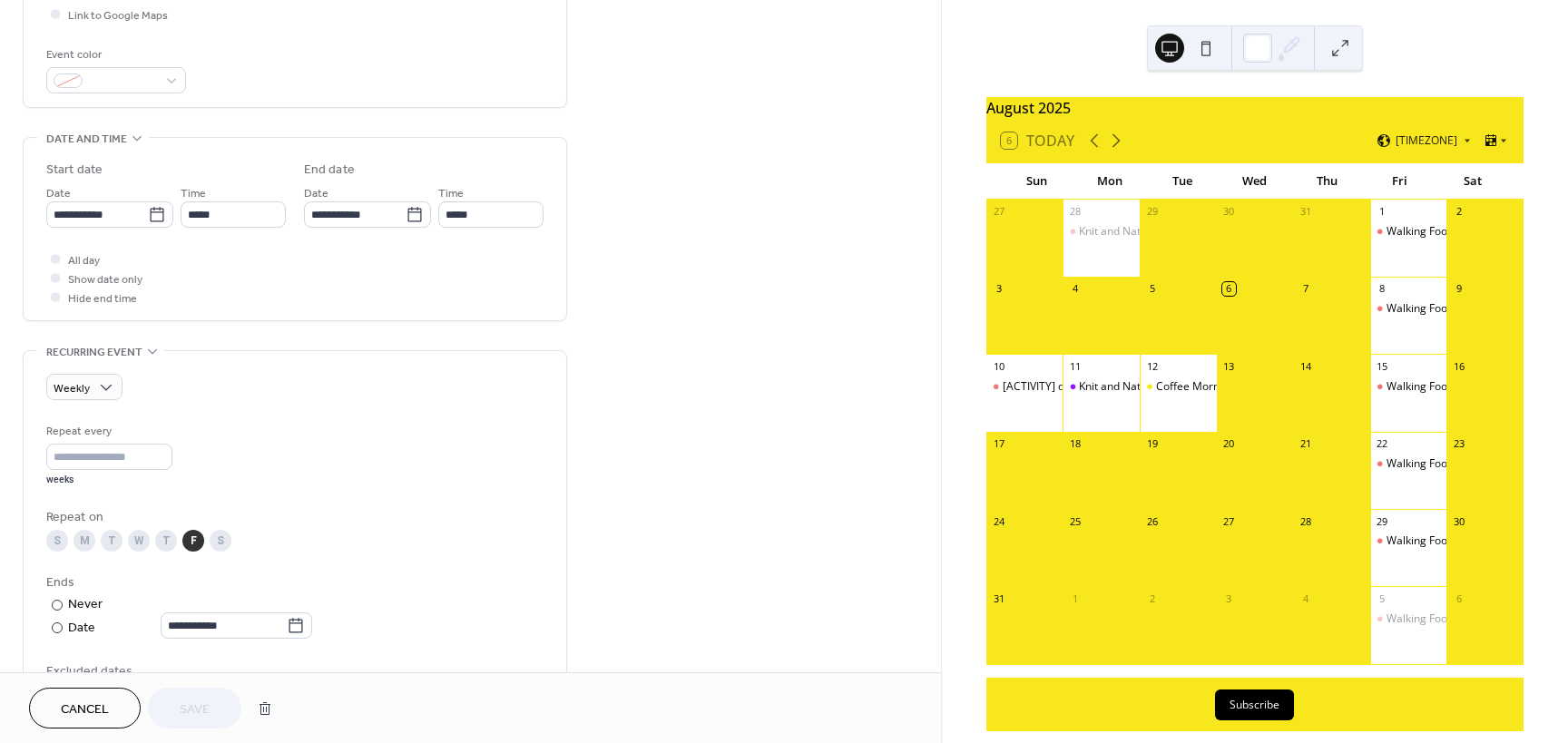 scroll, scrollTop: 635, scrollLeft: 0, axis: vertical 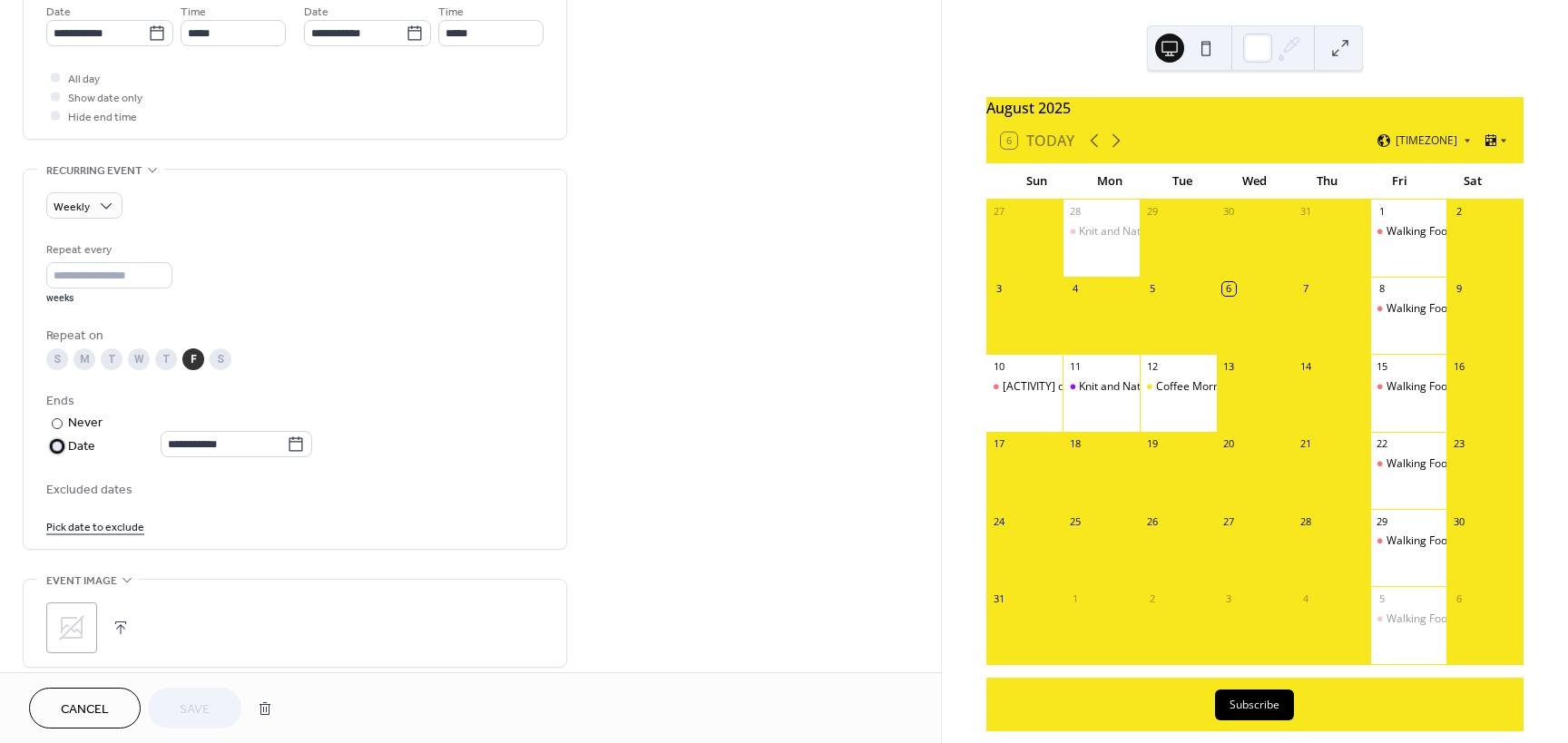click at bounding box center (0, 0) 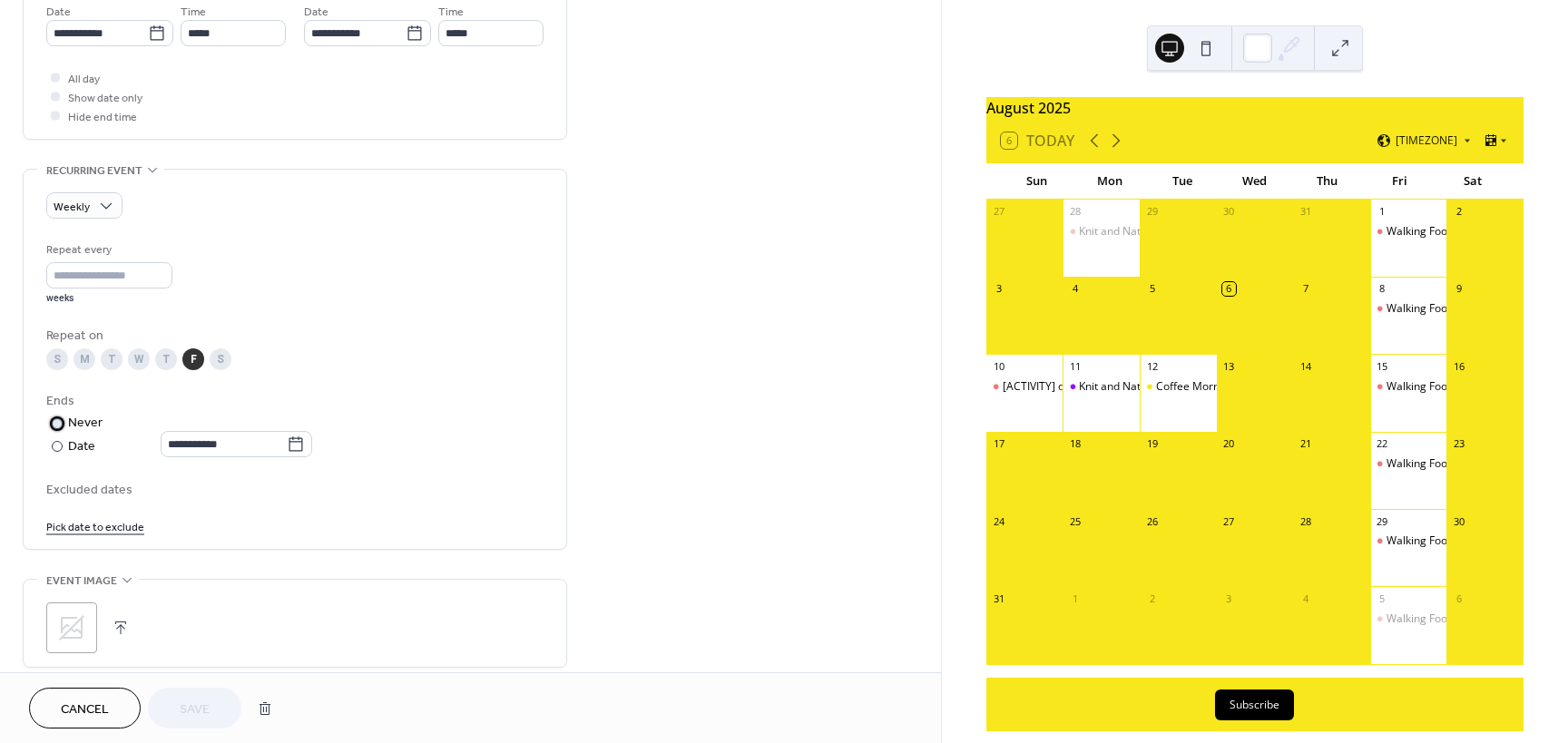 click at bounding box center (57, 424) 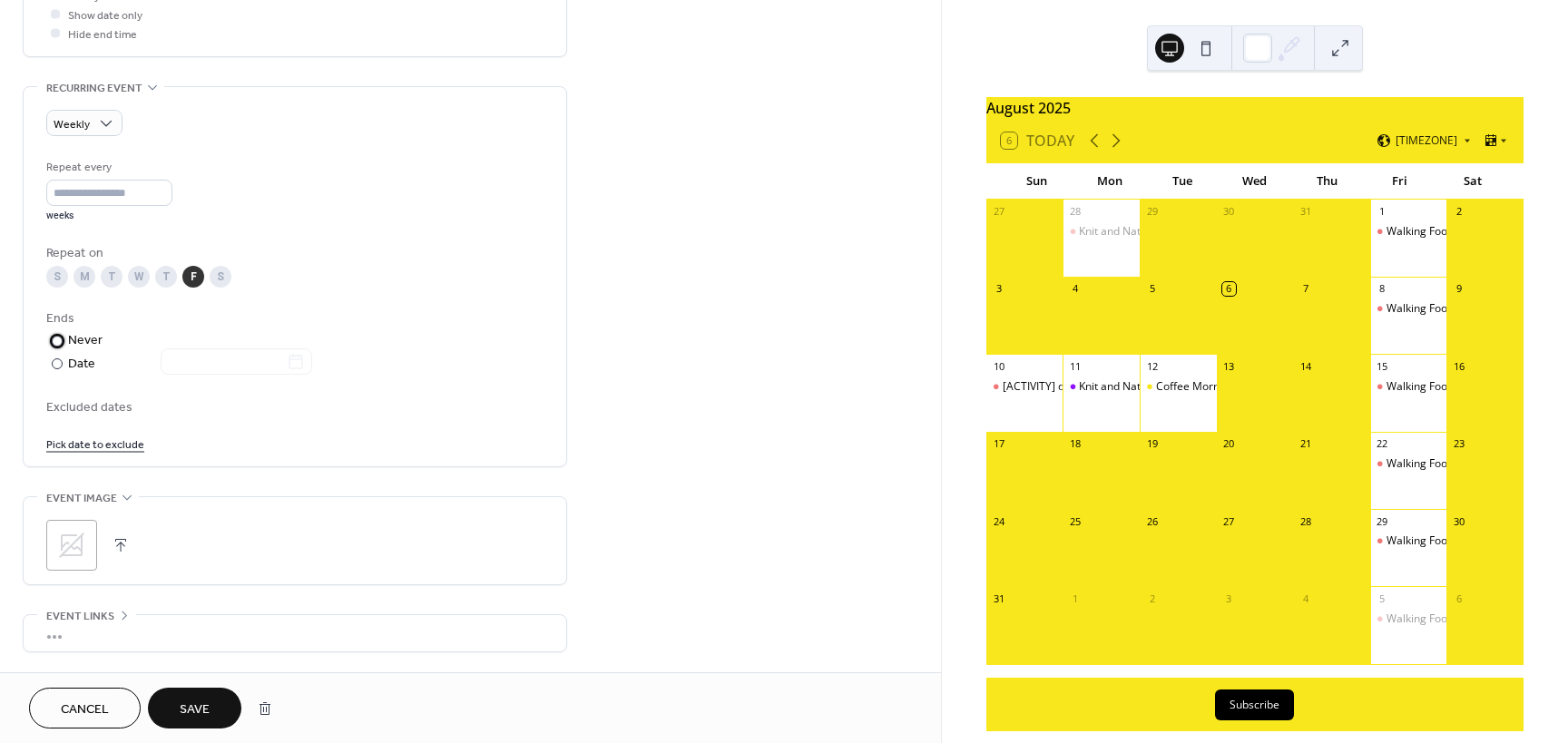 scroll, scrollTop: 726, scrollLeft: 0, axis: vertical 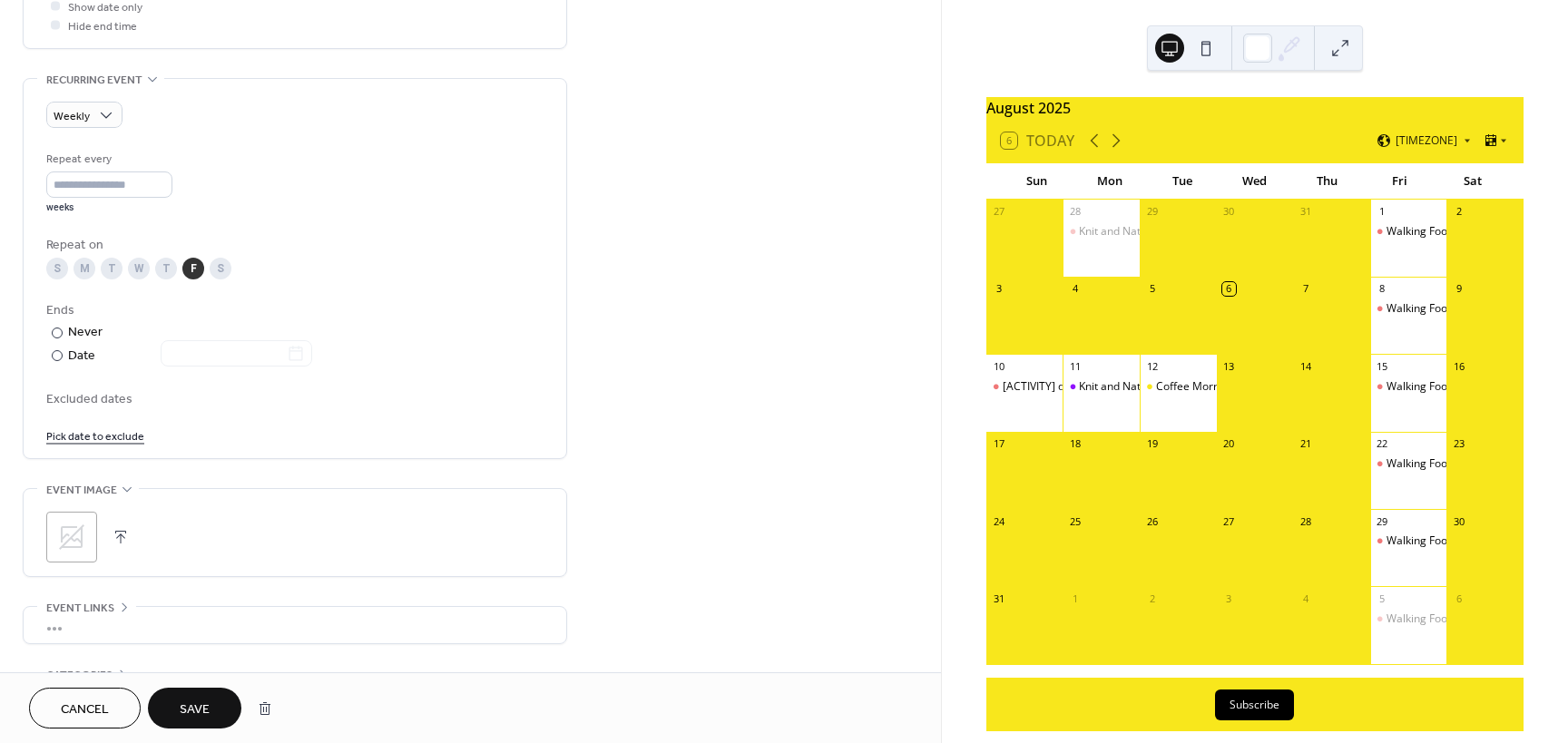 click on "Pick date to exclude" at bounding box center [95, 435] 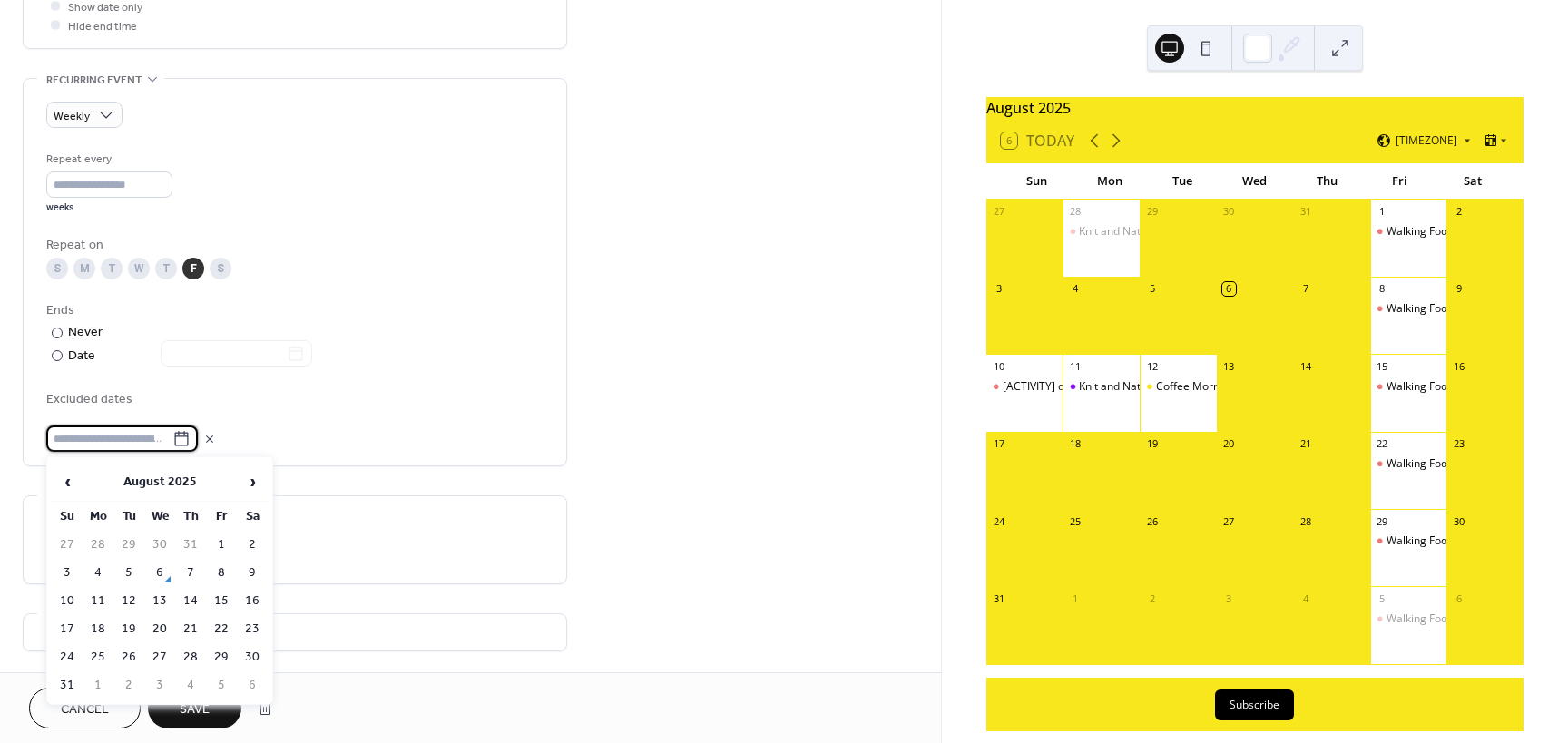 click 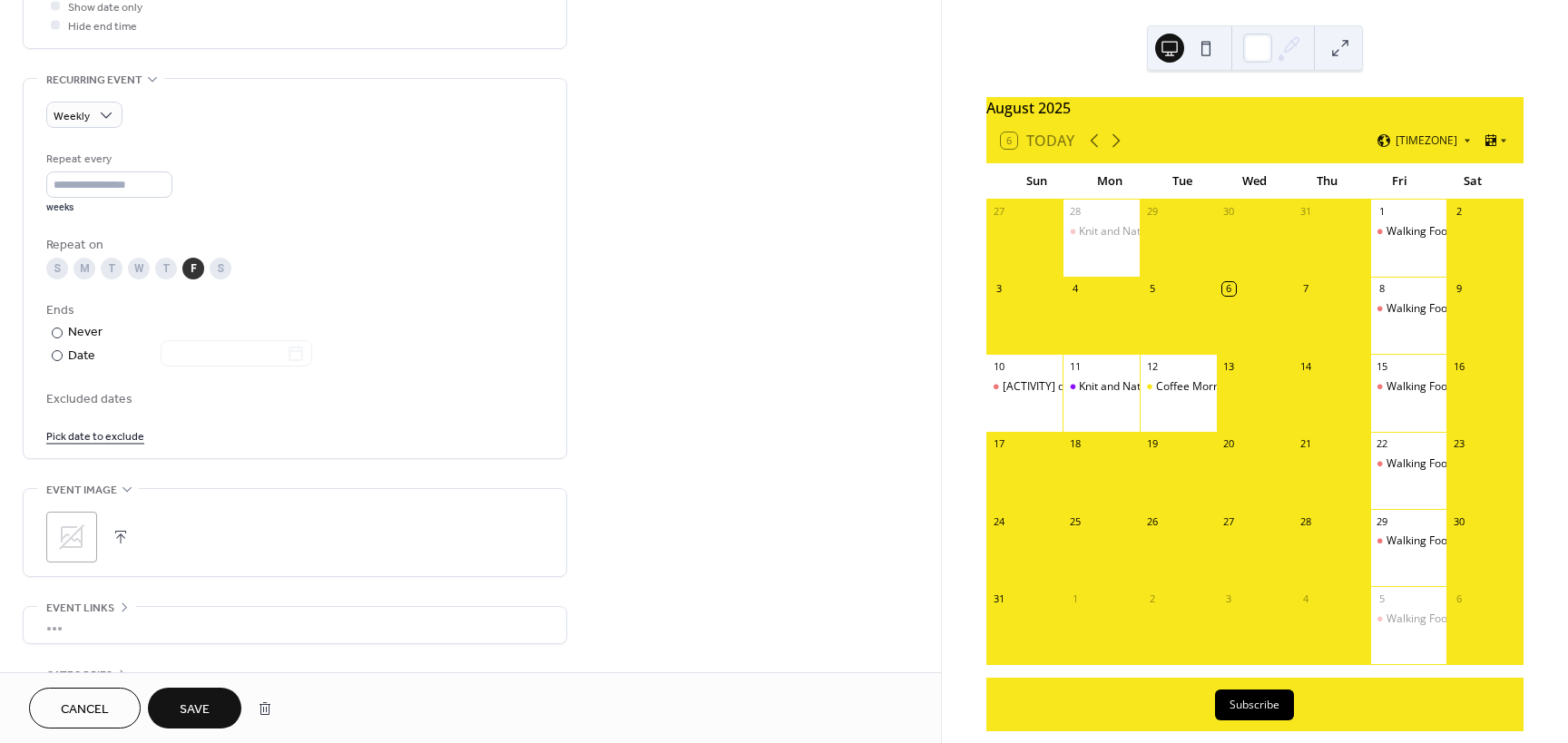 scroll, scrollTop: 544, scrollLeft: 0, axis: vertical 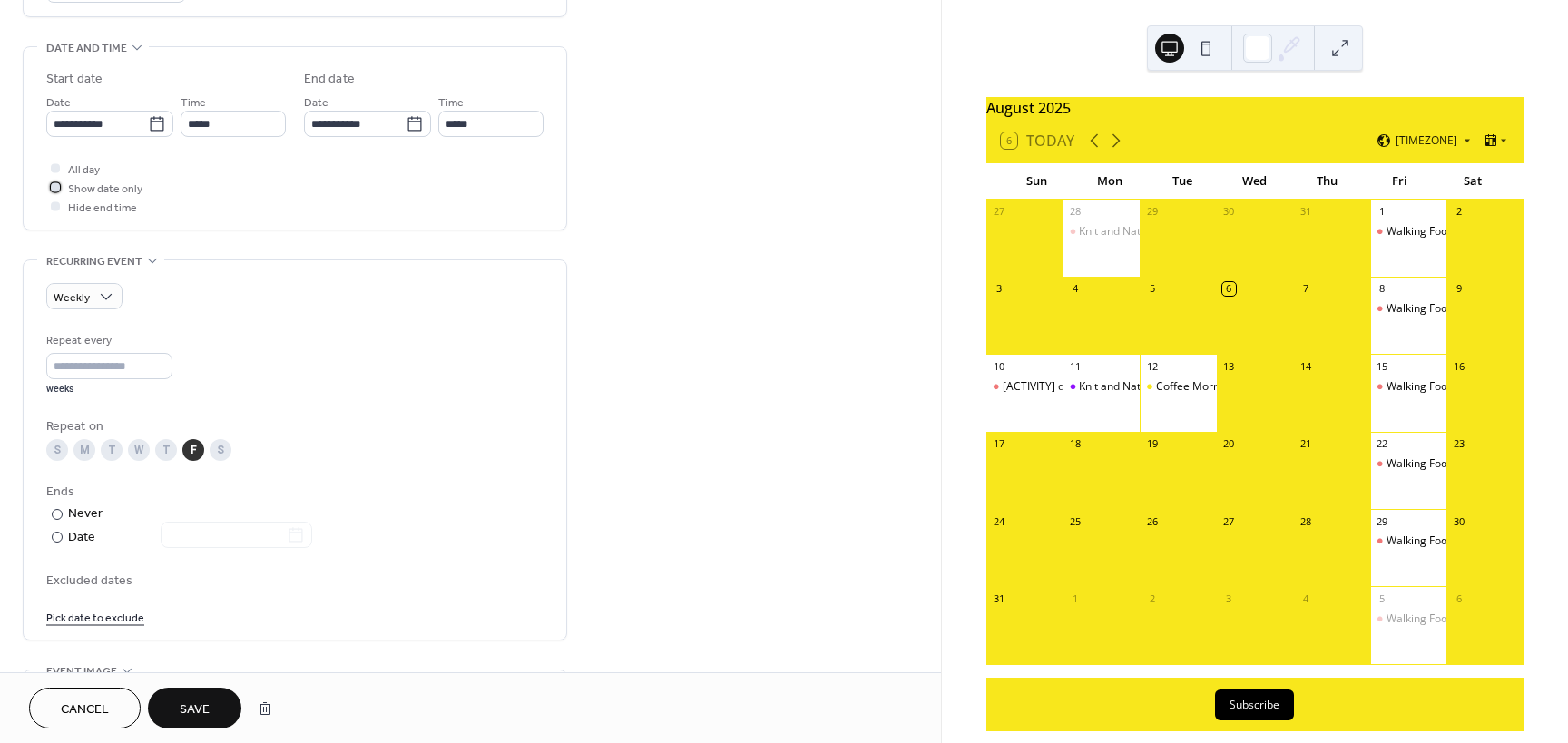 click at bounding box center [55, 187] 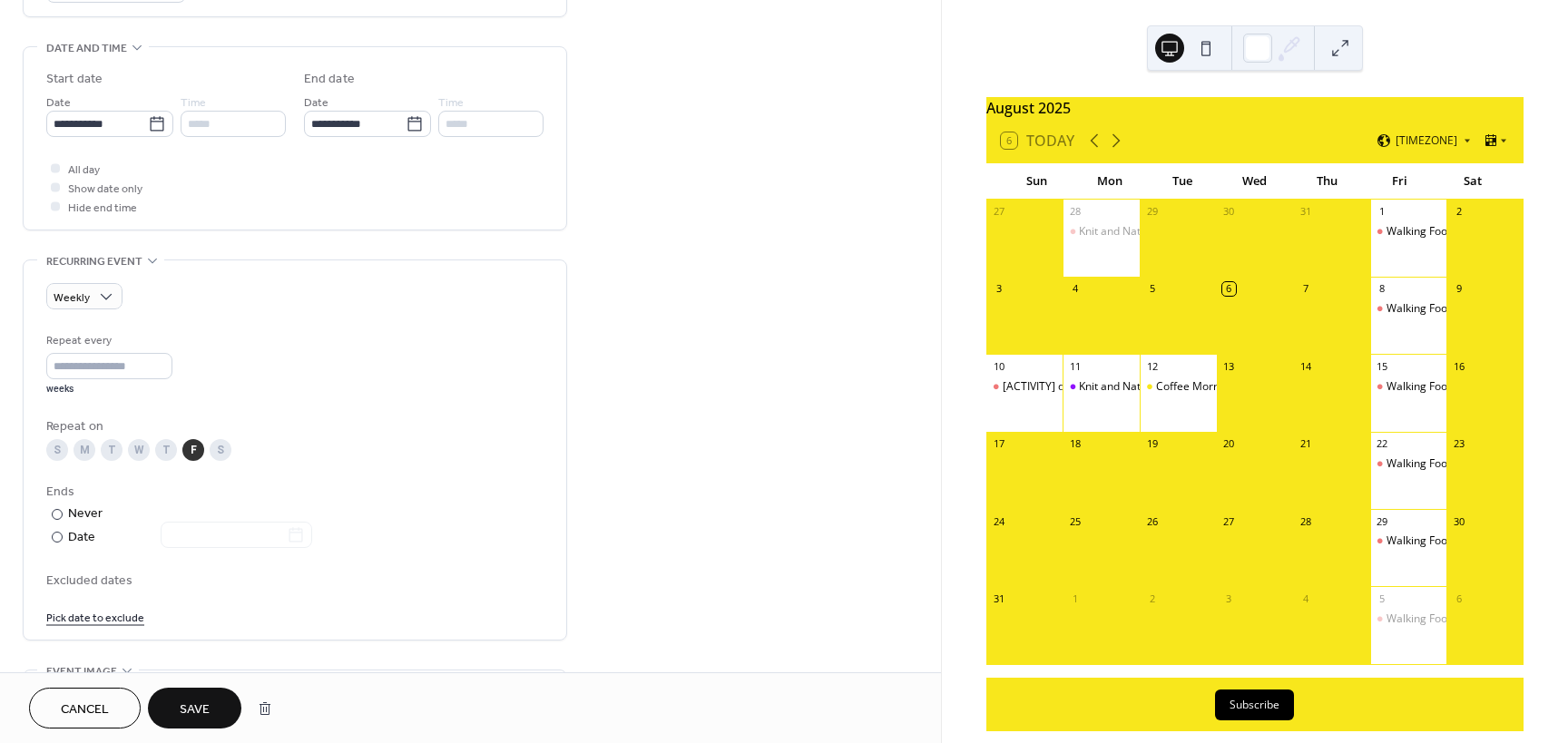 click at bounding box center (55, 206) 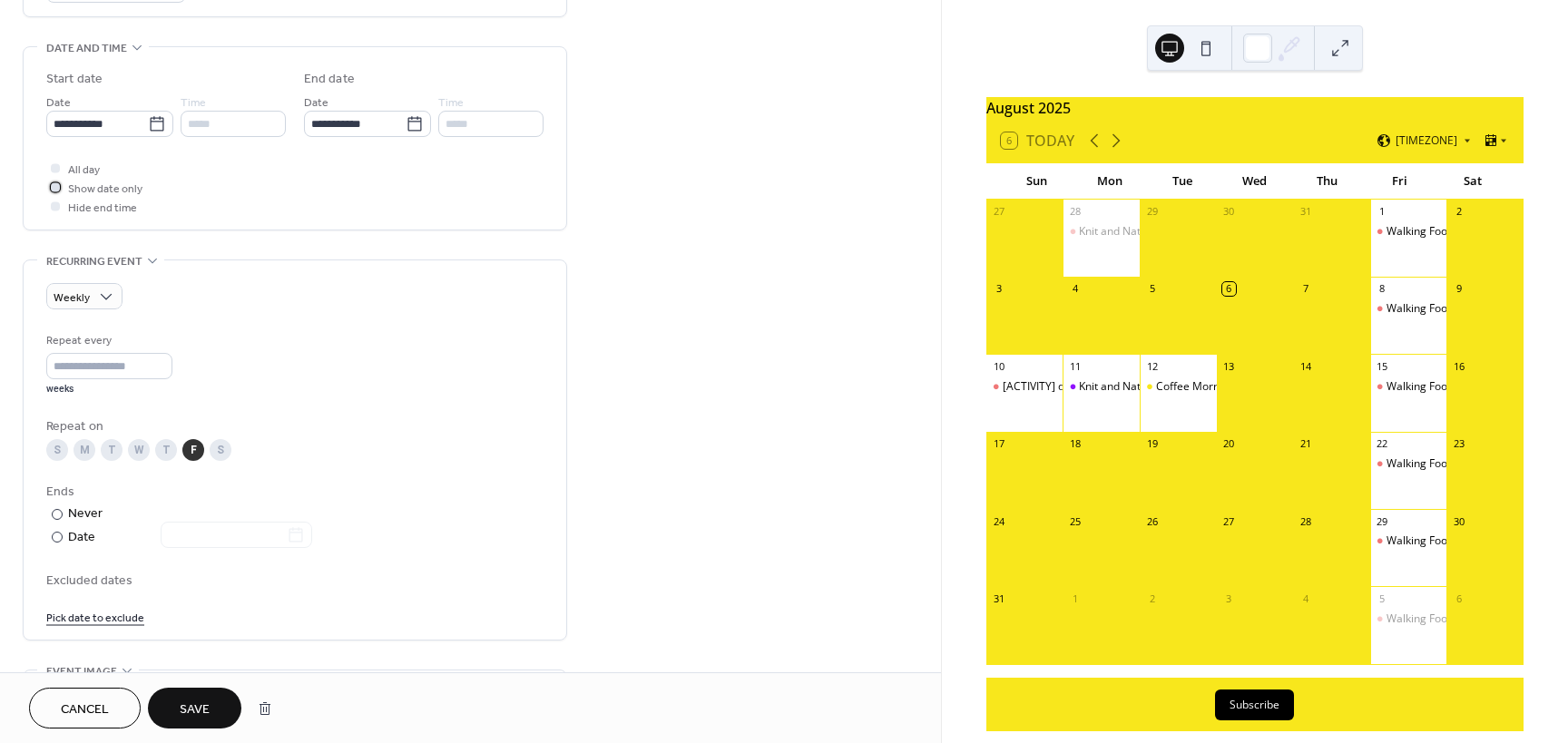 click 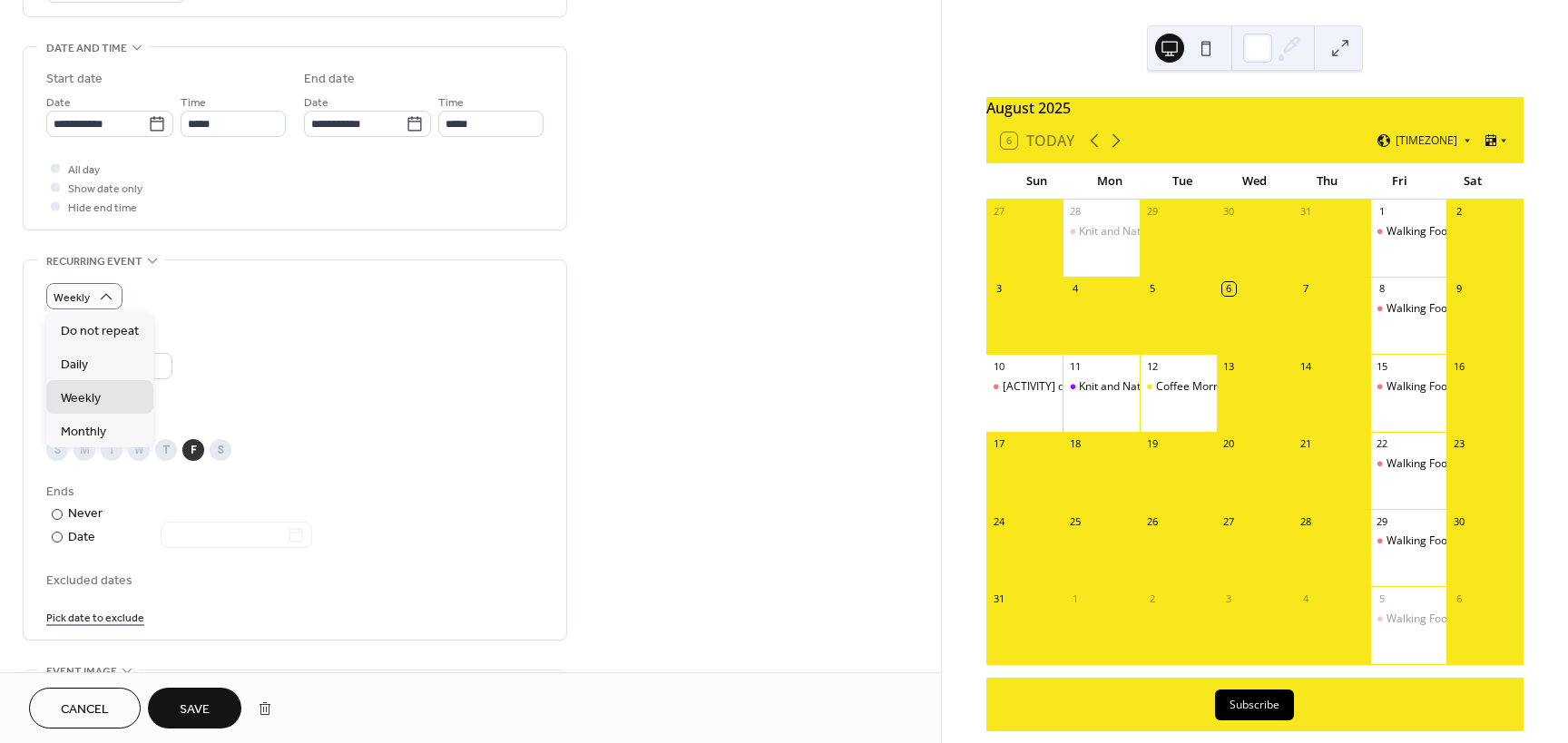 click on "Weekly" at bounding box center (295, 296) 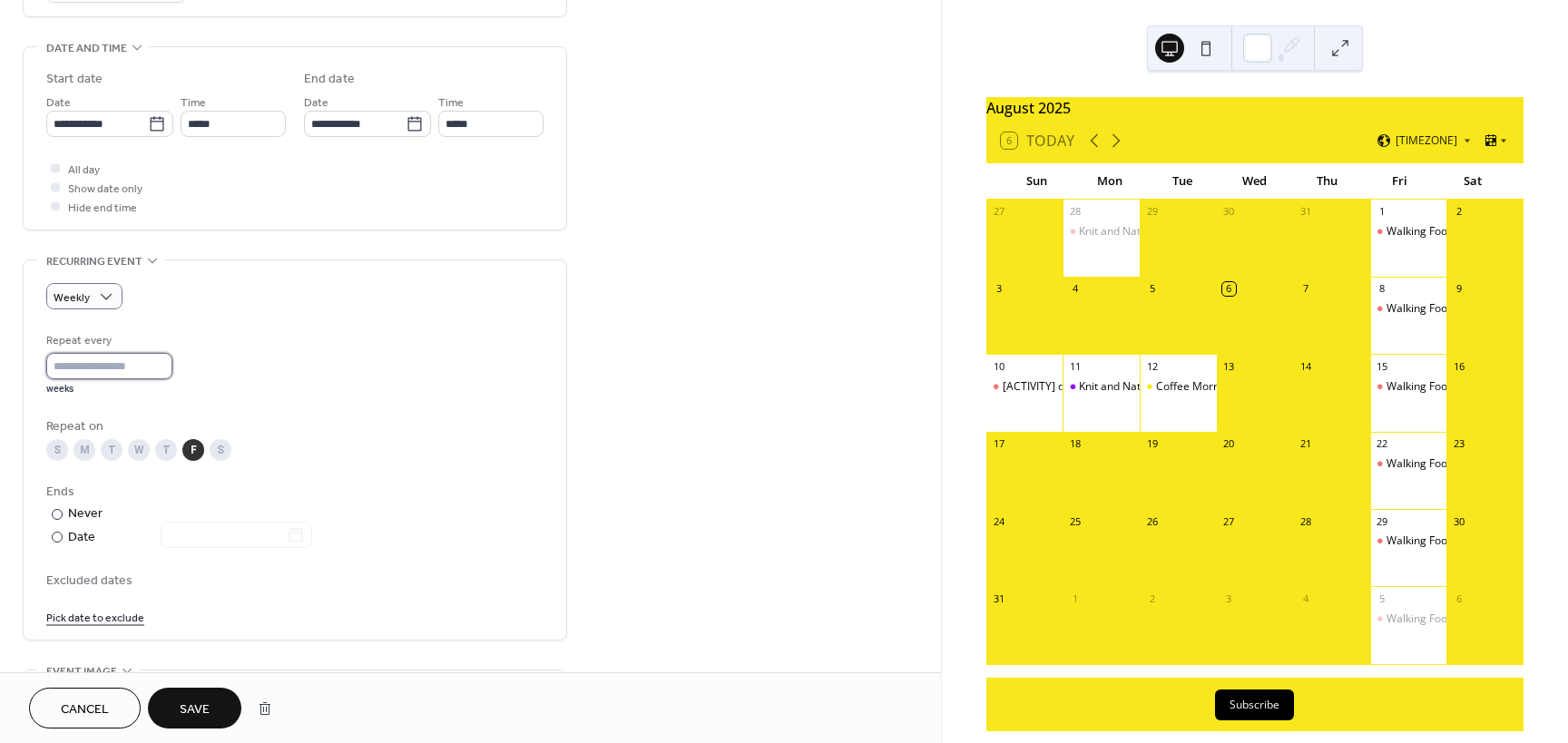 click on "*" at bounding box center [109, 366] 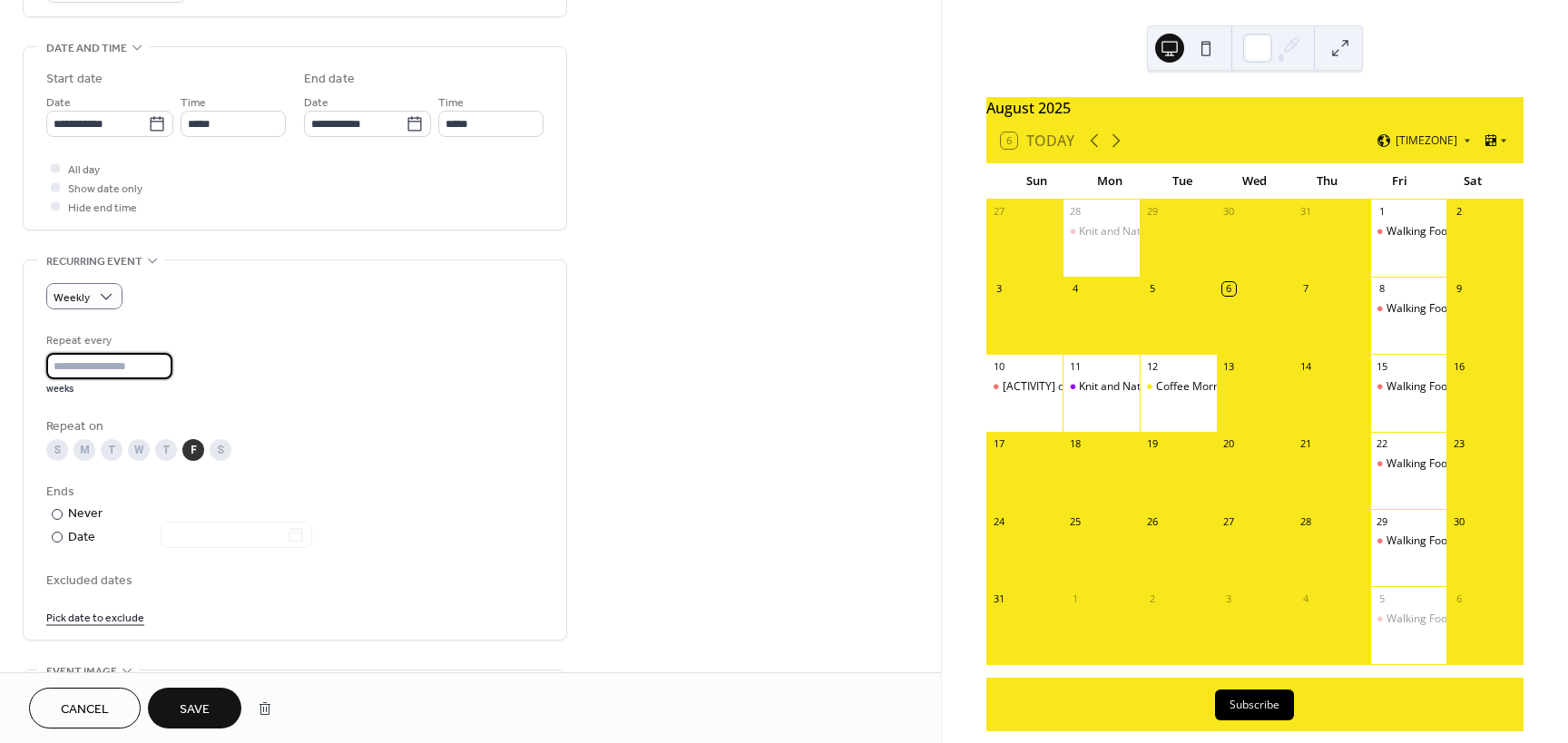 click on "*" at bounding box center (109, 366) 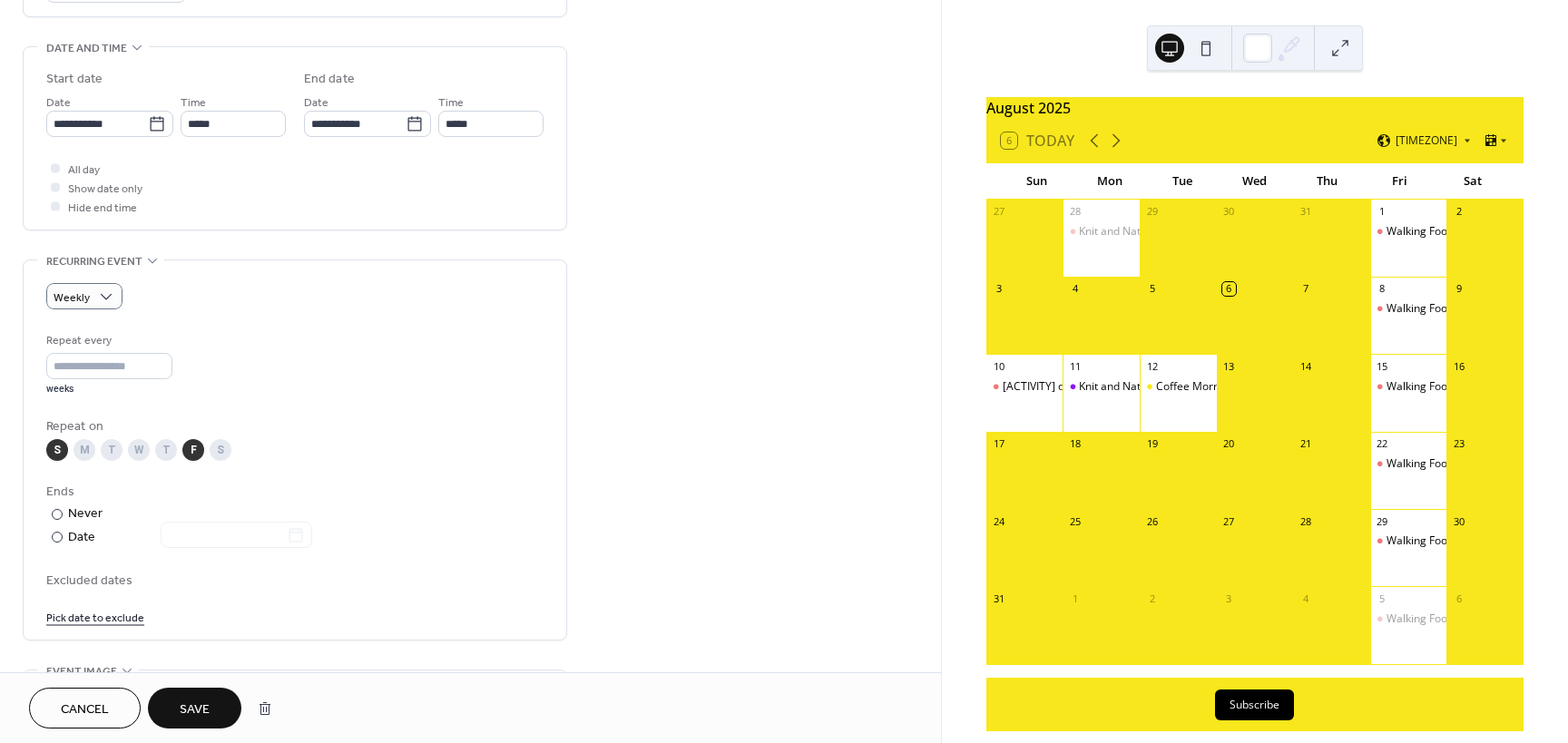 click on "S" at bounding box center (57, 450) 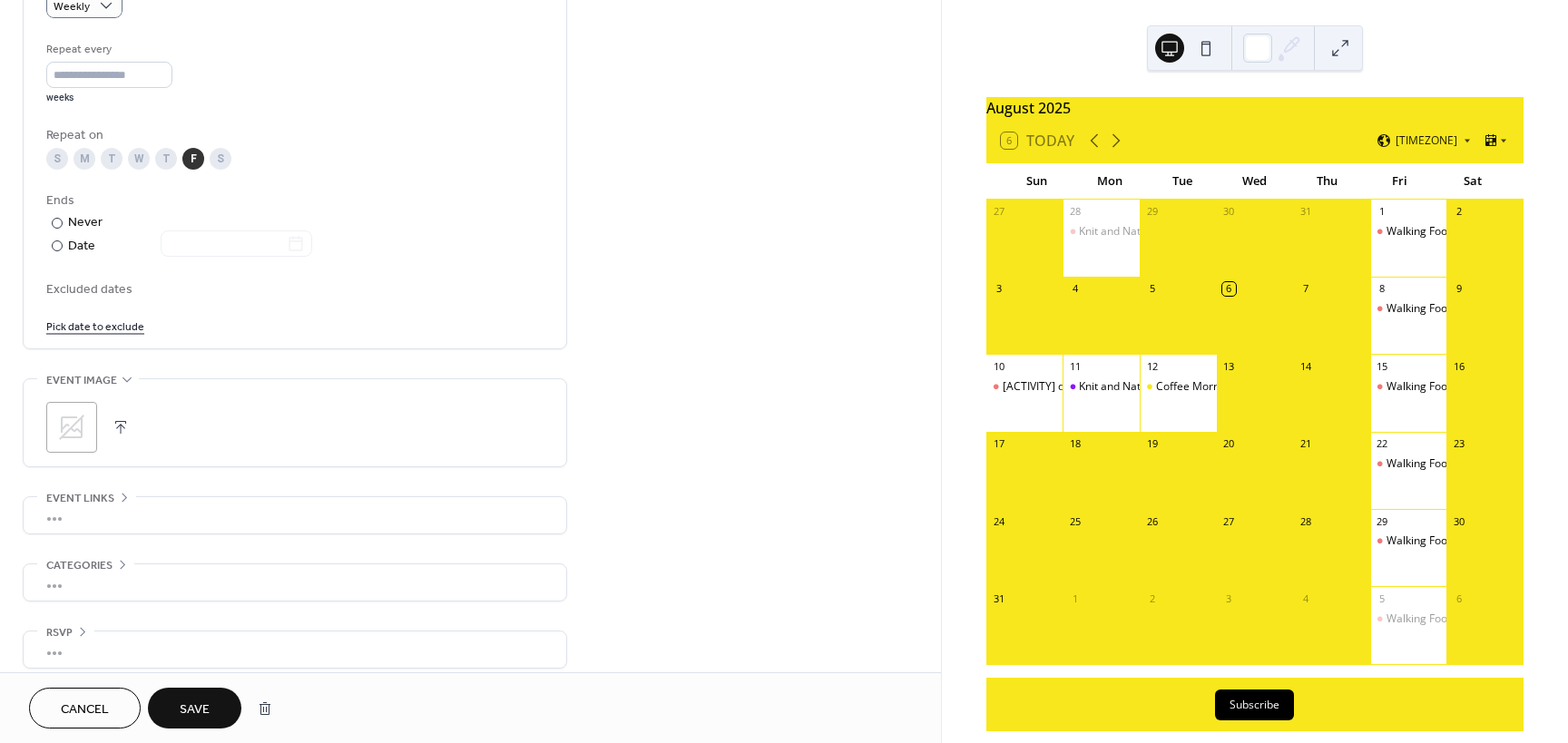 scroll, scrollTop: 850, scrollLeft: 0, axis: vertical 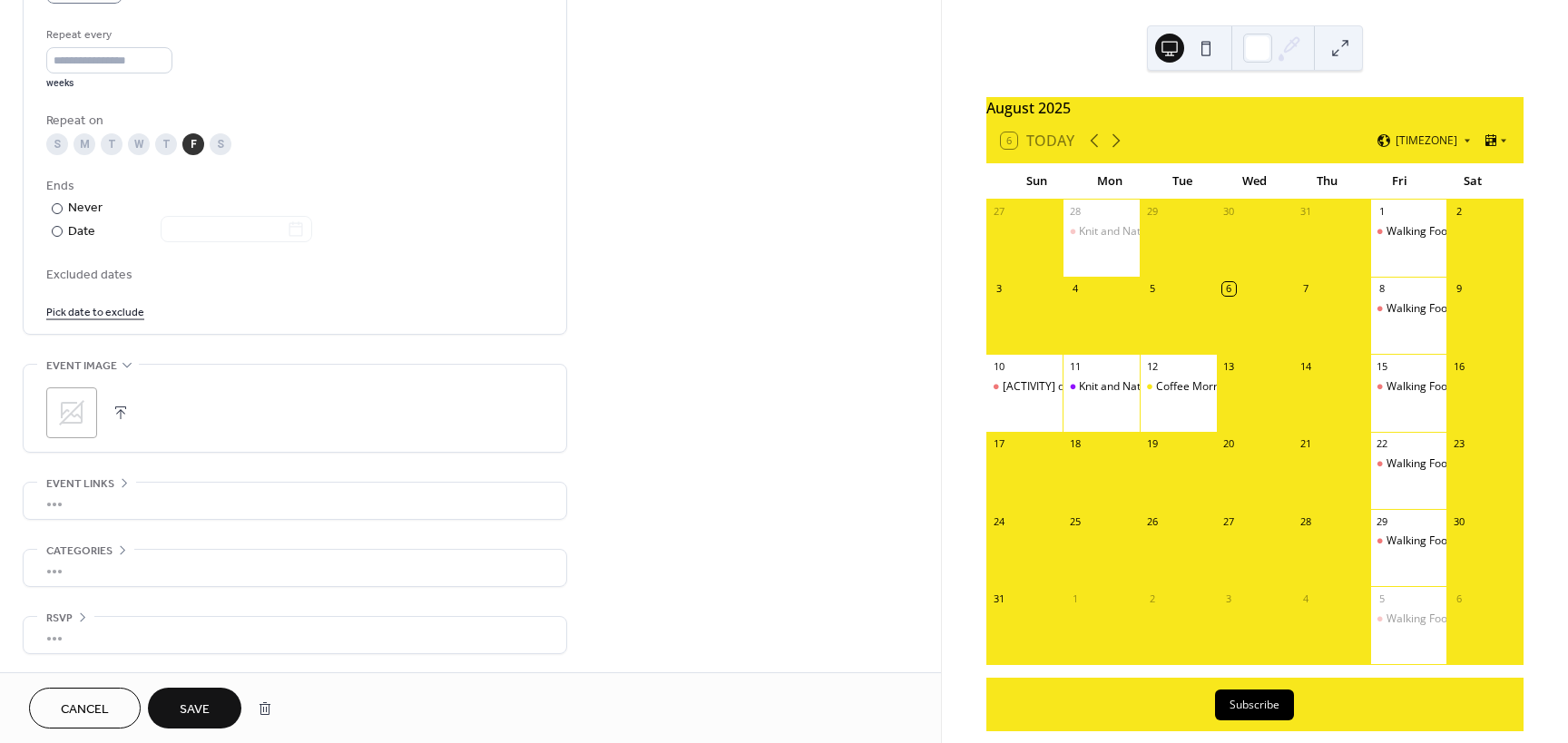 click on "•••" at bounding box center (295, 501) 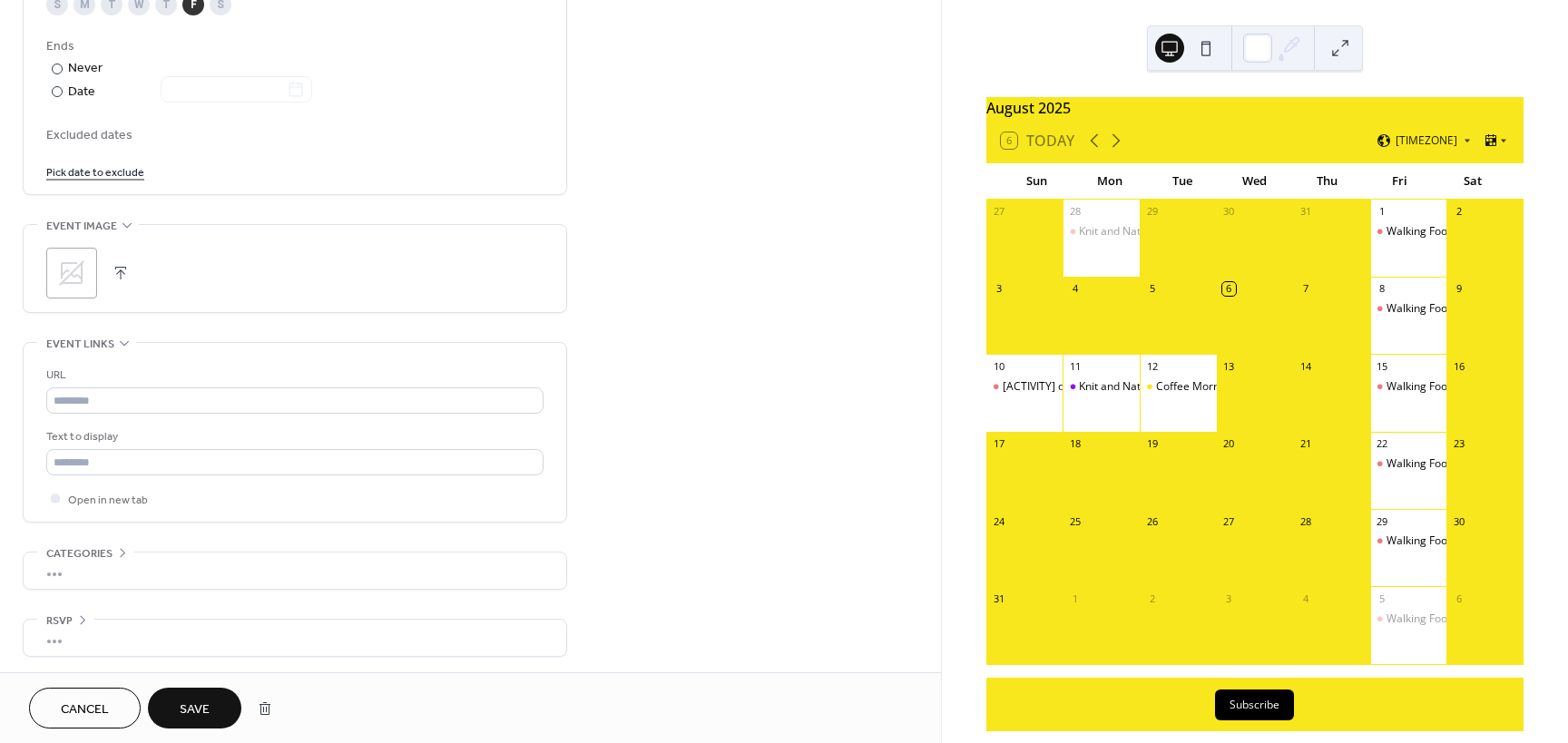 scroll, scrollTop: 992, scrollLeft: 0, axis: vertical 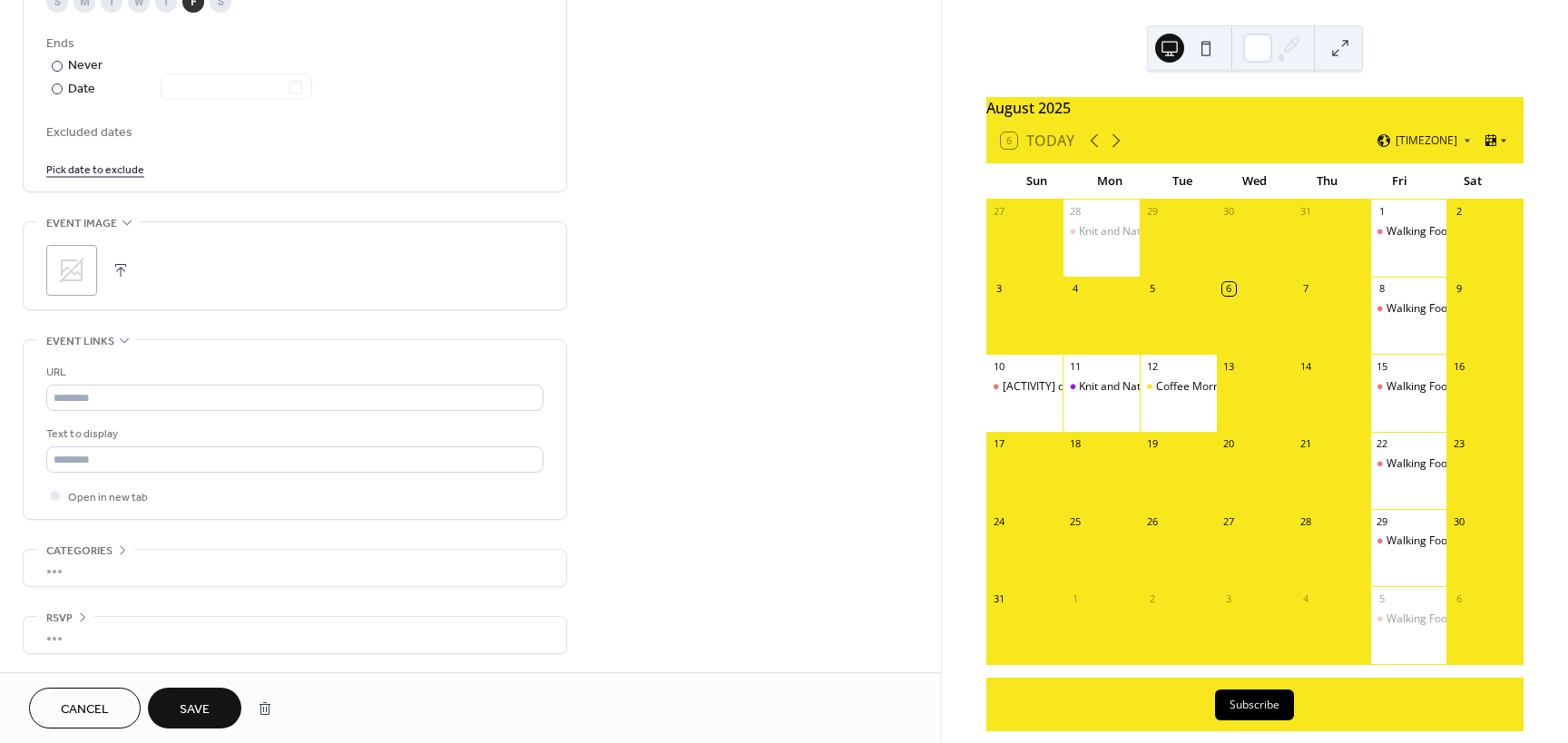 click on "Save" at bounding box center (194, 709) 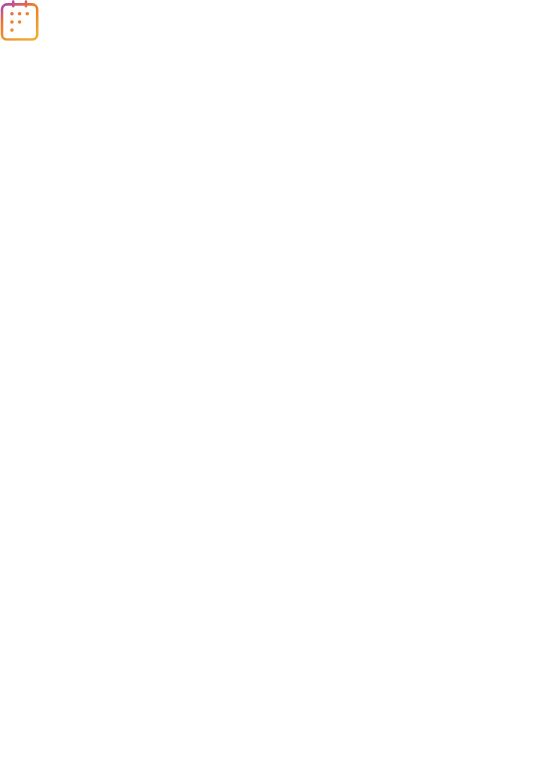 scroll, scrollTop: 0, scrollLeft: 0, axis: both 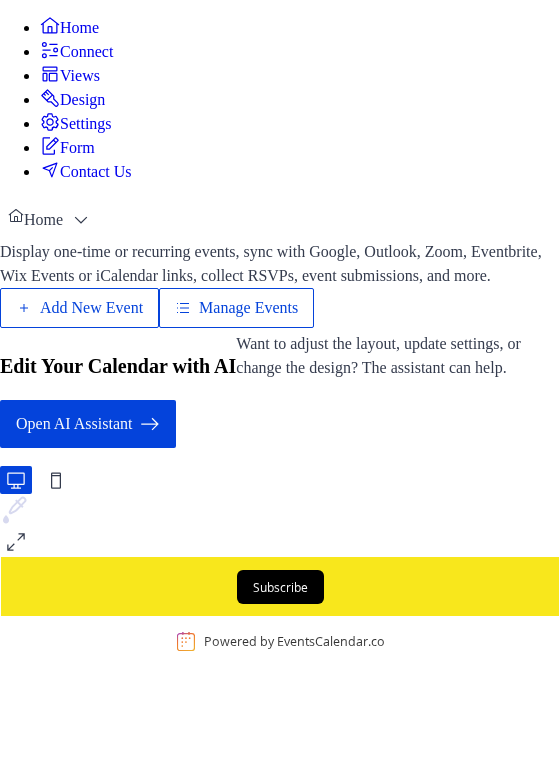 drag, startPoint x: 339, startPoint y: 362, endPoint x: 343, endPoint y: 346, distance: 16.492422 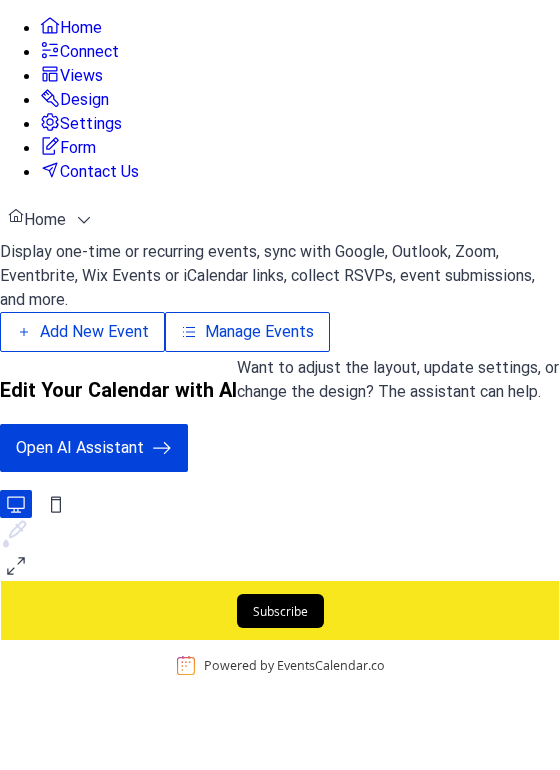 click on "Manage Events" at bounding box center [348, 351] 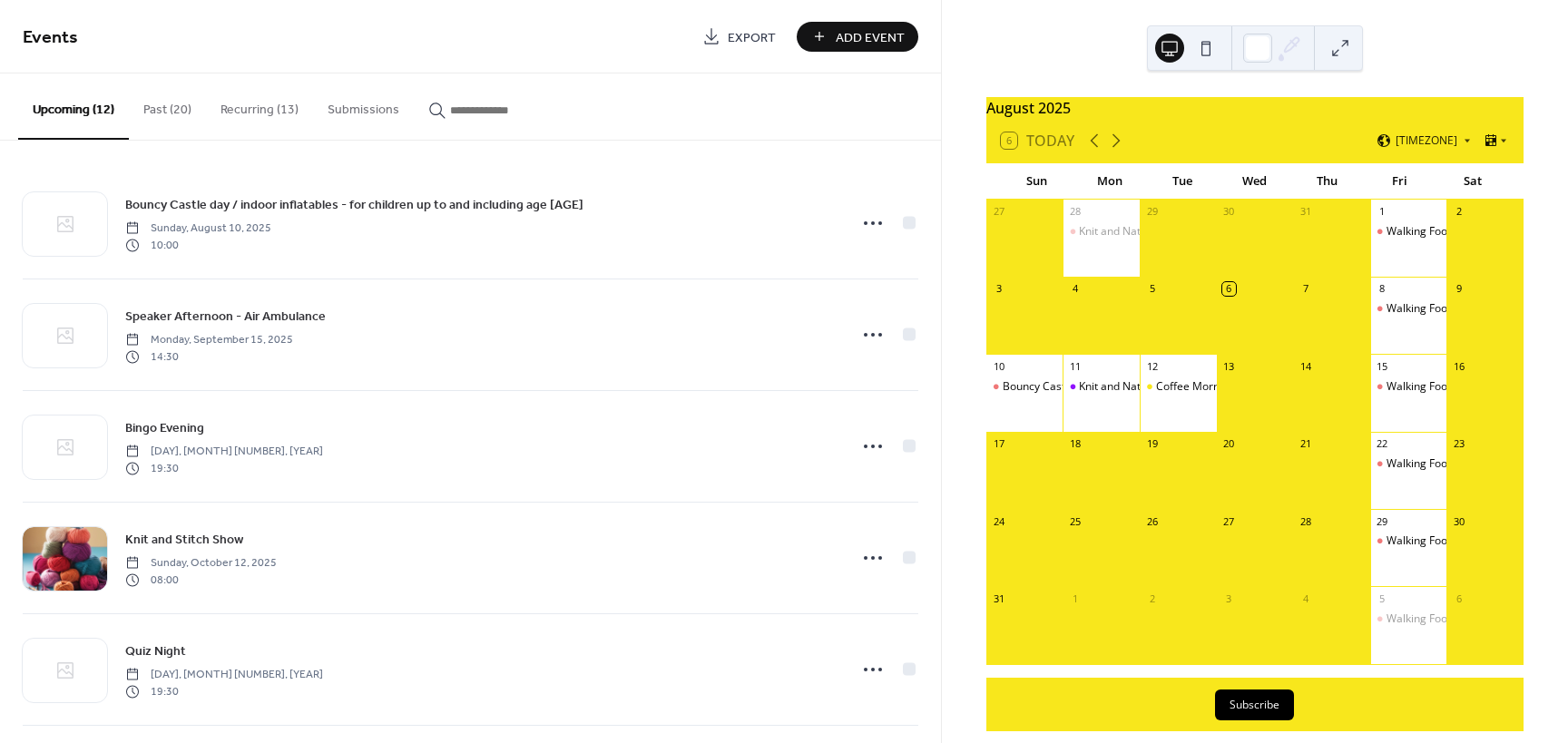 click on "Recurring (13)" at bounding box center [260, 105] 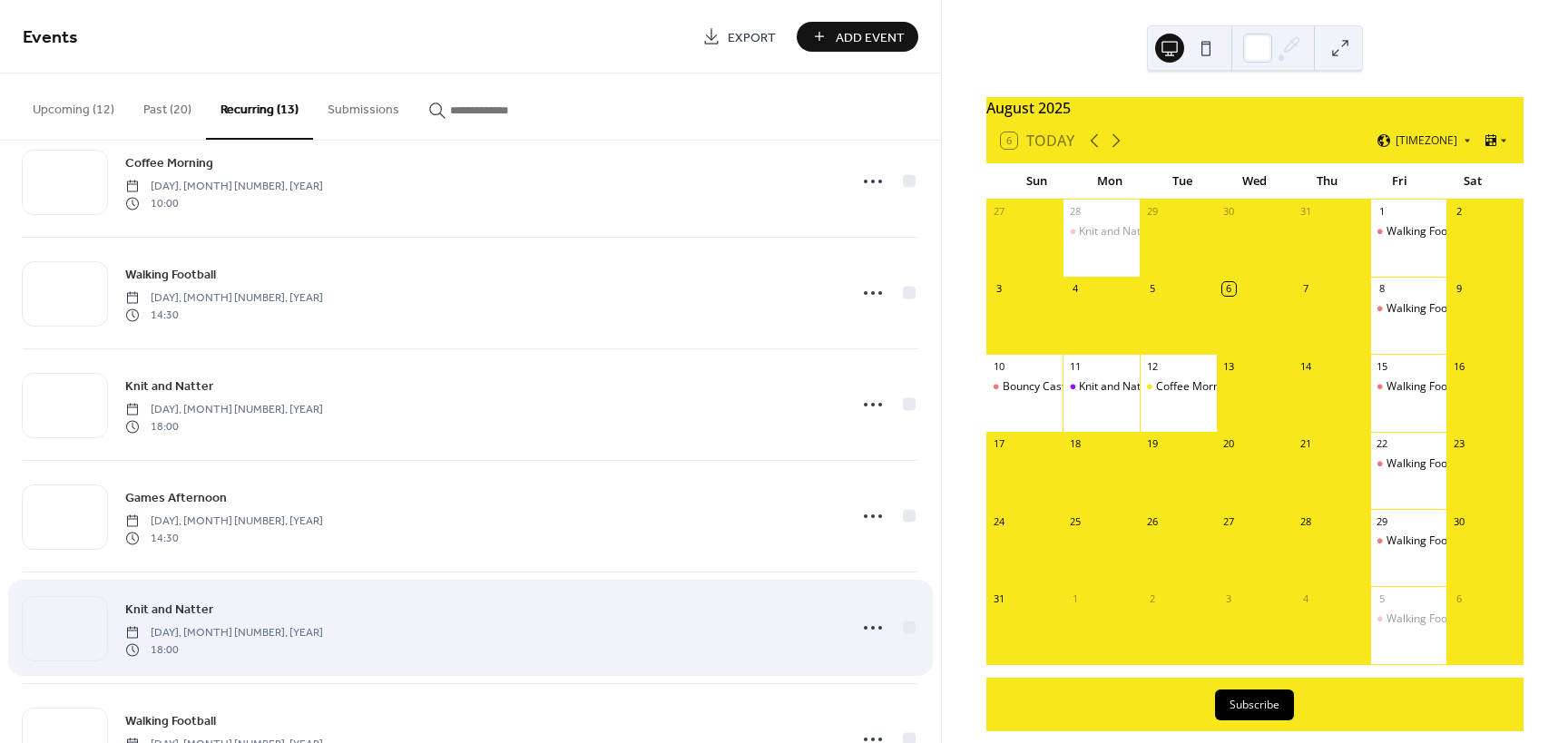 scroll, scrollTop: 376, scrollLeft: 0, axis: vertical 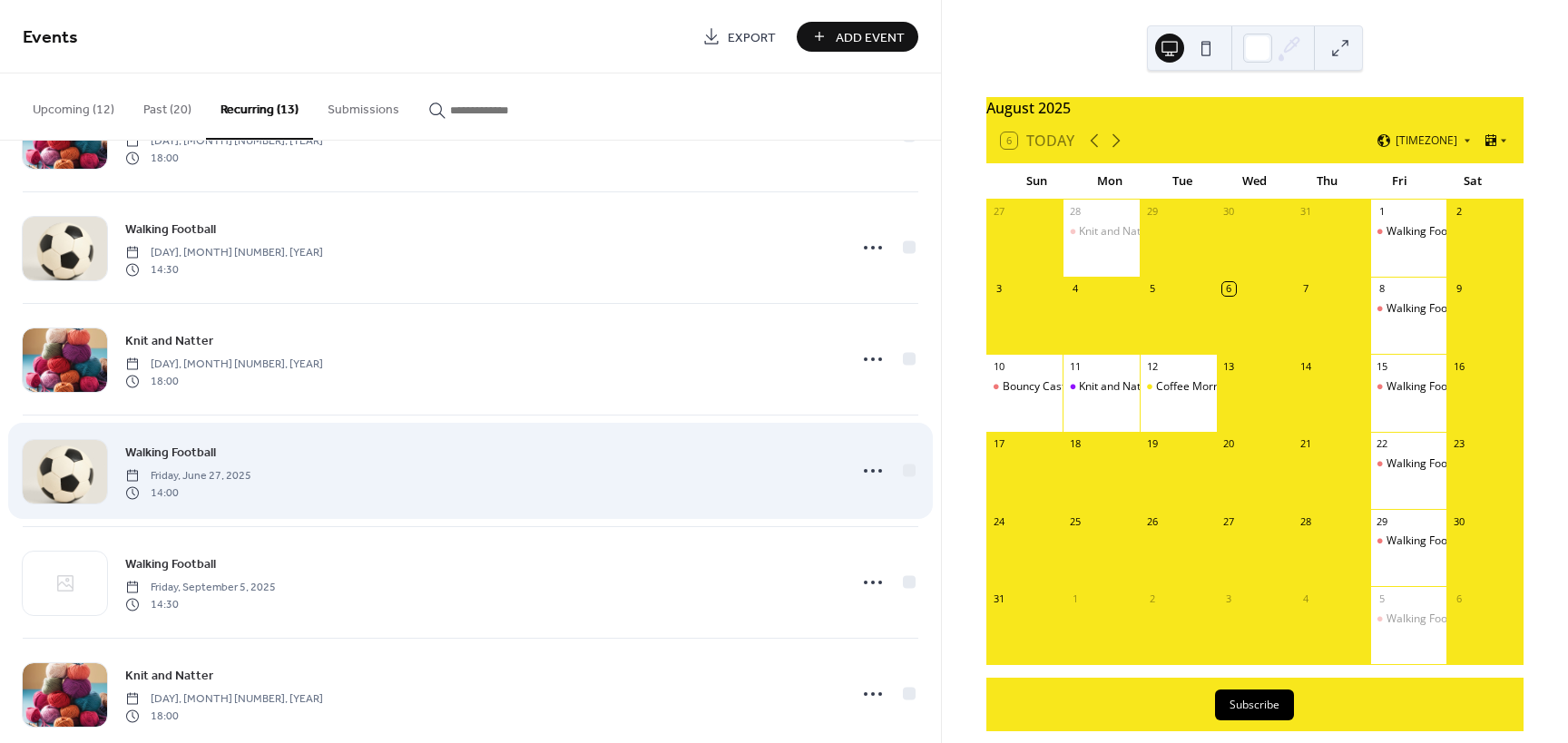 click on "Walking Football" at bounding box center [171, 453] 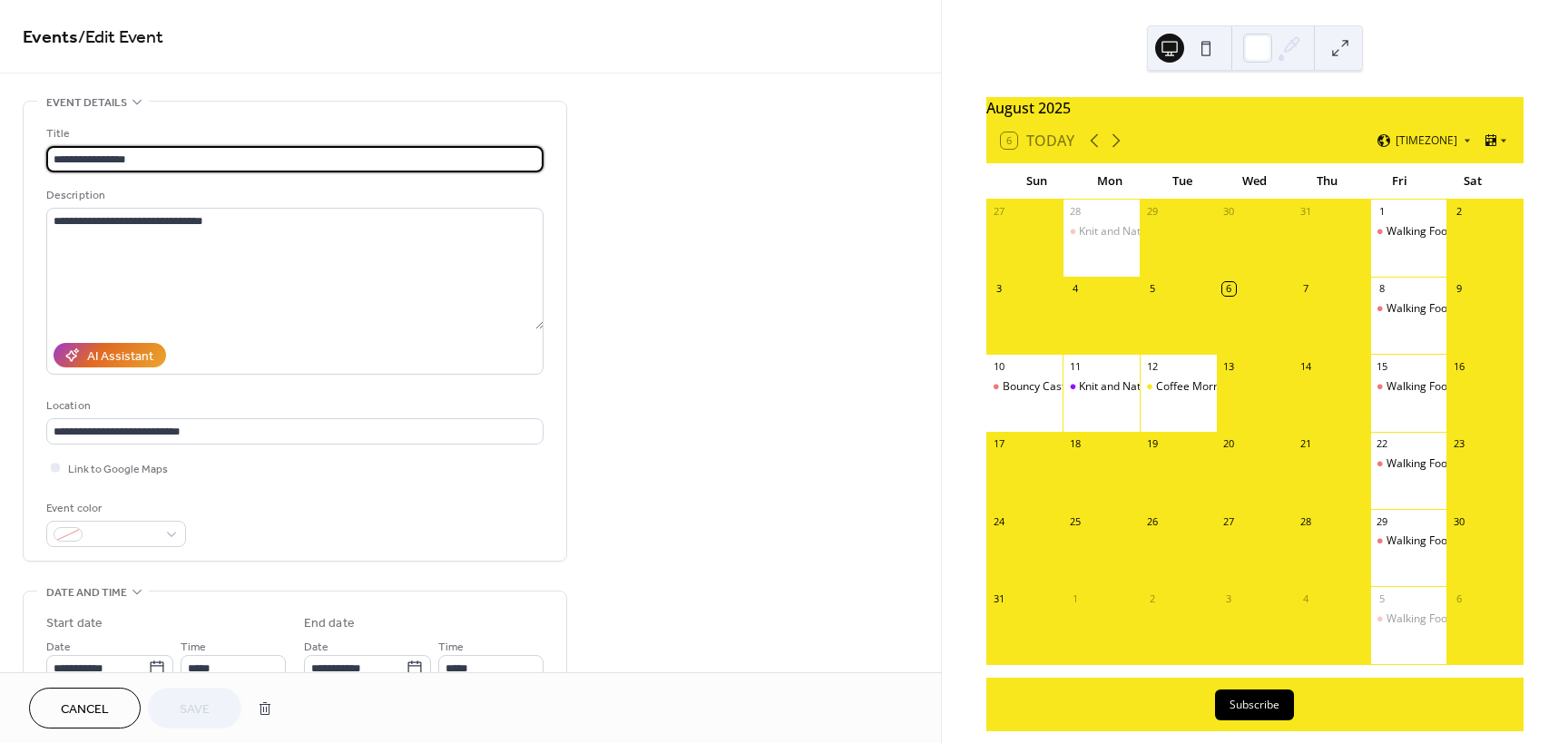 type on "**********" 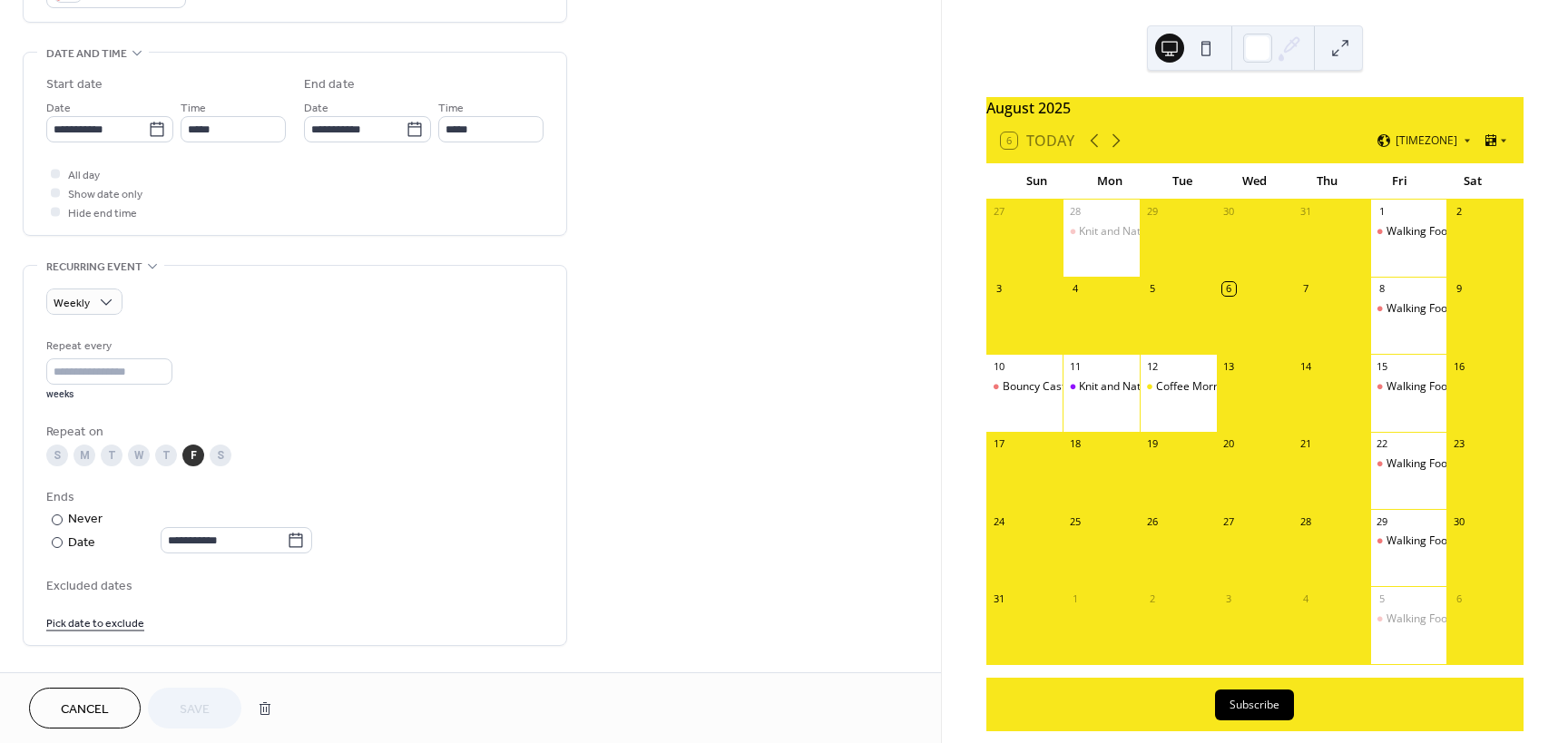 scroll, scrollTop: 0, scrollLeft: 0, axis: both 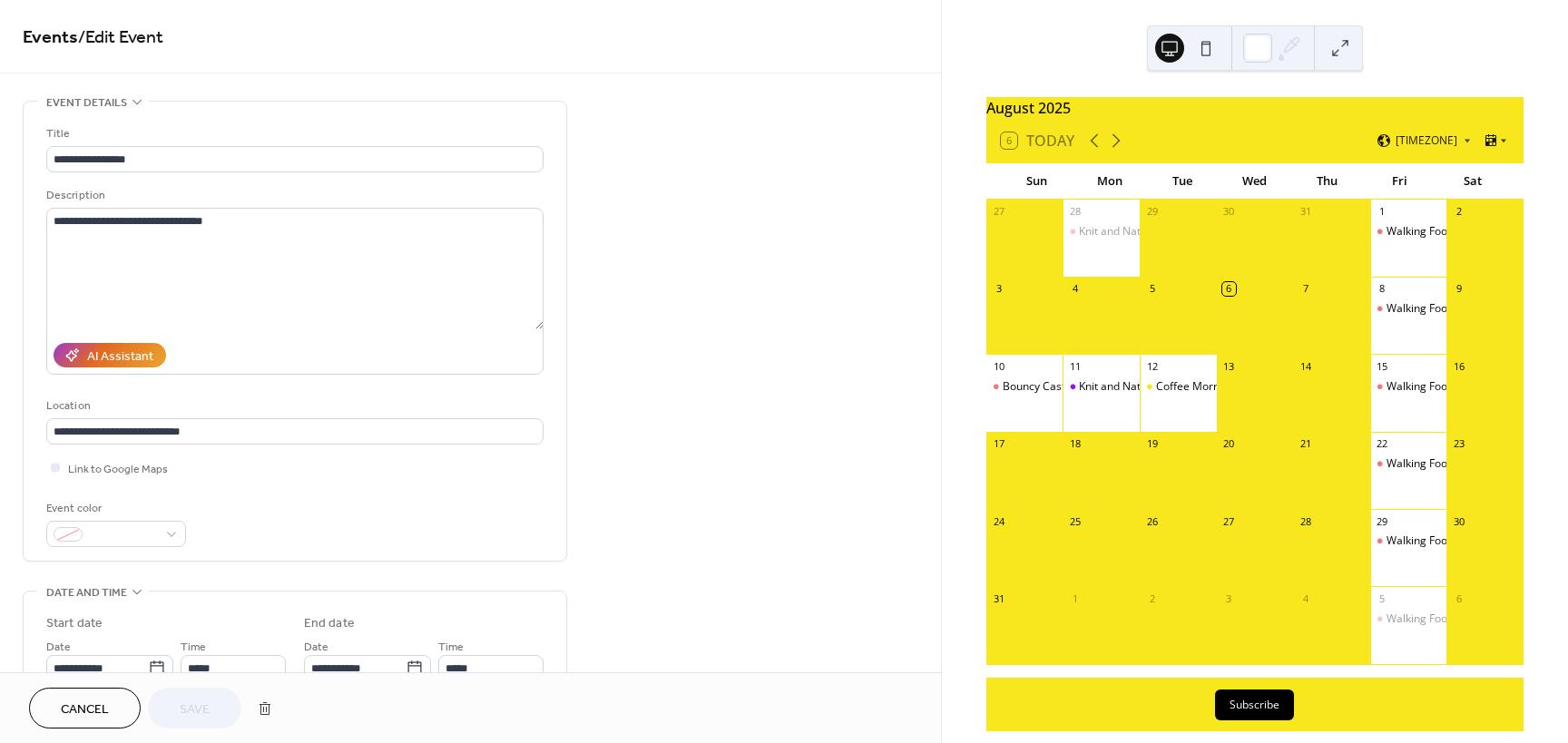 click on "Cancel" at bounding box center [84, 709] 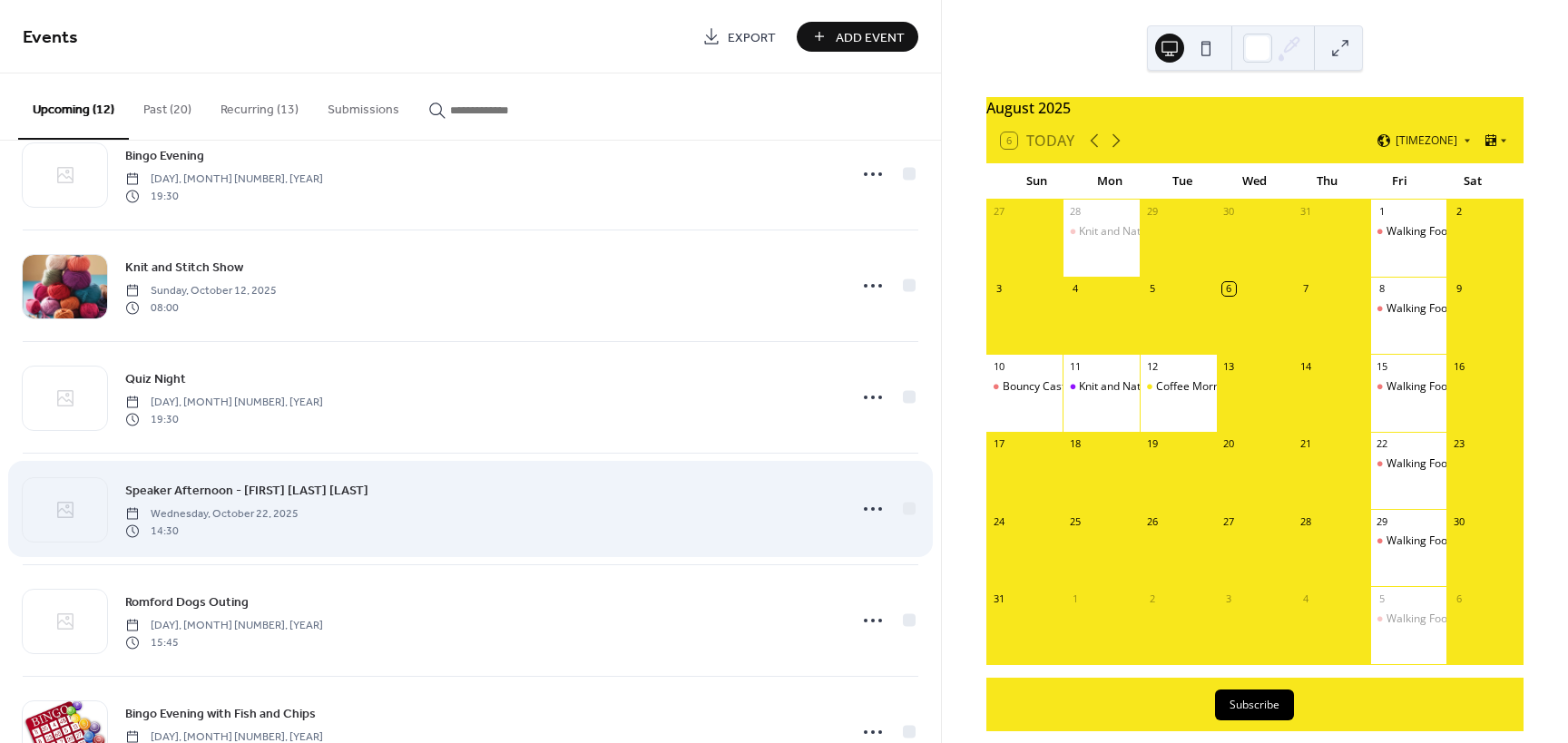 scroll, scrollTop: 91, scrollLeft: 0, axis: vertical 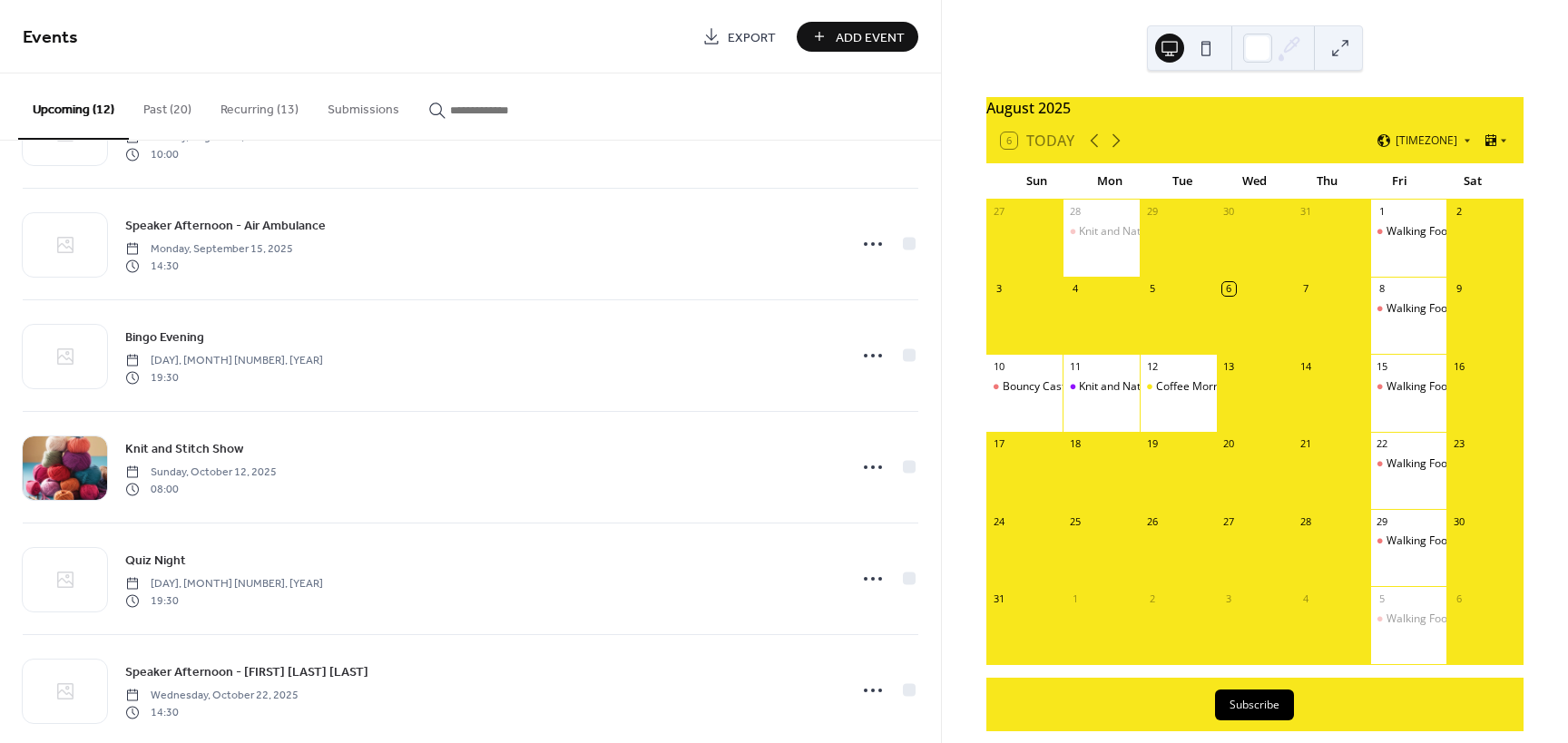 click on "Recurring (13)" at bounding box center (260, 105) 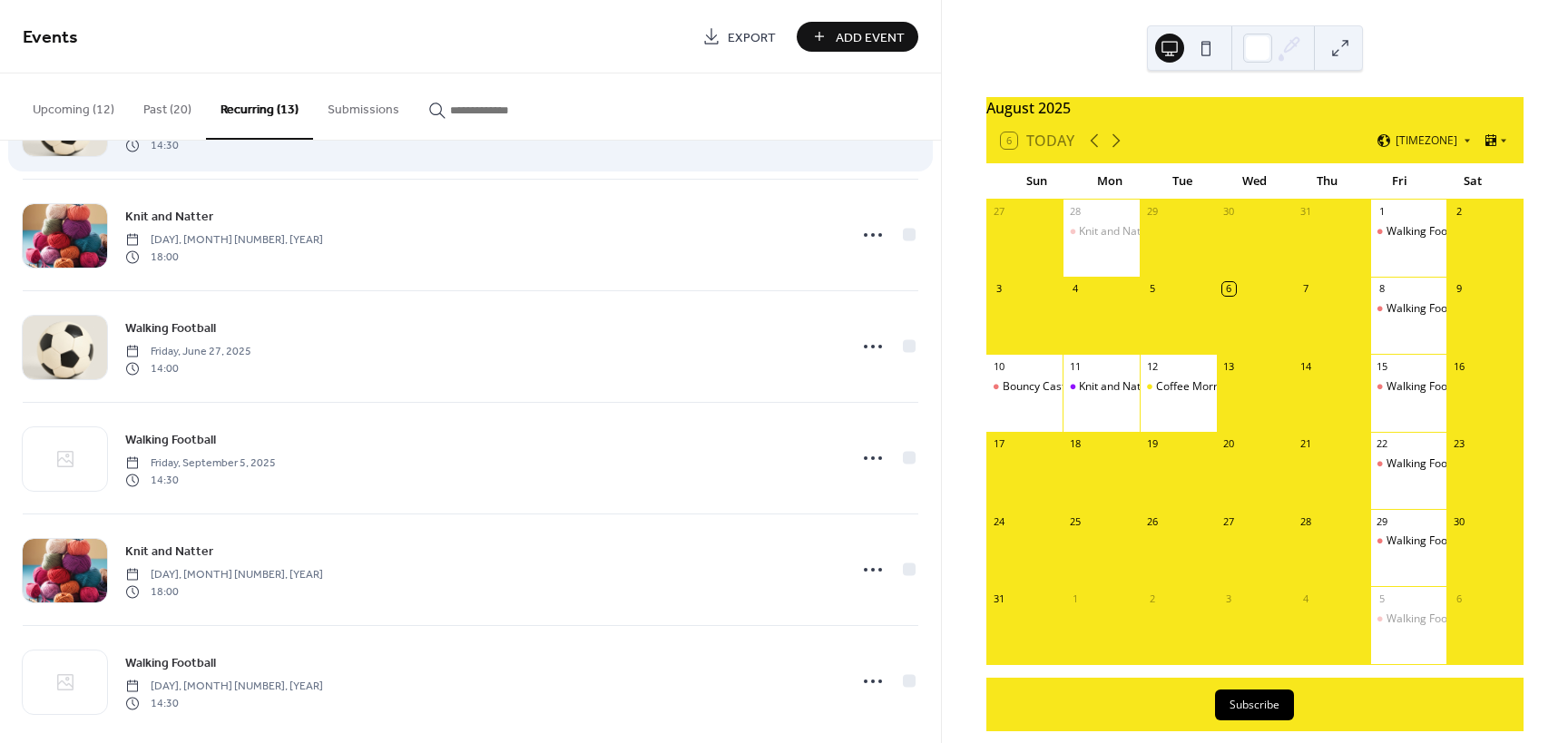 scroll, scrollTop: 902, scrollLeft: 0, axis: vertical 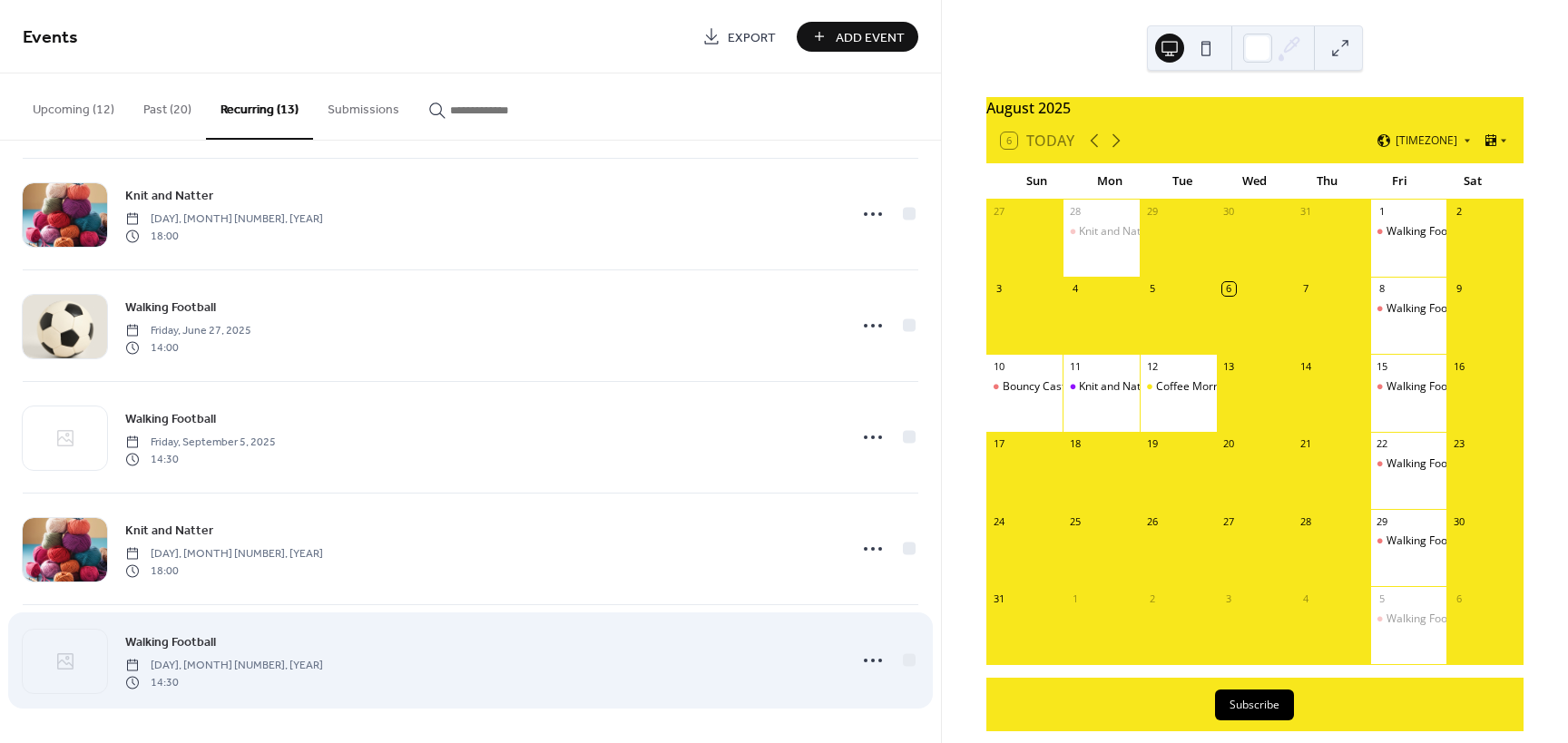 click on "Walking Football" at bounding box center (171, 642) 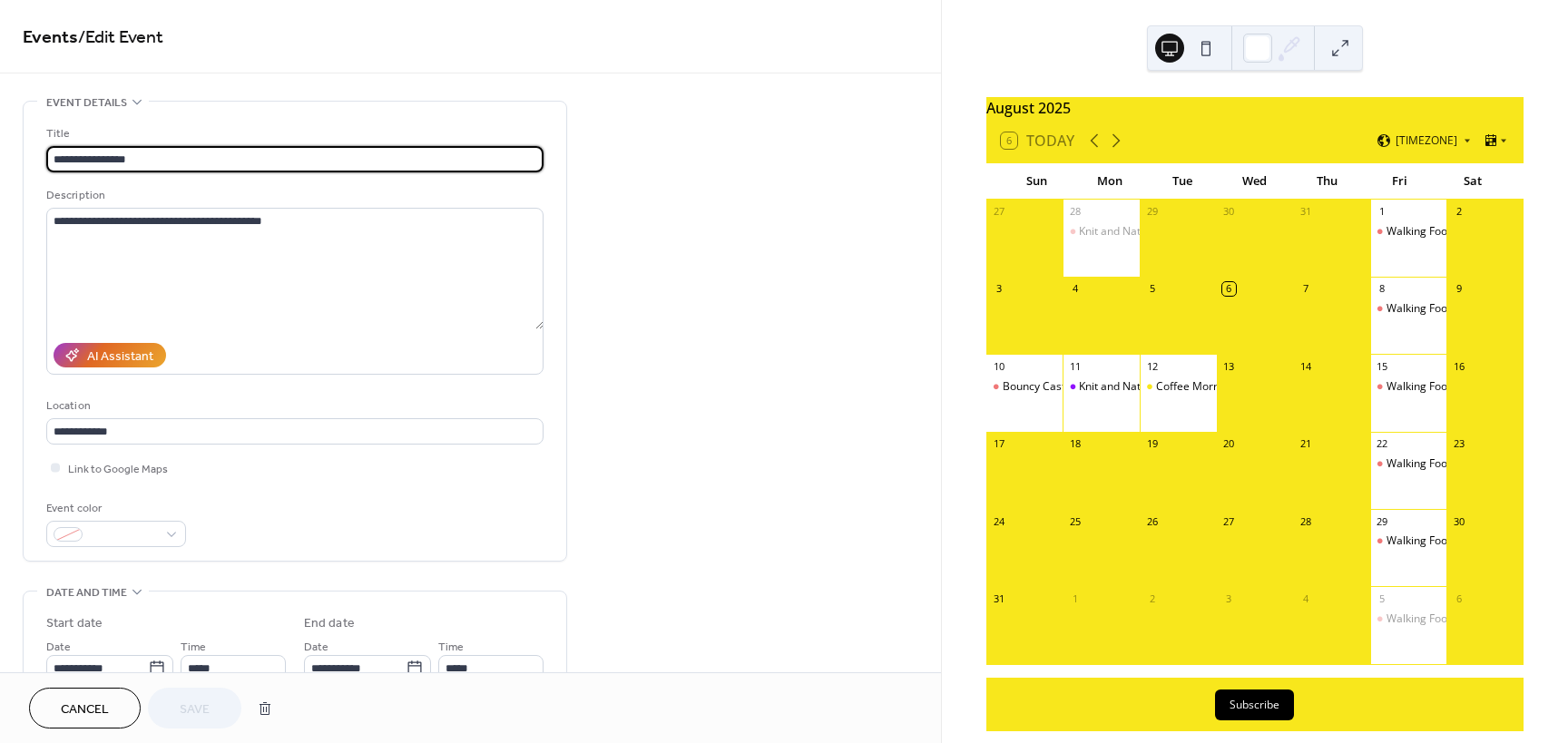 click on "Cancel Save" at bounding box center [470, 708] 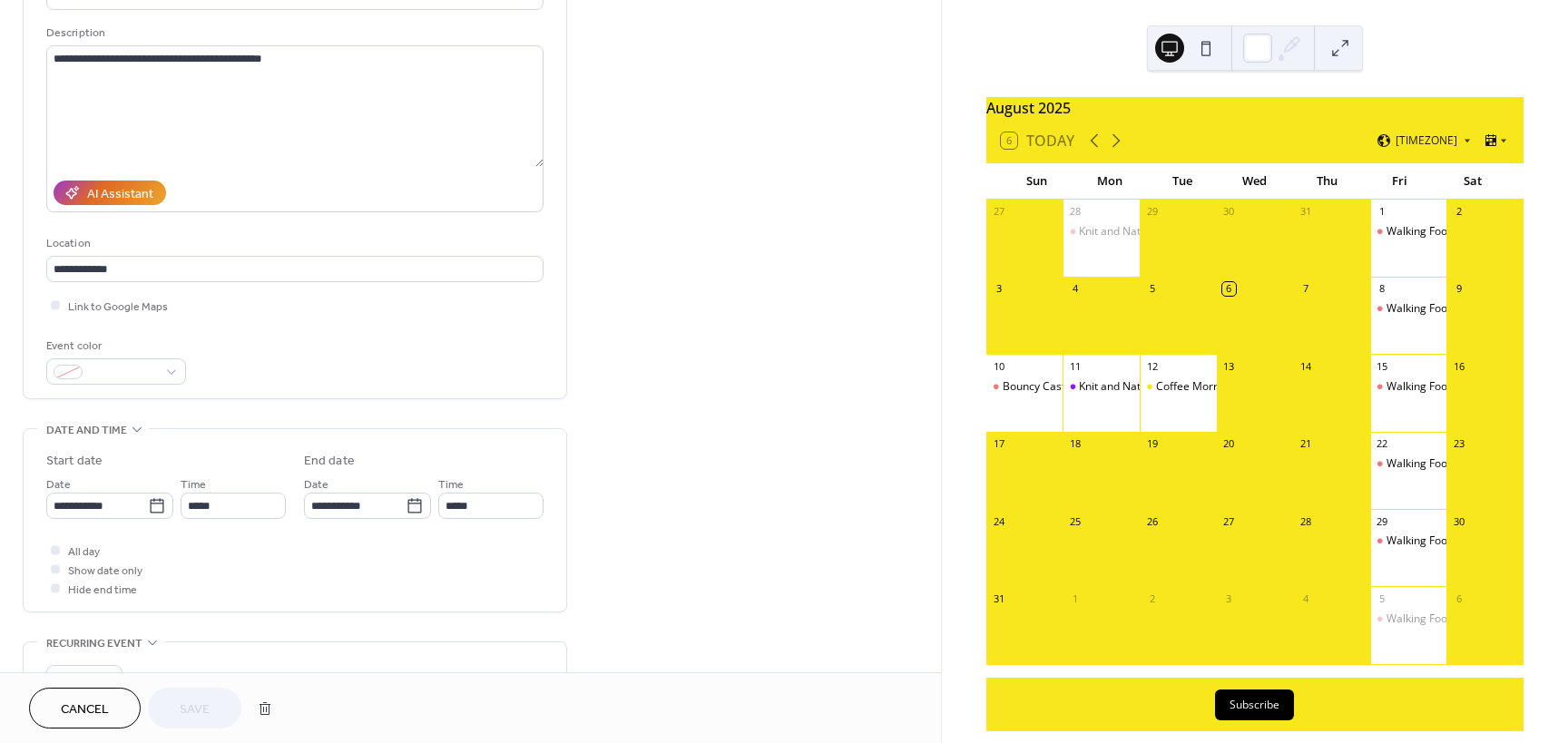 scroll, scrollTop: 181, scrollLeft: 0, axis: vertical 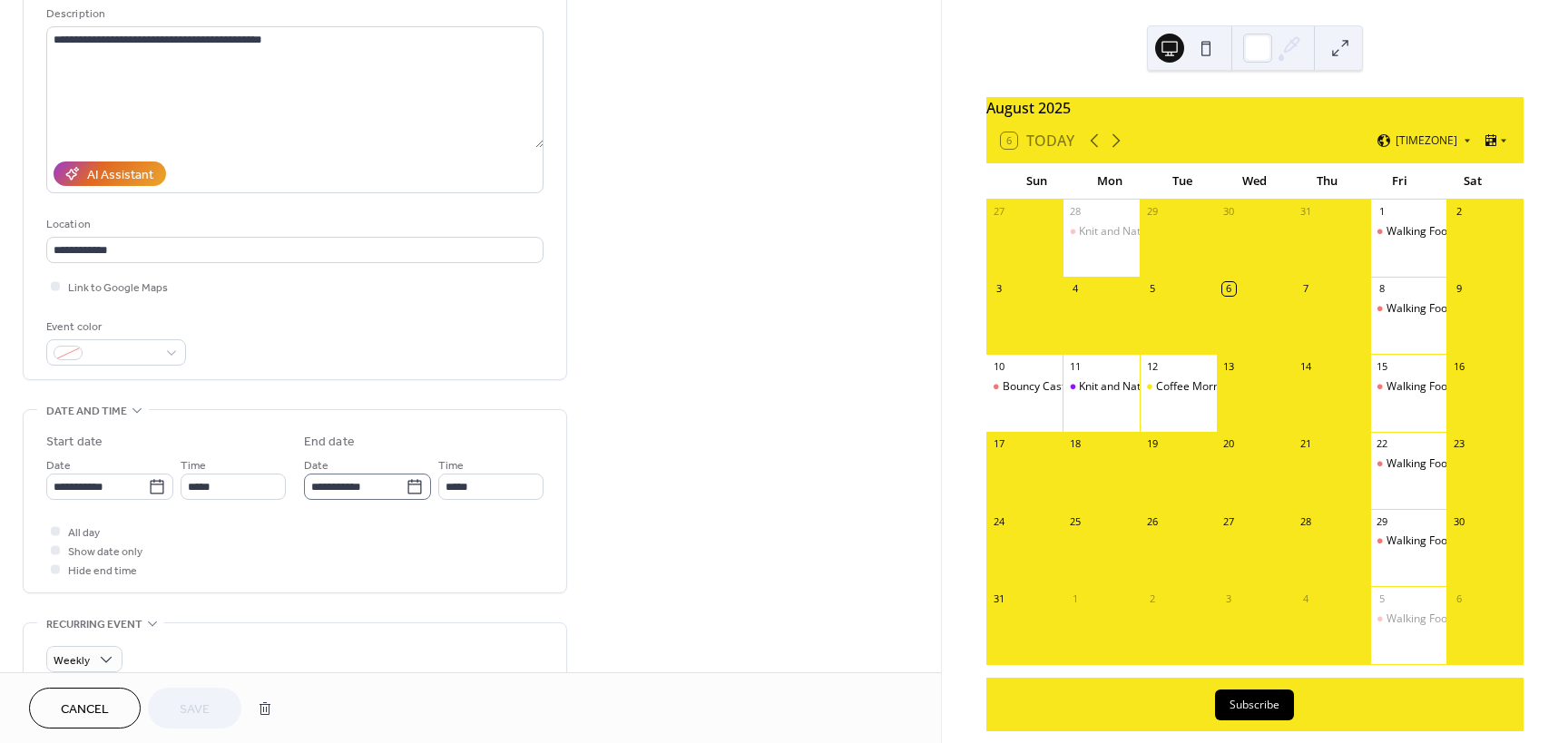 click 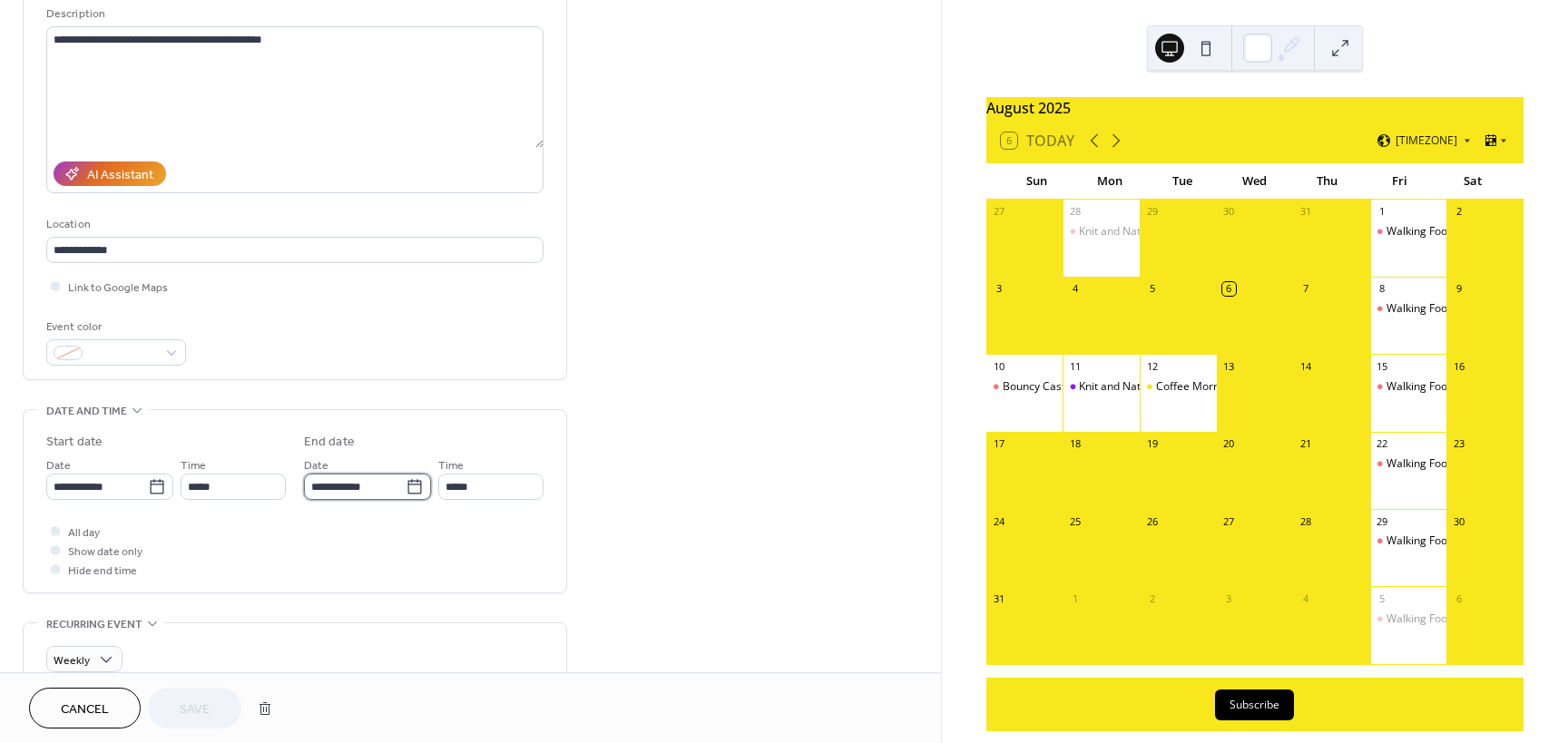 click on "**********" at bounding box center [355, 486] 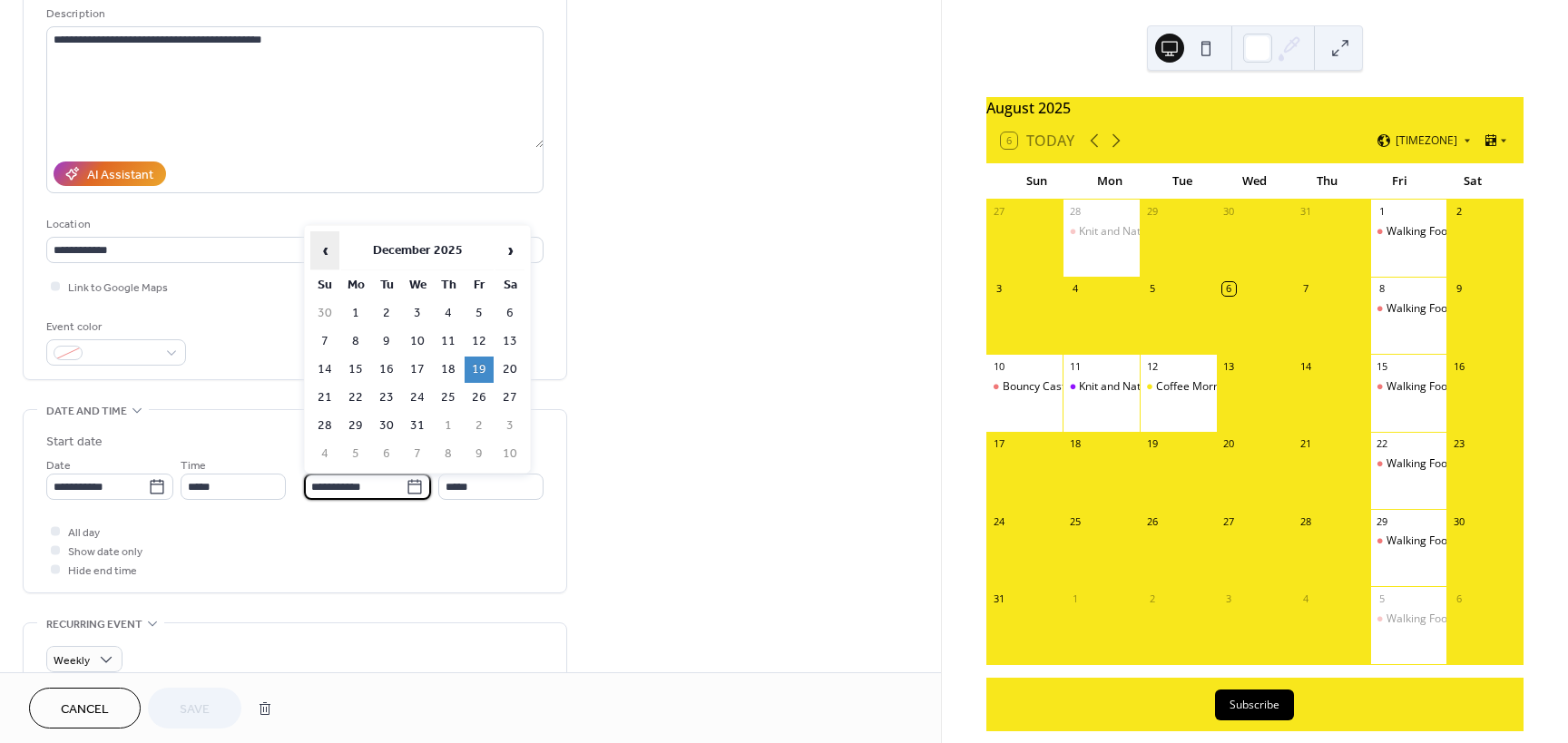 click on "‹" at bounding box center (325, 250) 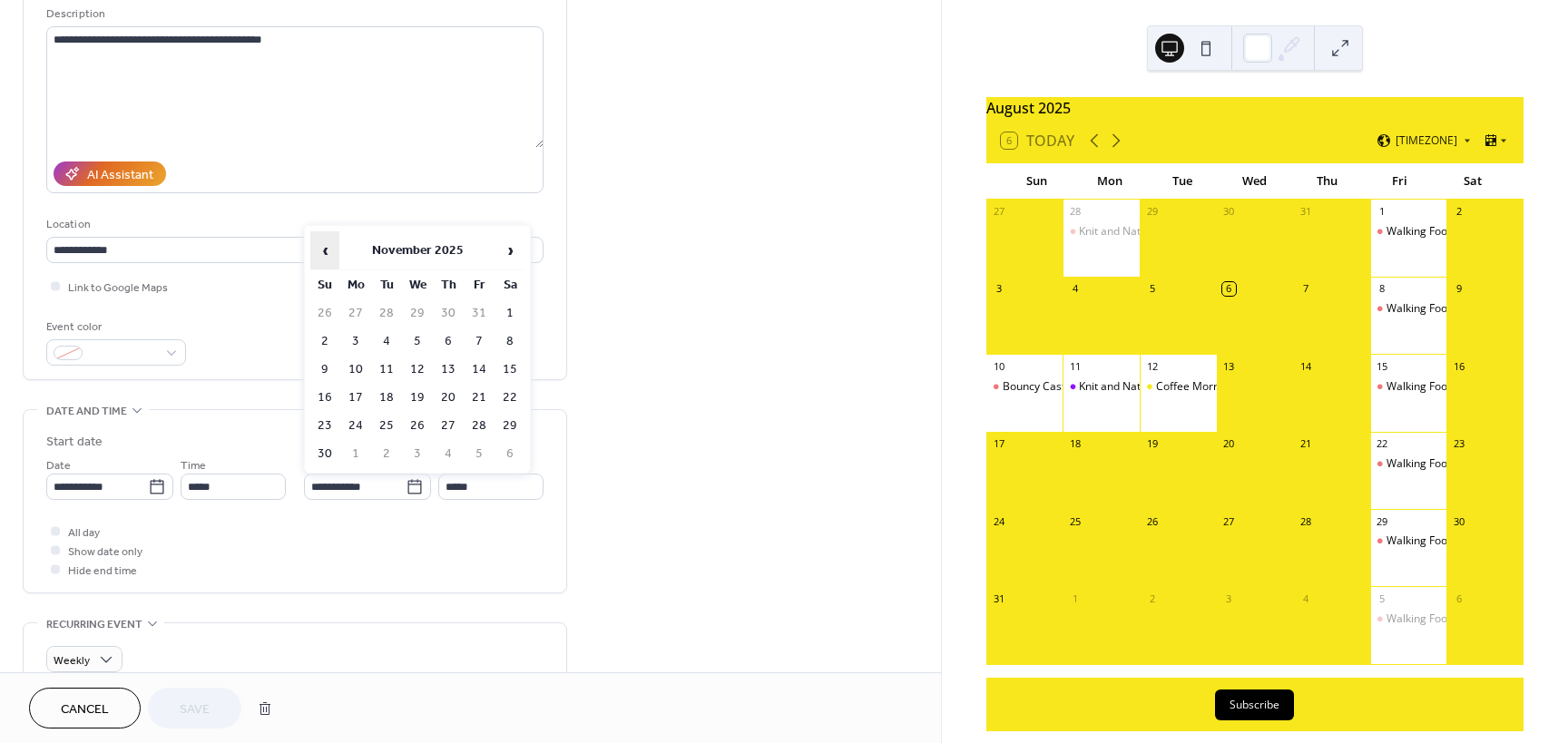 click on "‹" at bounding box center [325, 250] 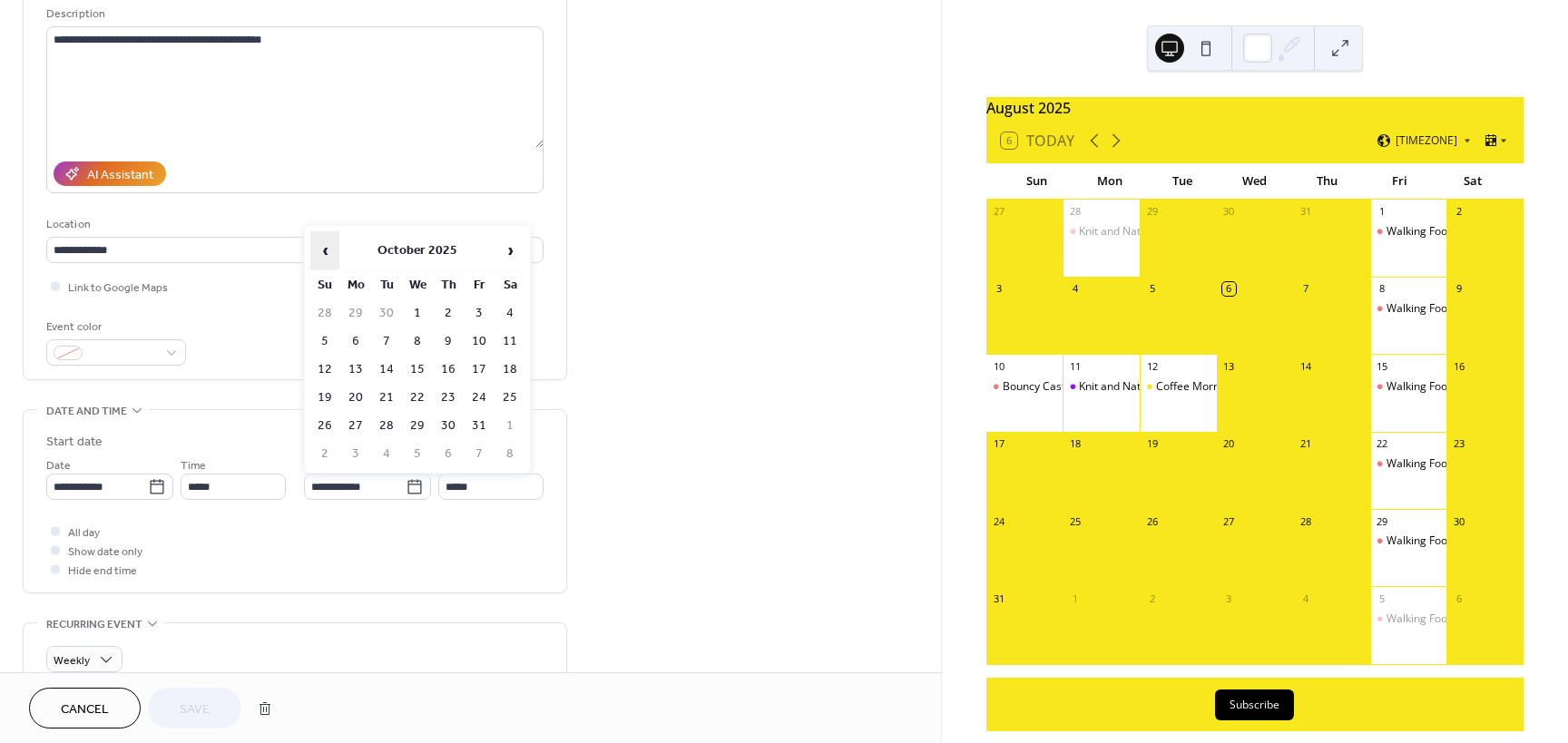 click on "‹" at bounding box center (325, 250) 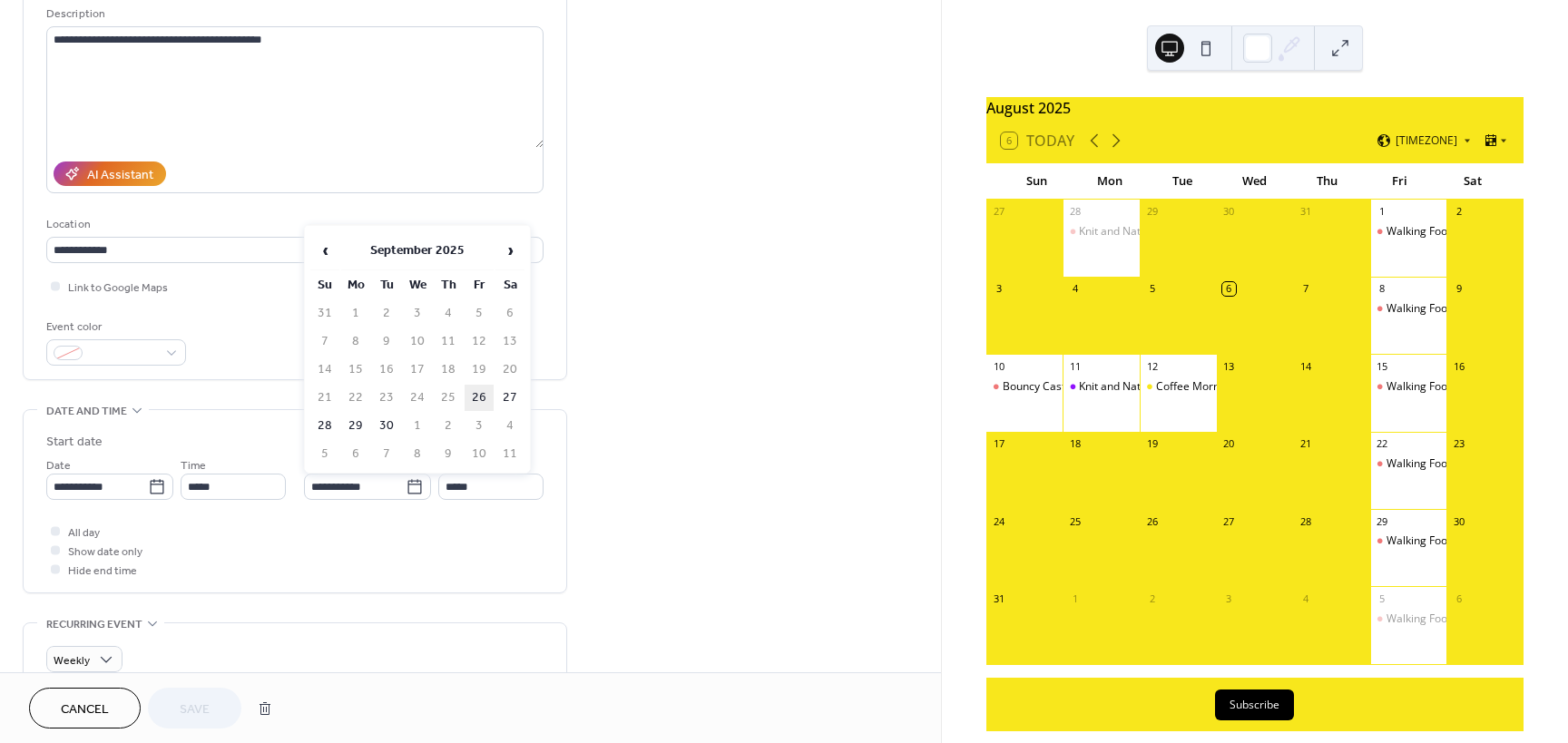click on "26" at bounding box center (479, 397) 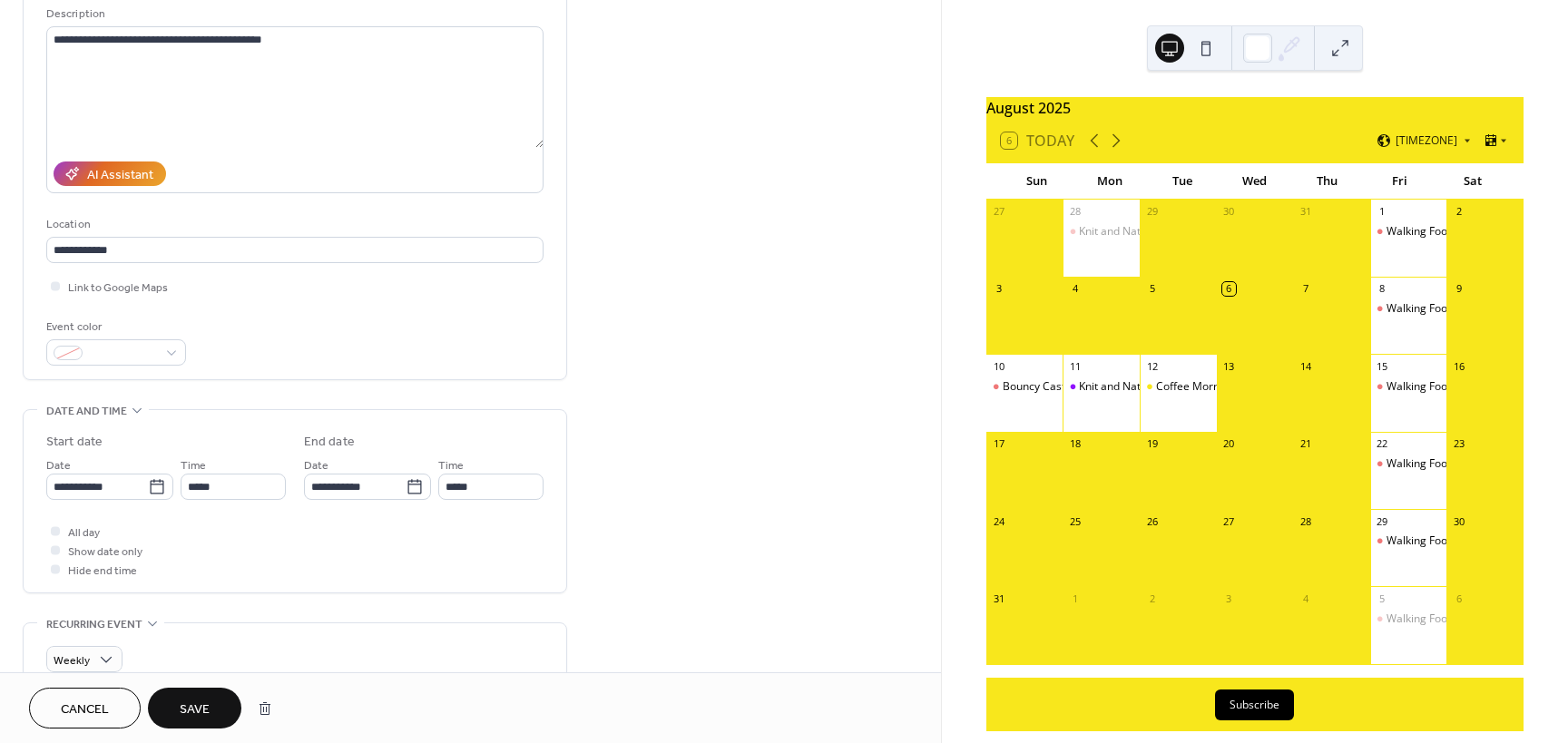 type on "**********" 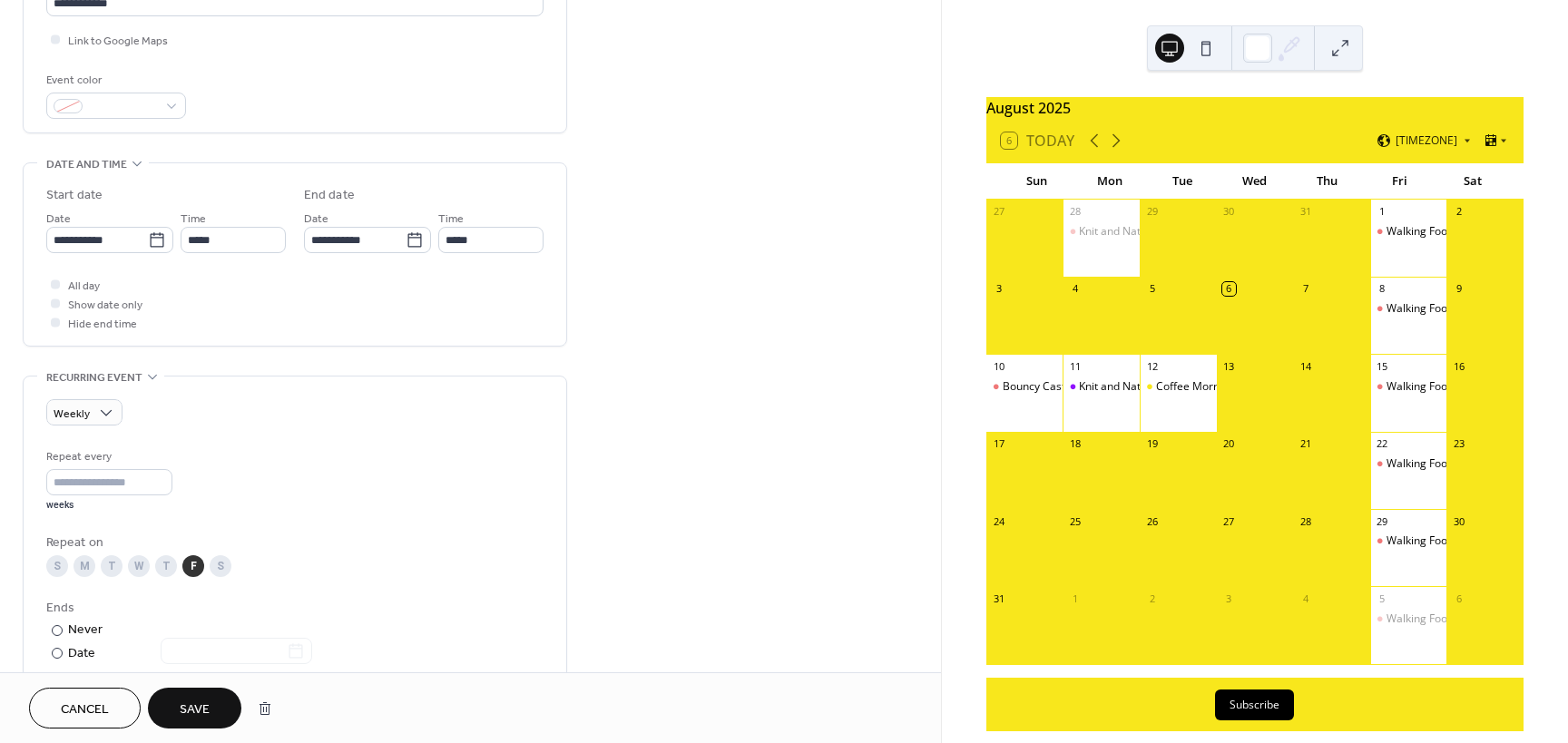 scroll, scrollTop: 454, scrollLeft: 0, axis: vertical 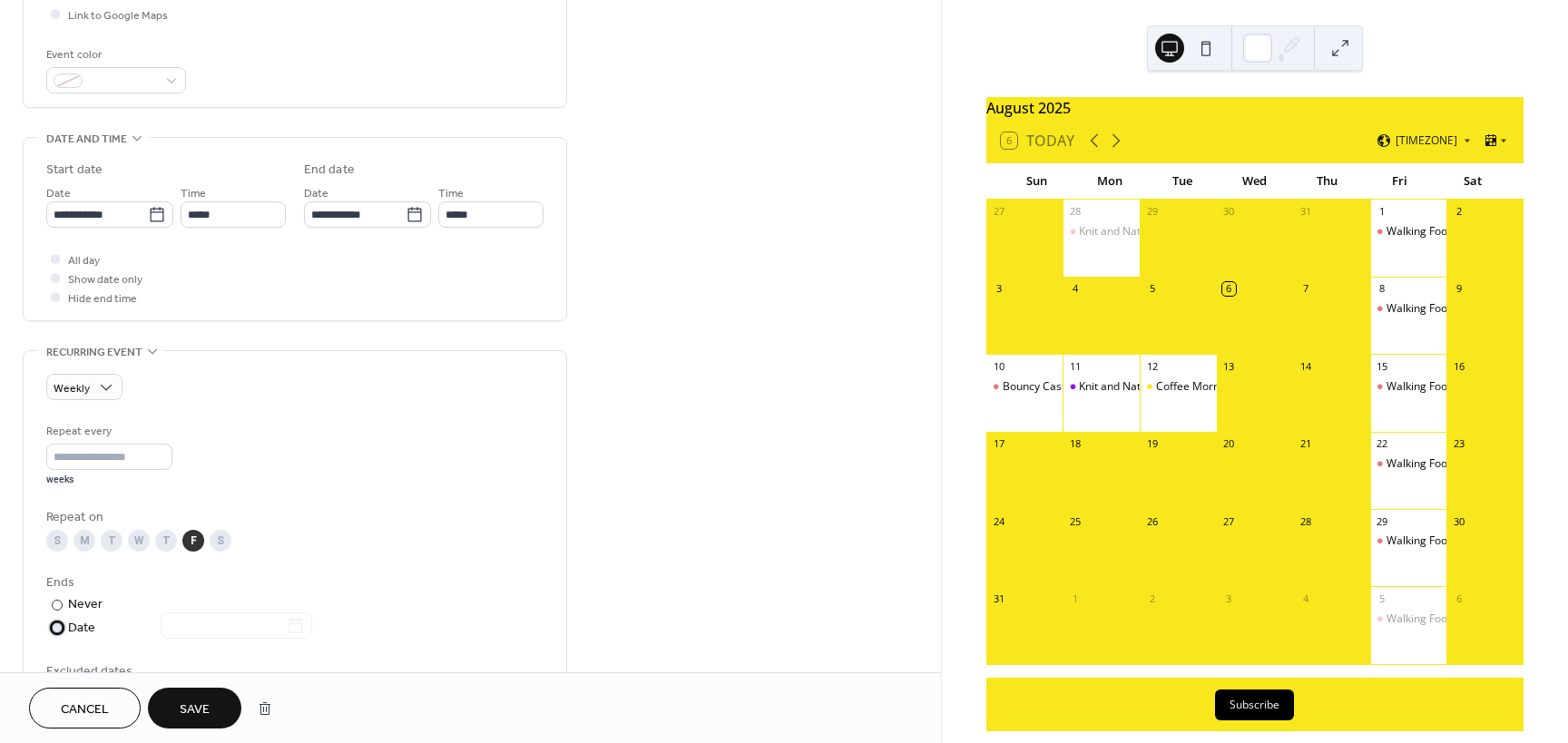 click at bounding box center (57, 628) 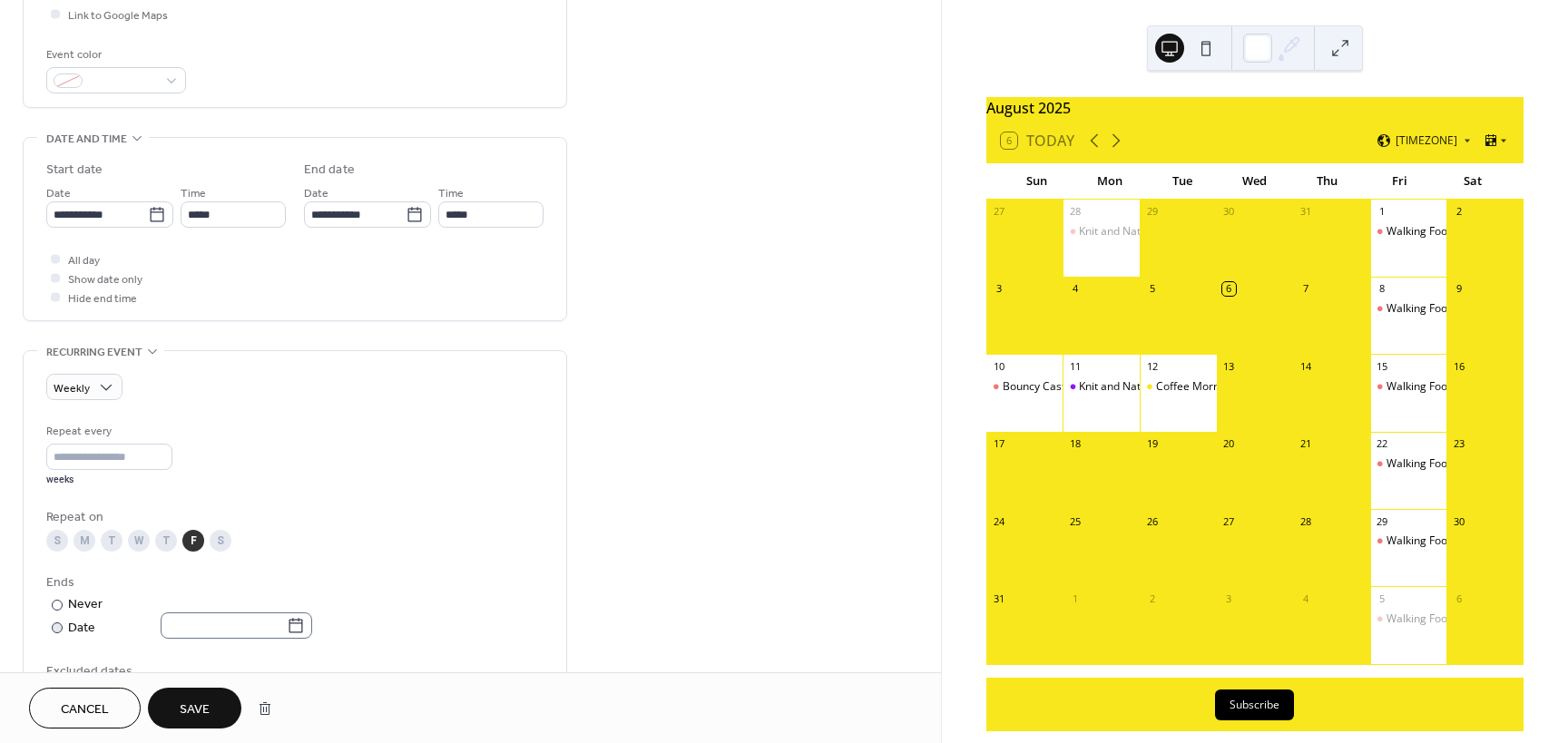click 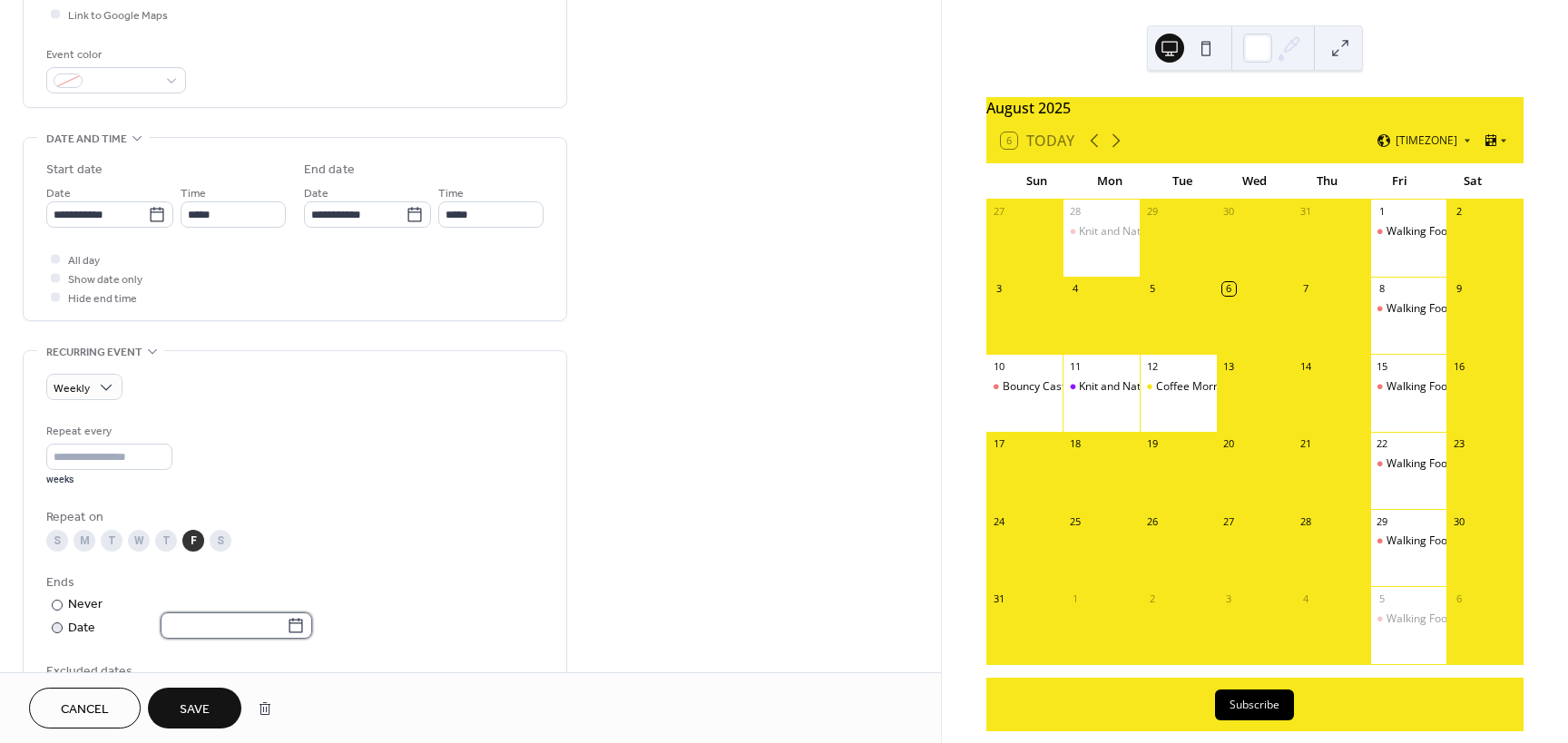 click at bounding box center (223, 625) 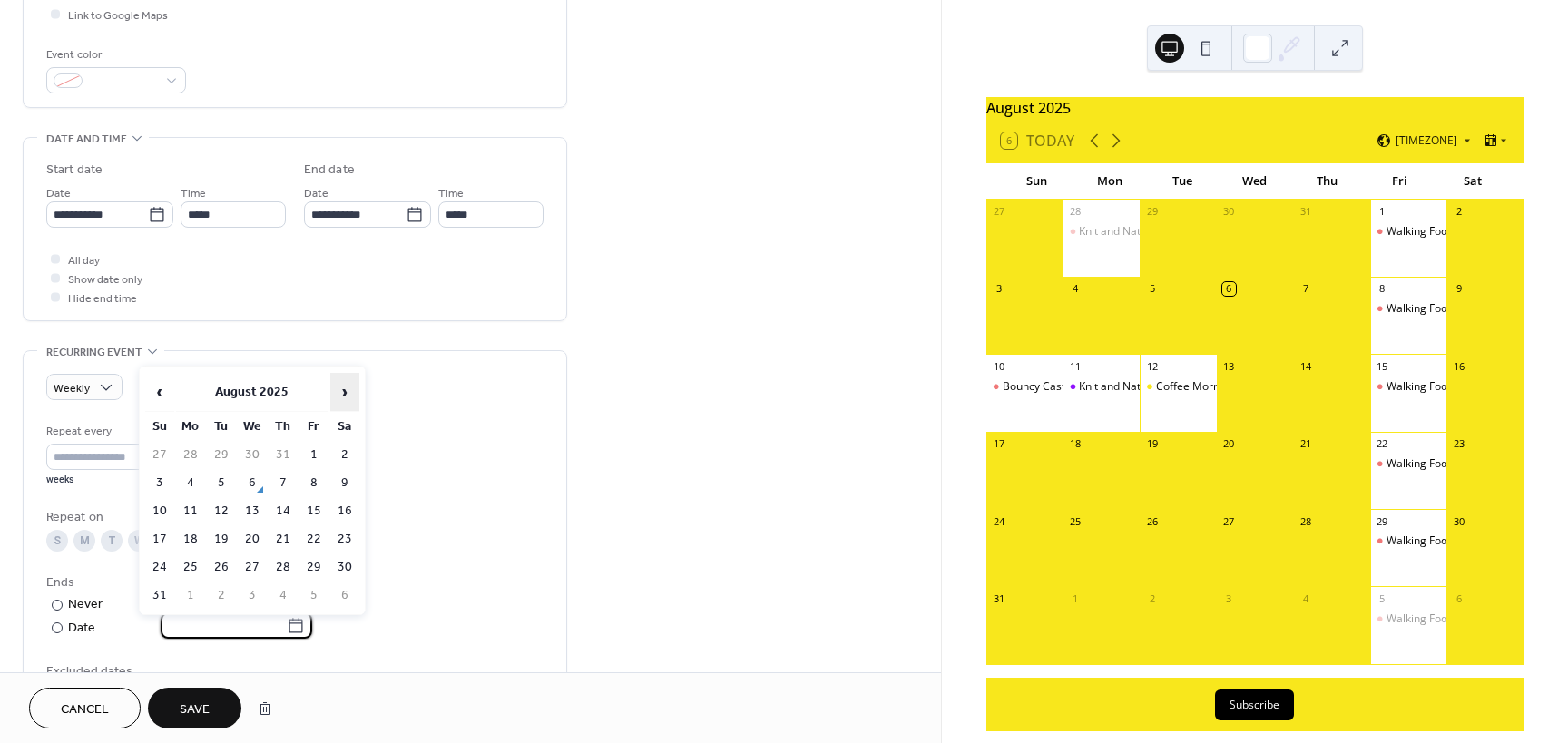 click on "›" at bounding box center [345, 392] 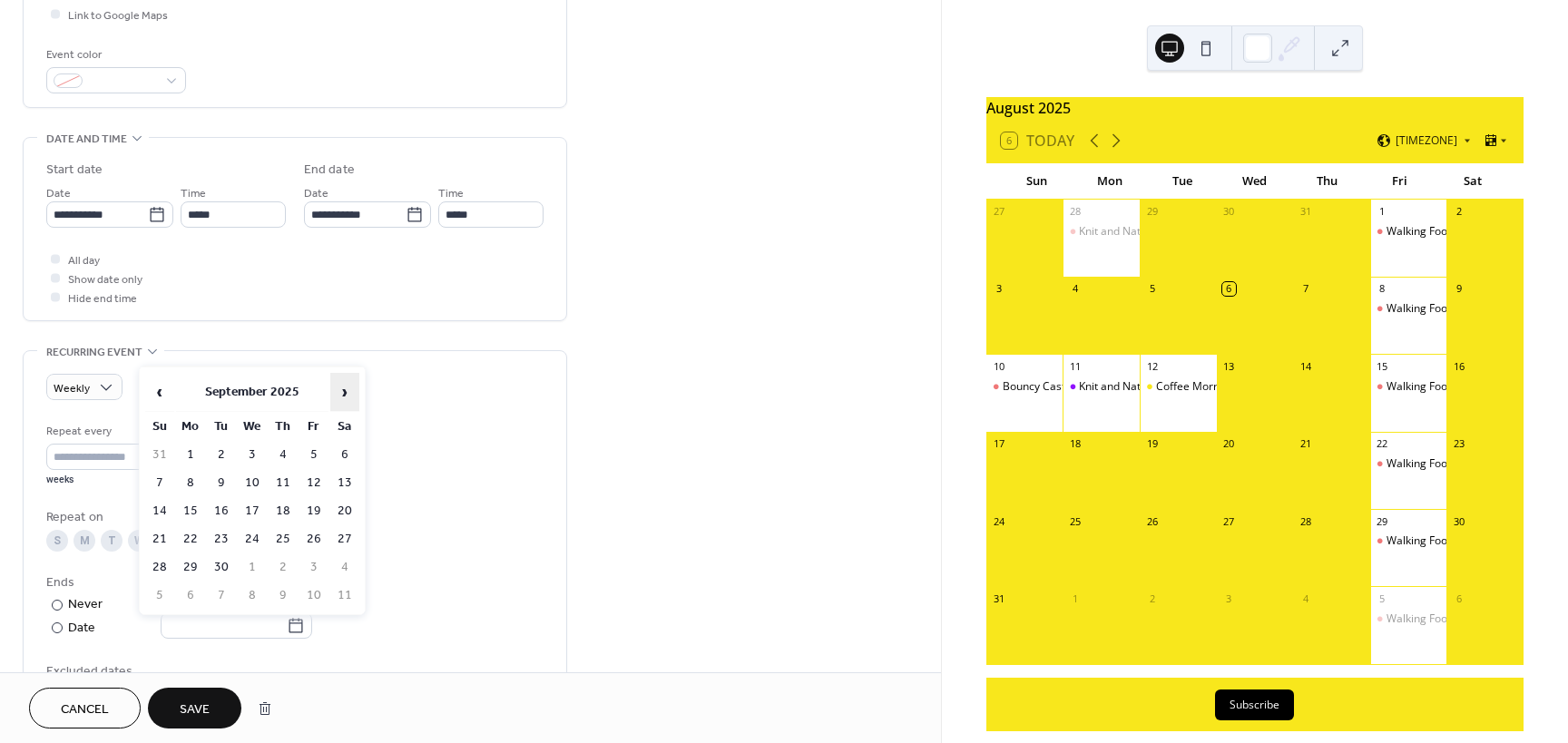 click on "›" at bounding box center (345, 392) 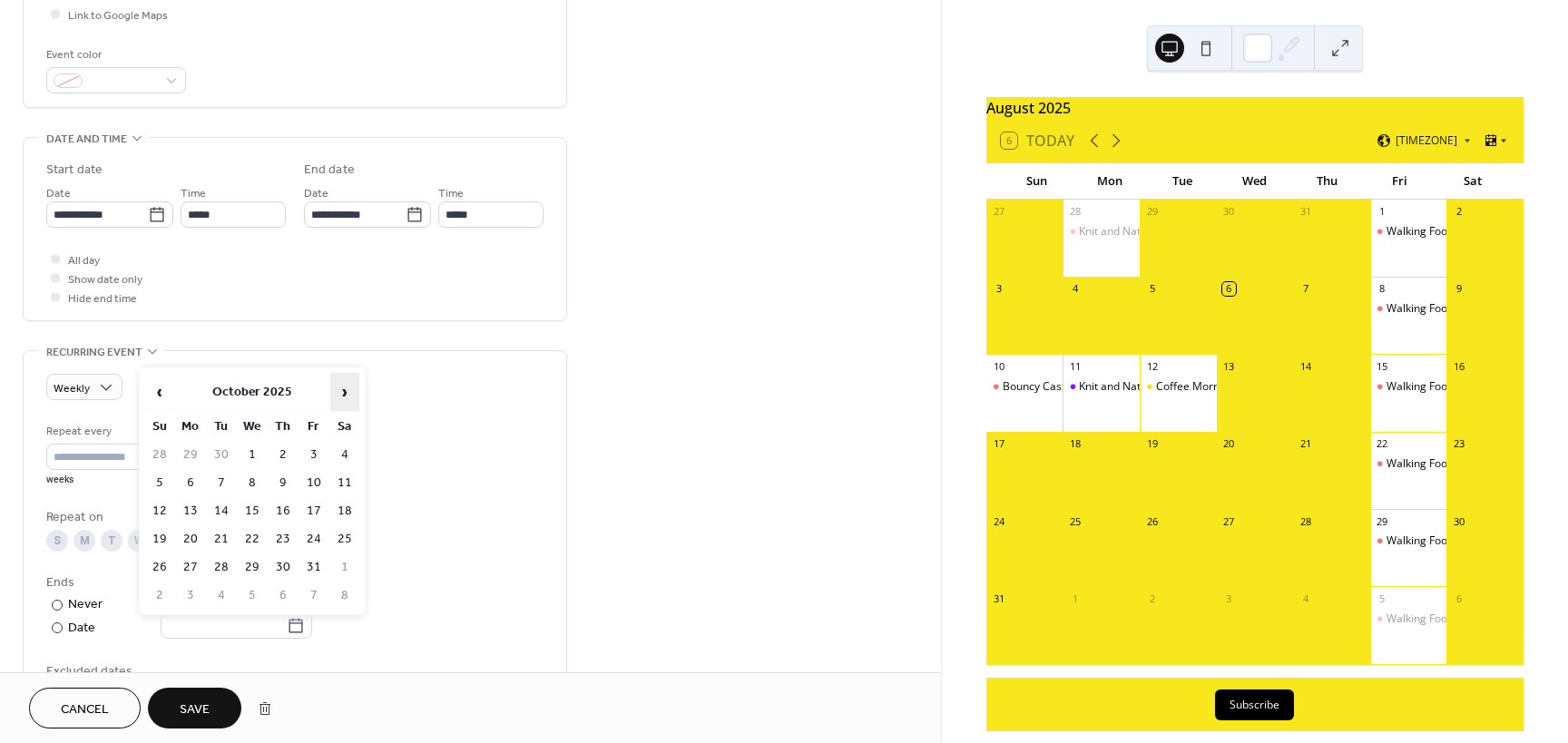 click on "›" at bounding box center [345, 392] 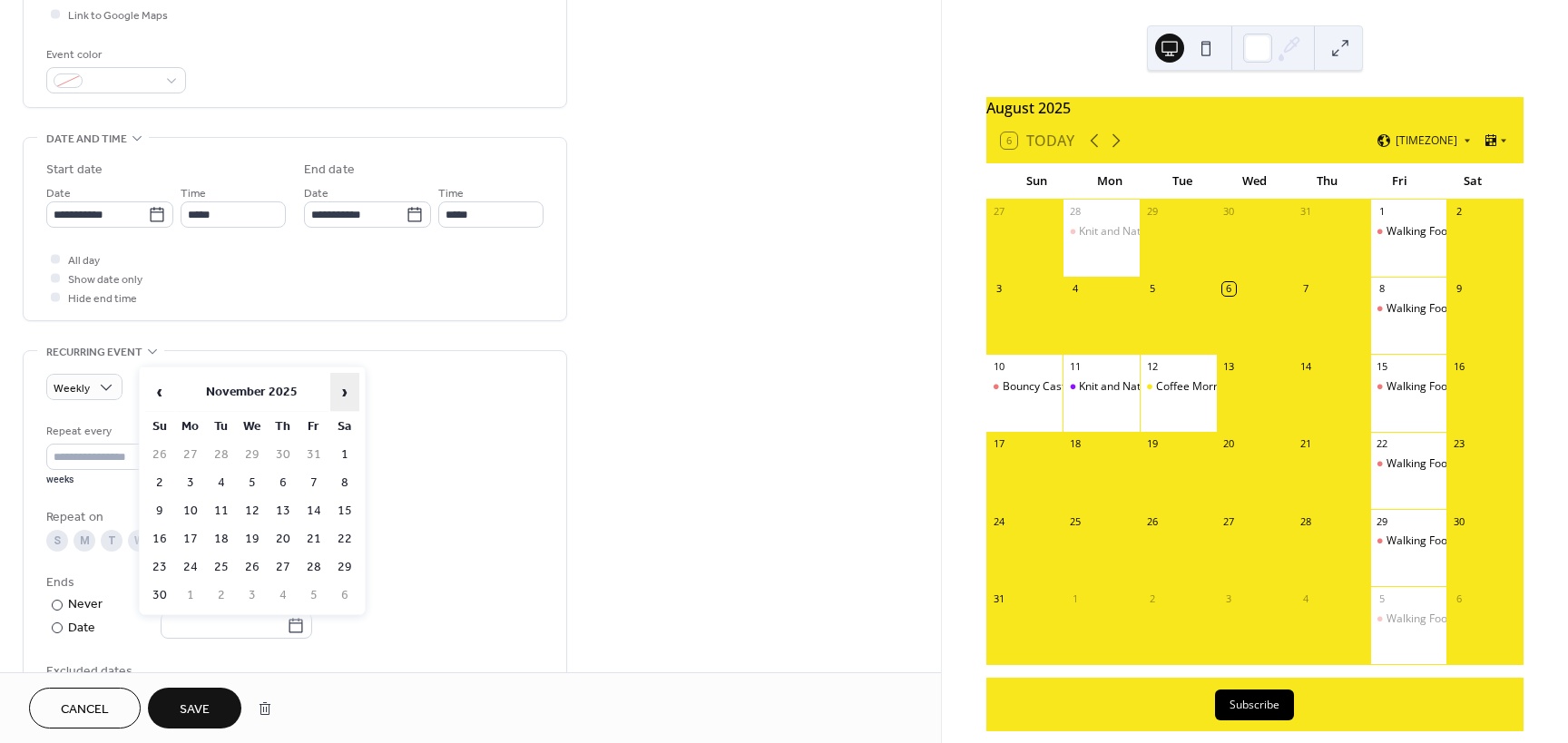 click on "›" at bounding box center (345, 392) 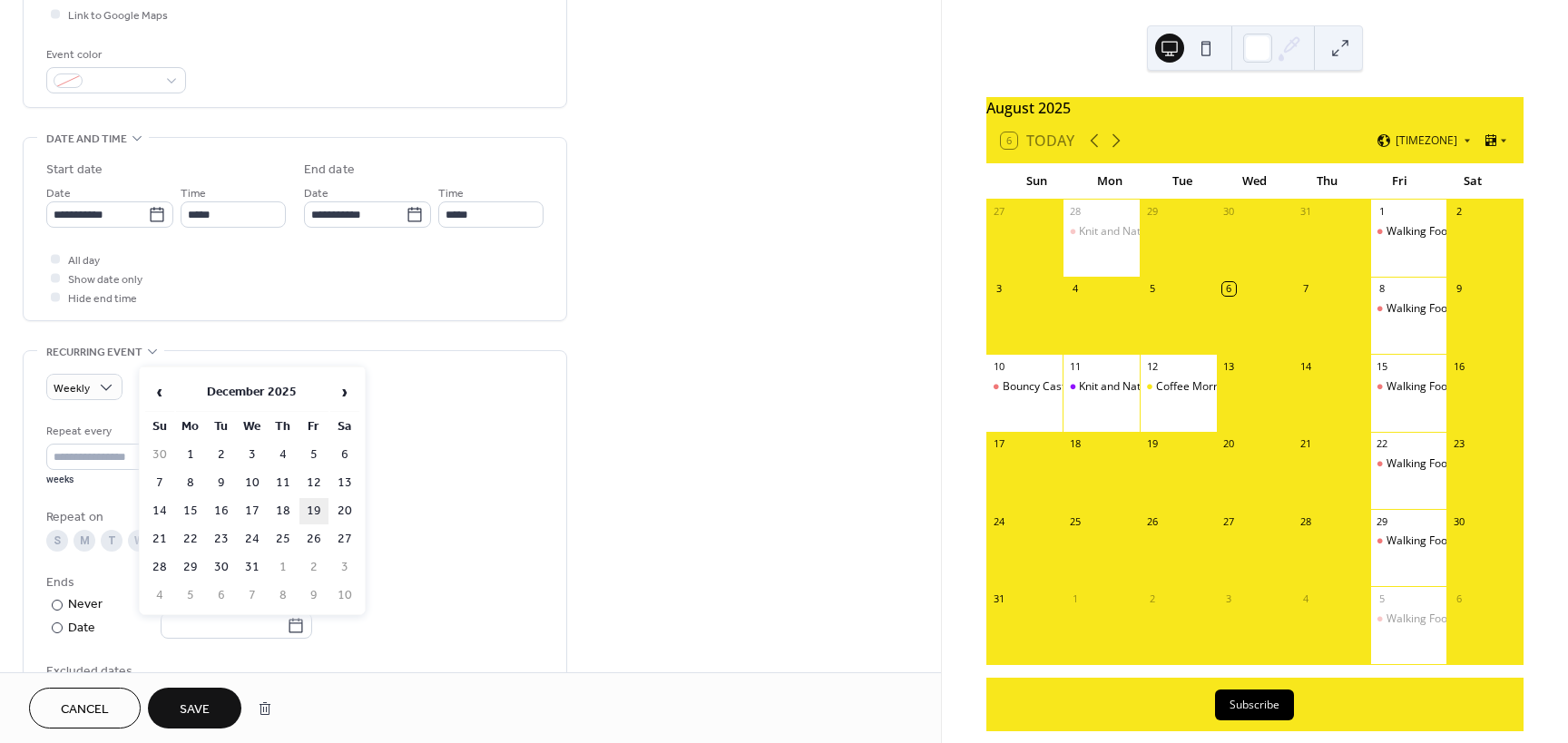 click on "19" at bounding box center (314, 511) 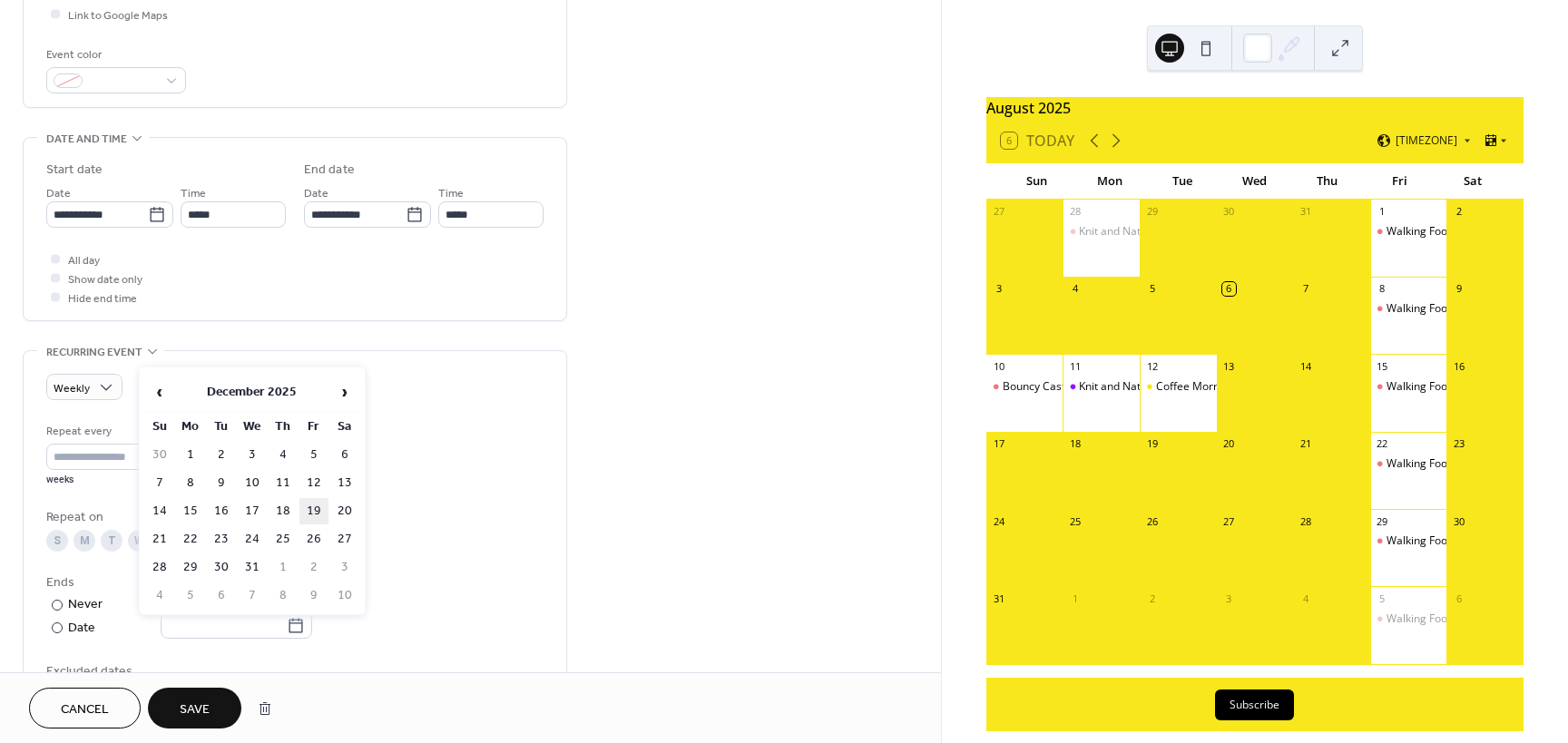 type on "**********" 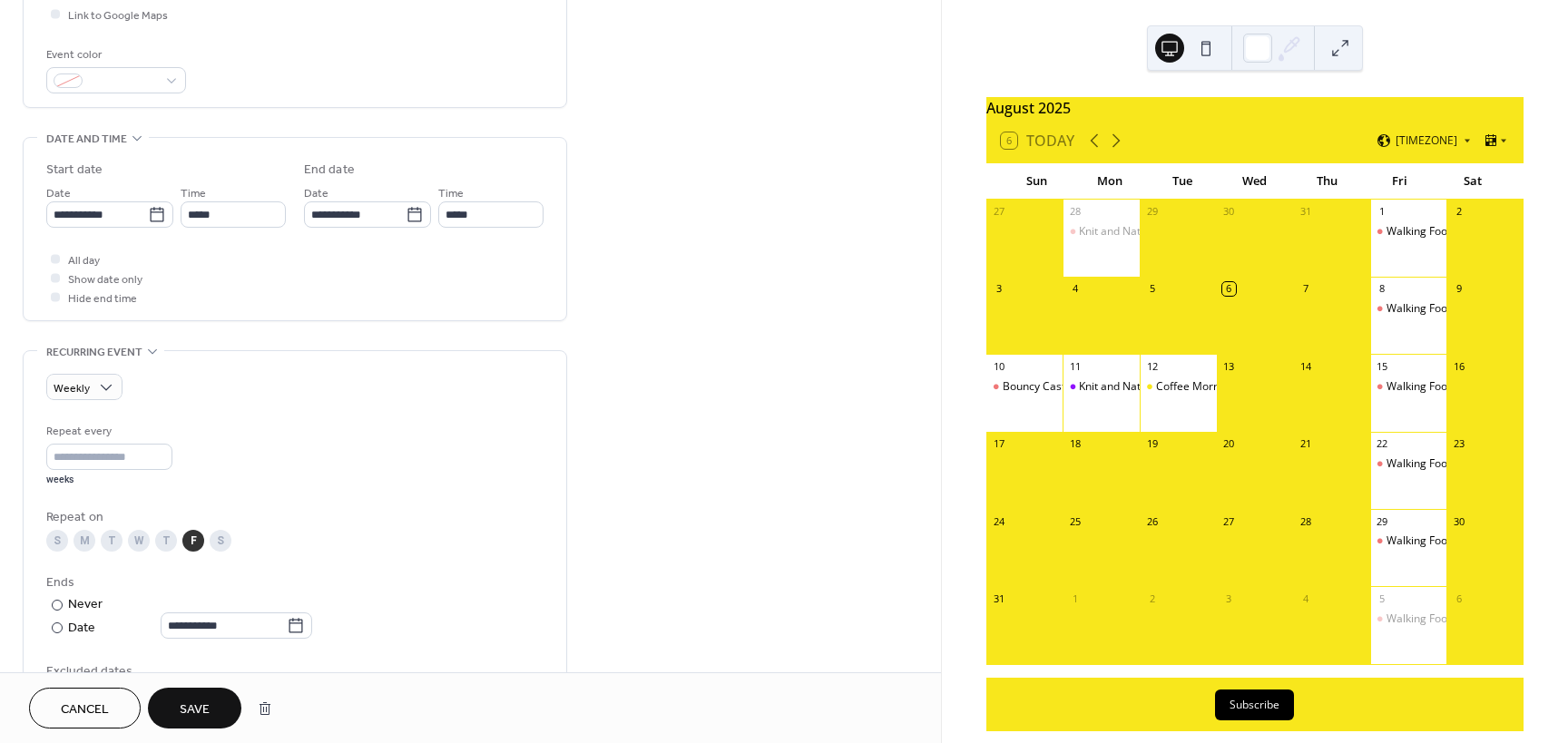 click on "Save" at bounding box center [194, 709] 